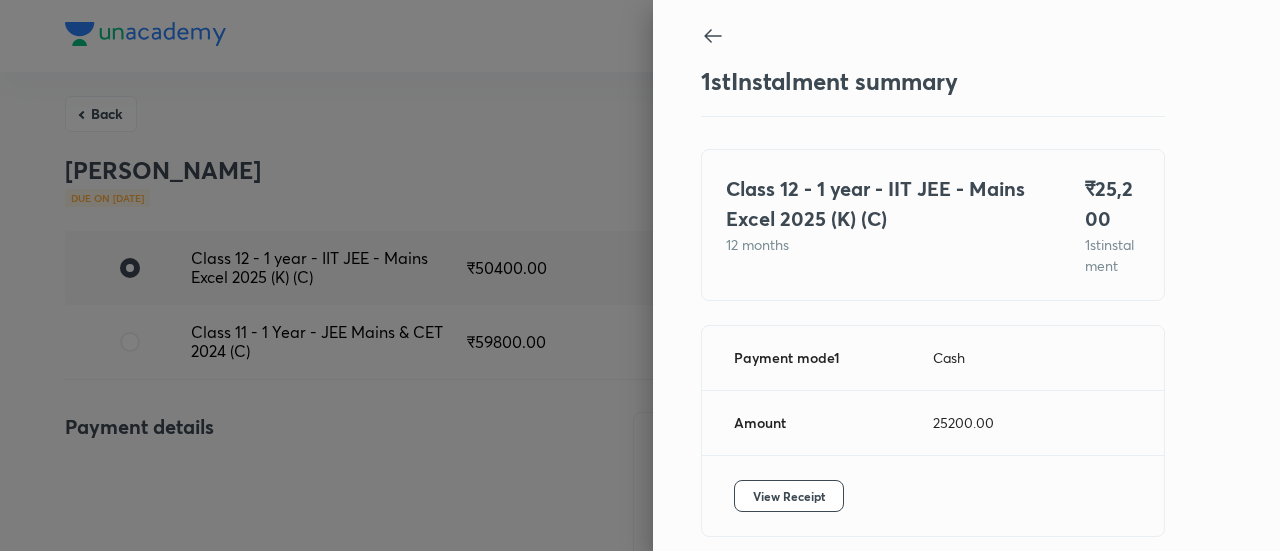 scroll, scrollTop: 0, scrollLeft: 0, axis: both 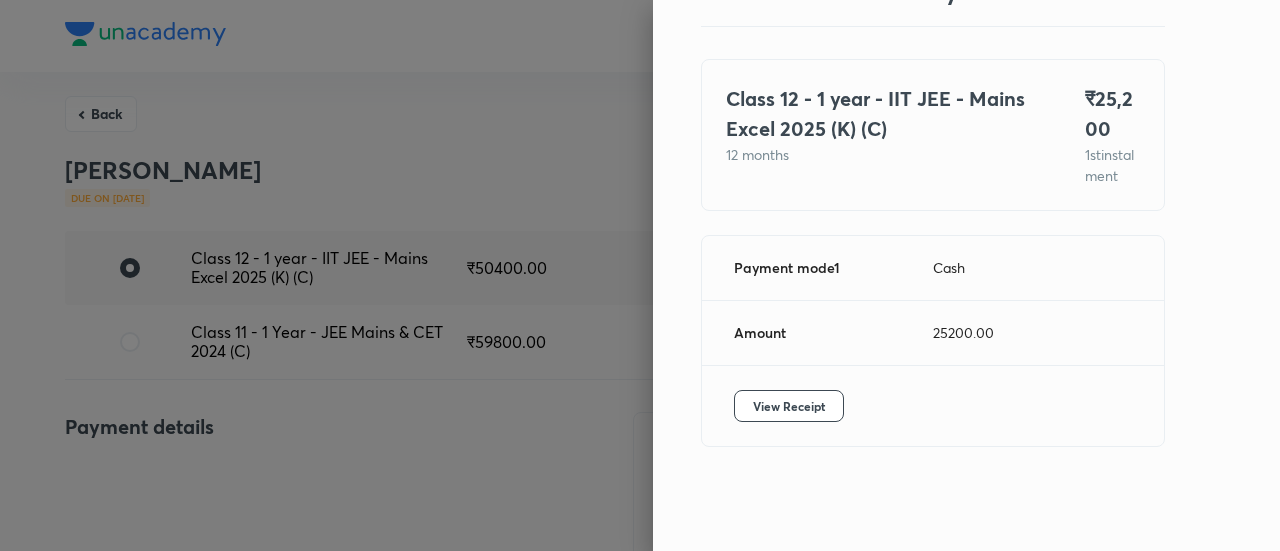 click at bounding box center [640, 275] 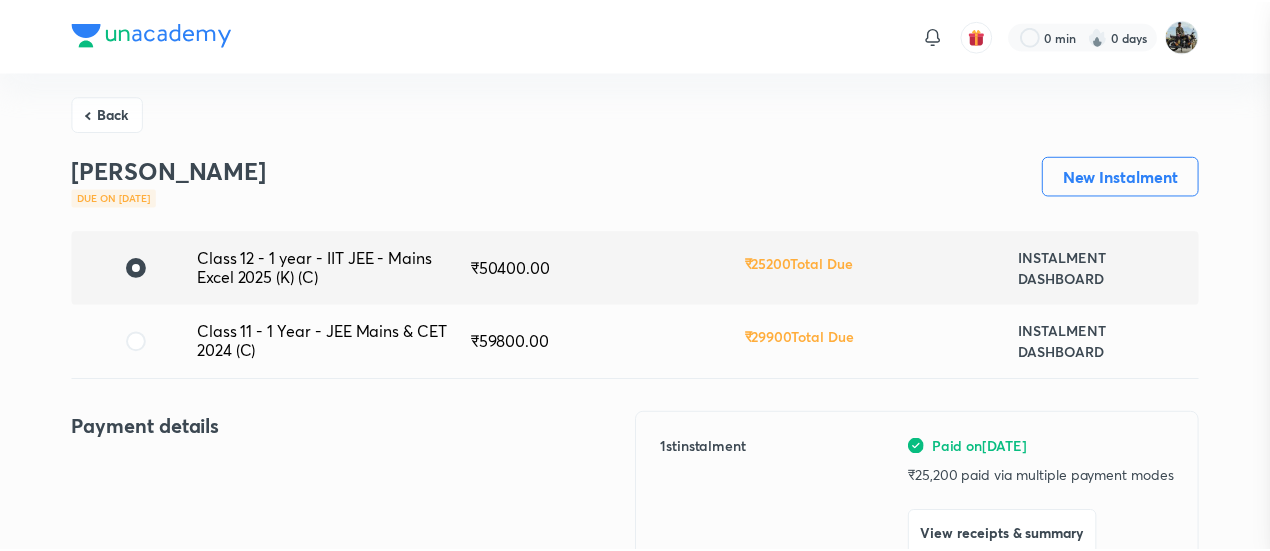 scroll, scrollTop: 7, scrollLeft: 0, axis: vertical 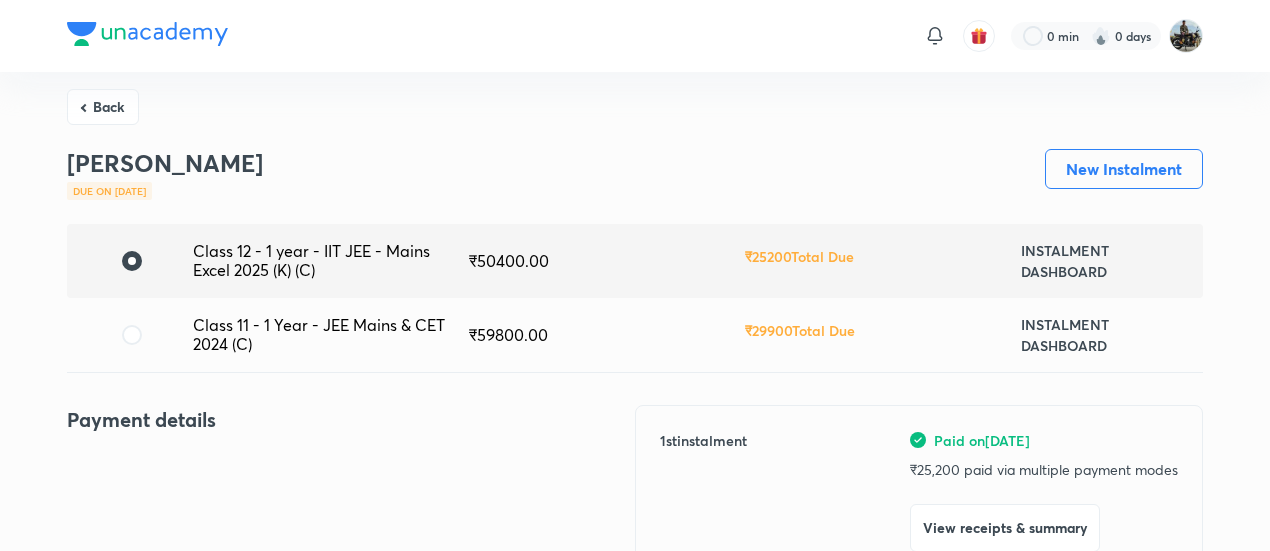 click on "Back" at bounding box center [103, 107] 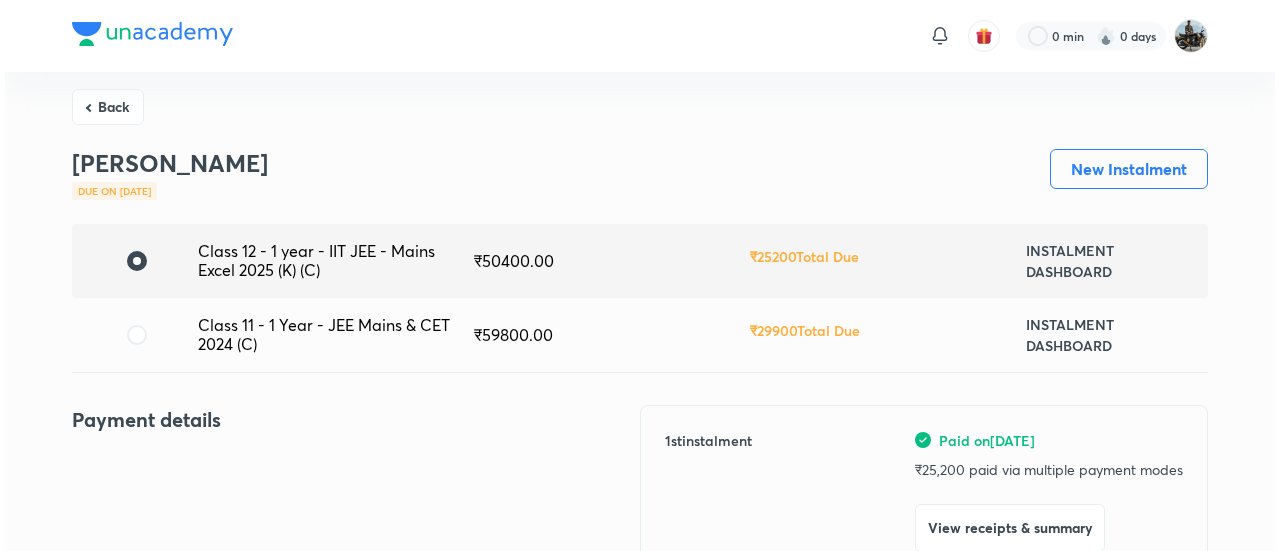 scroll, scrollTop: 0, scrollLeft: 0, axis: both 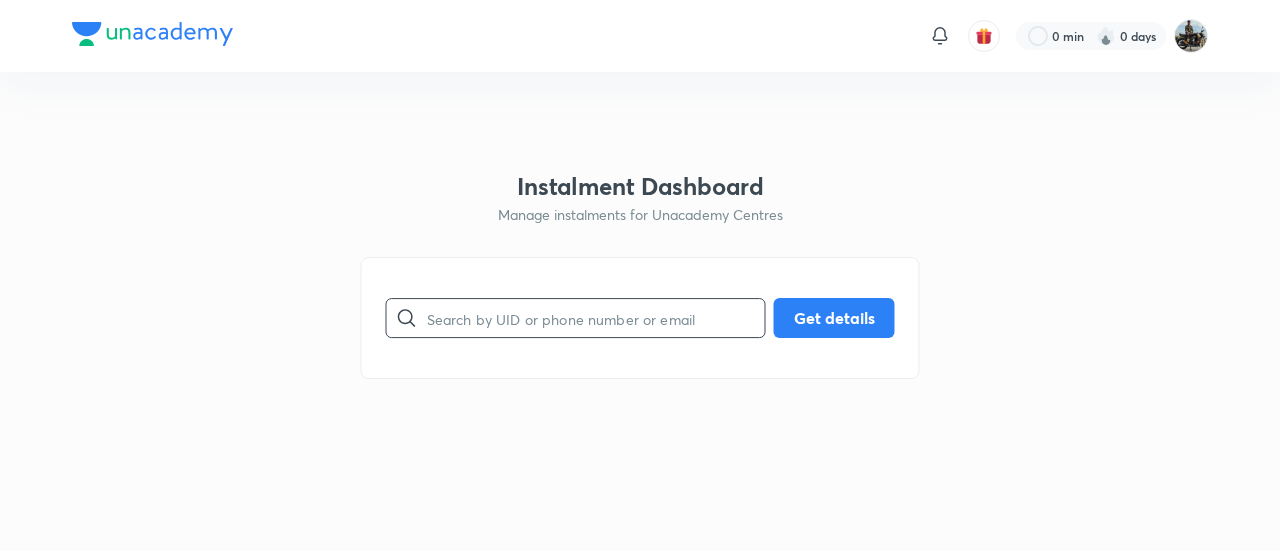 click at bounding box center [596, 318] 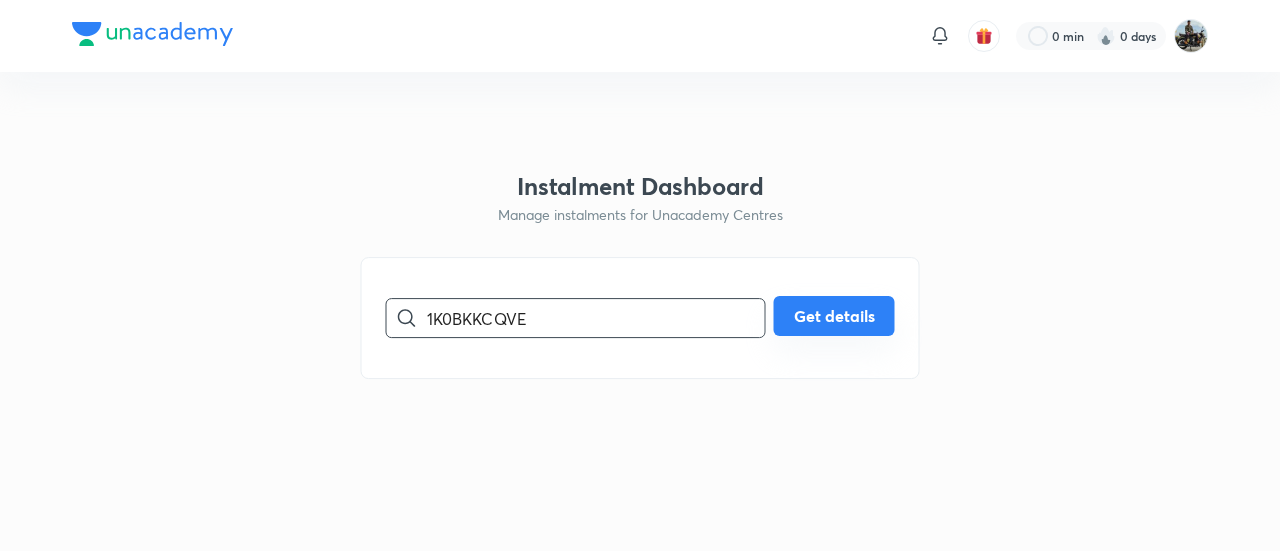 type on "1K0BKKCQVE" 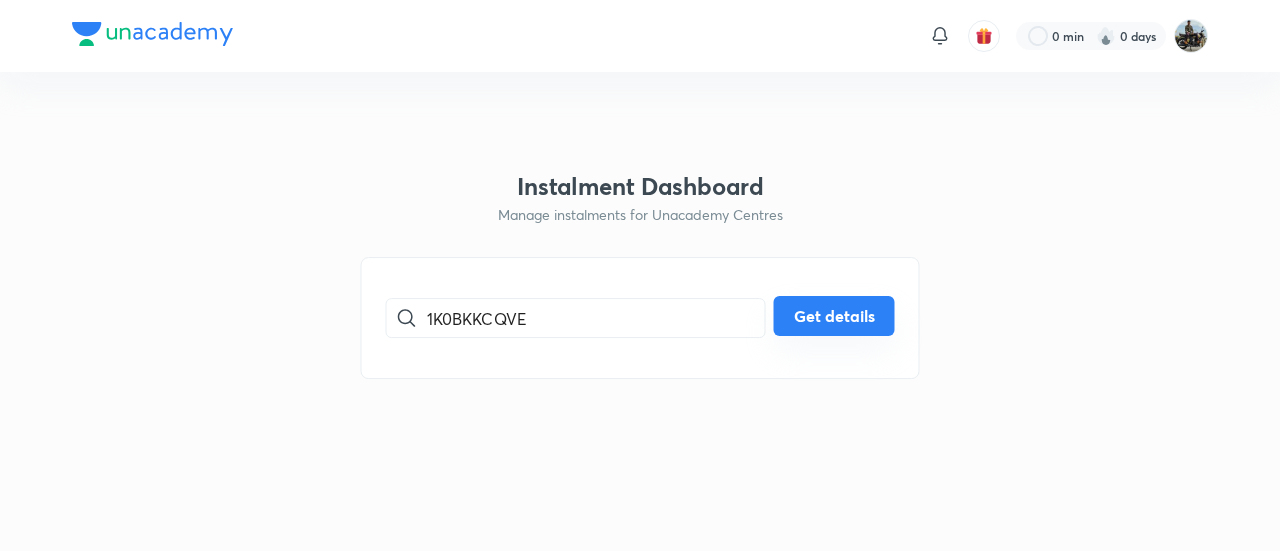 click on "Get details" at bounding box center (834, 316) 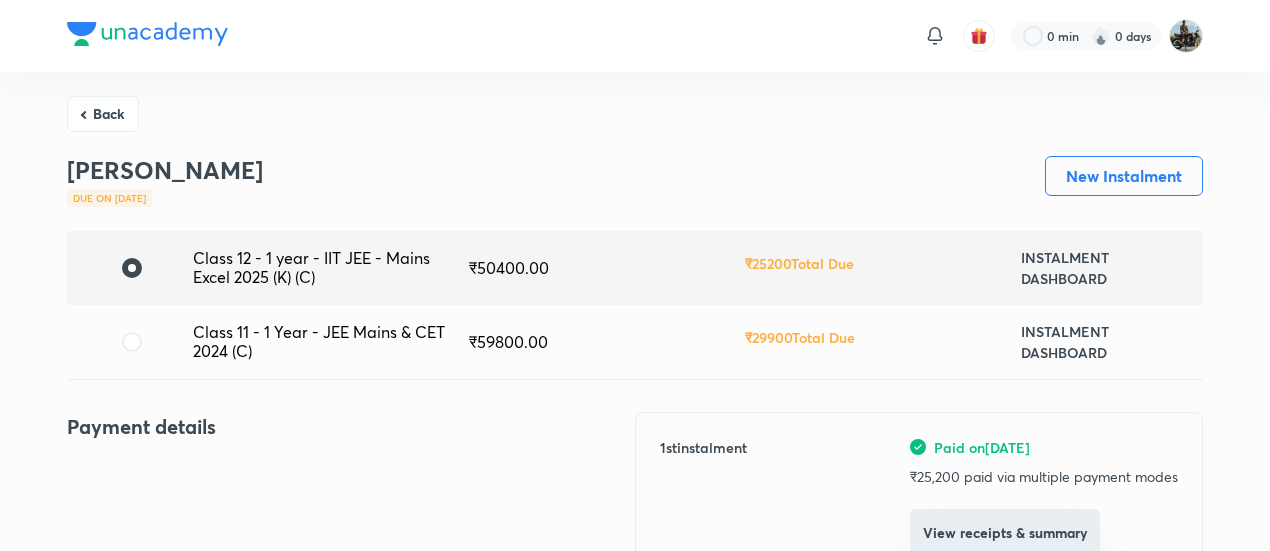 click on "View receipts & summary" at bounding box center [1005, 533] 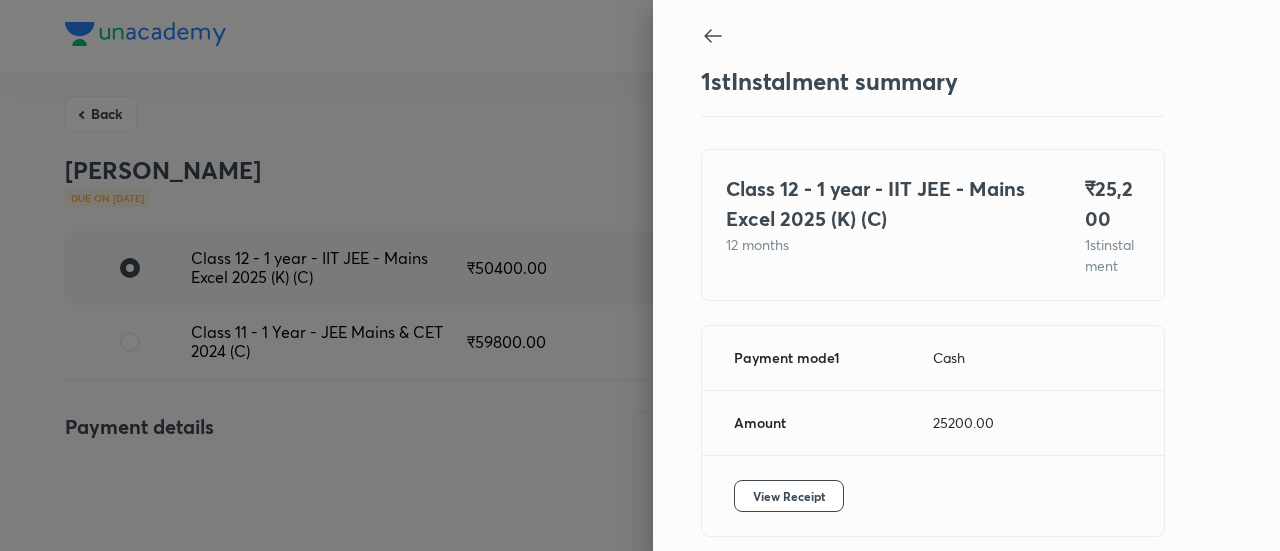 scroll, scrollTop: 109, scrollLeft: 0, axis: vertical 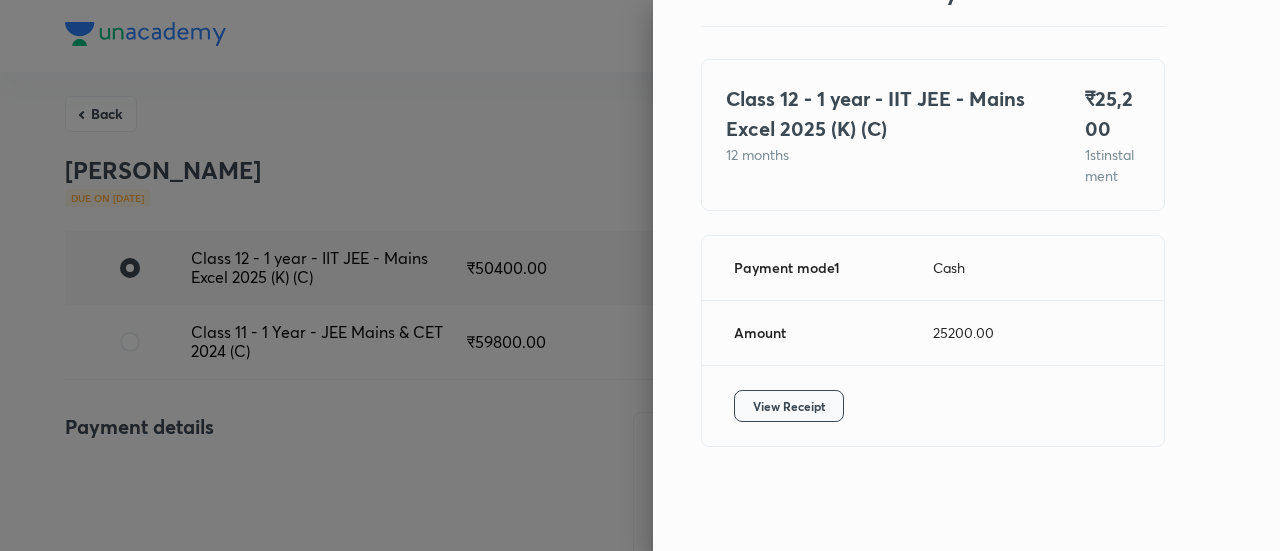 click on "View Receipt" at bounding box center (789, 406) 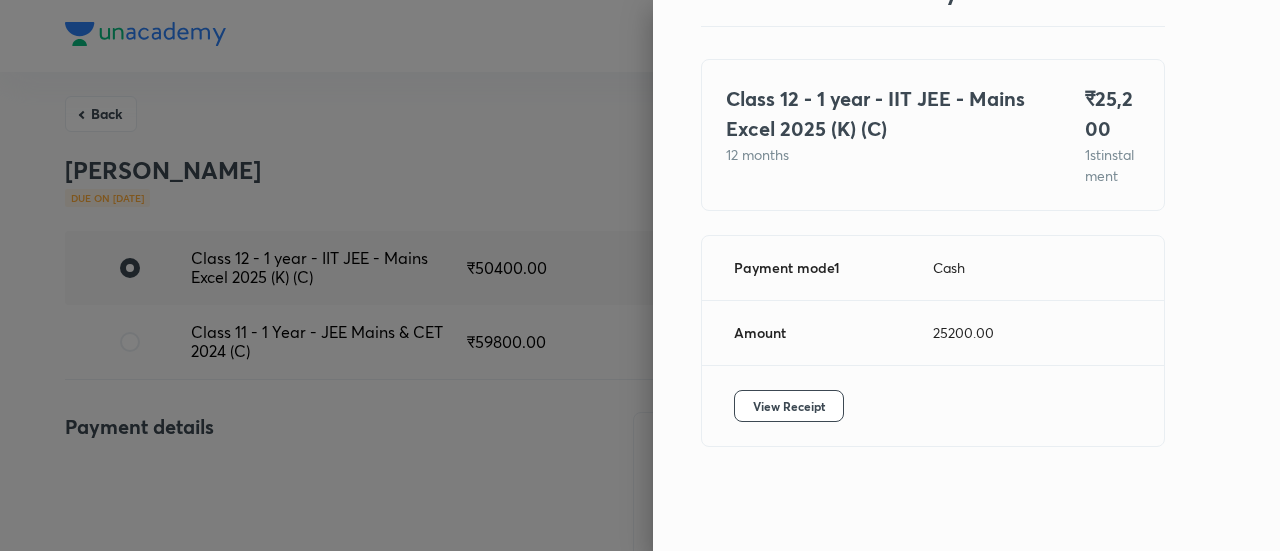 click at bounding box center [640, 275] 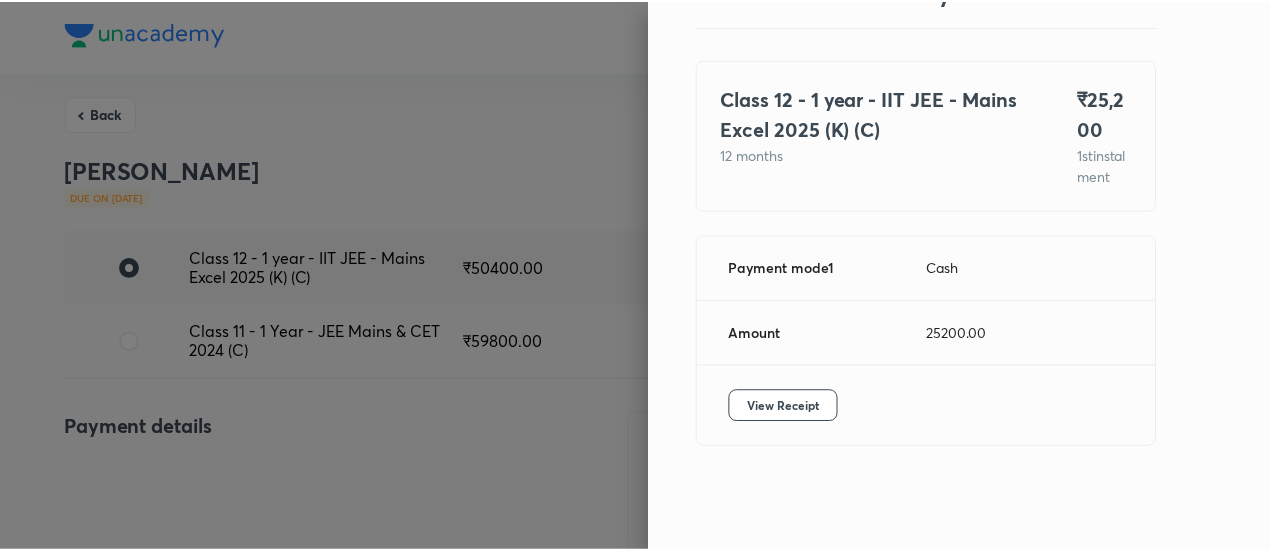scroll, scrollTop: 7, scrollLeft: 0, axis: vertical 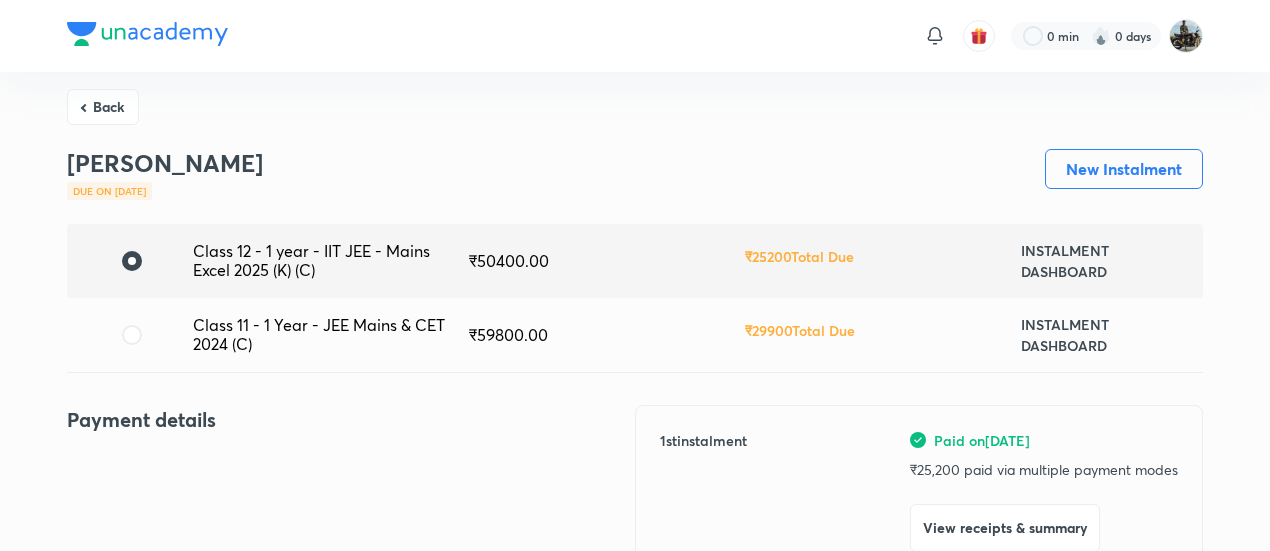 click on "Back" at bounding box center [103, 107] 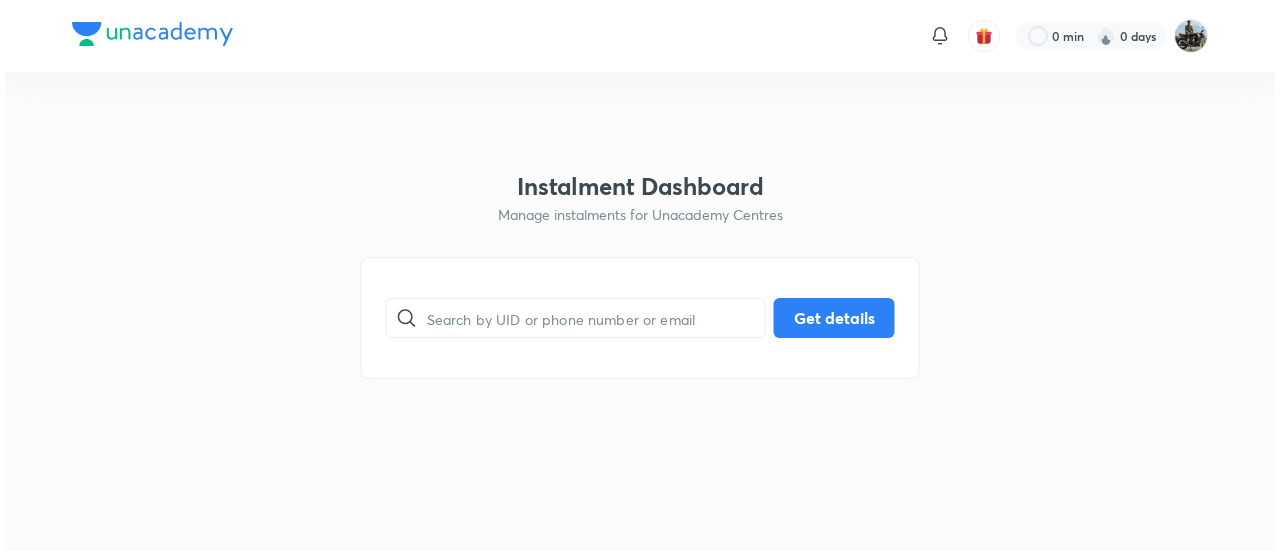 scroll, scrollTop: 0, scrollLeft: 0, axis: both 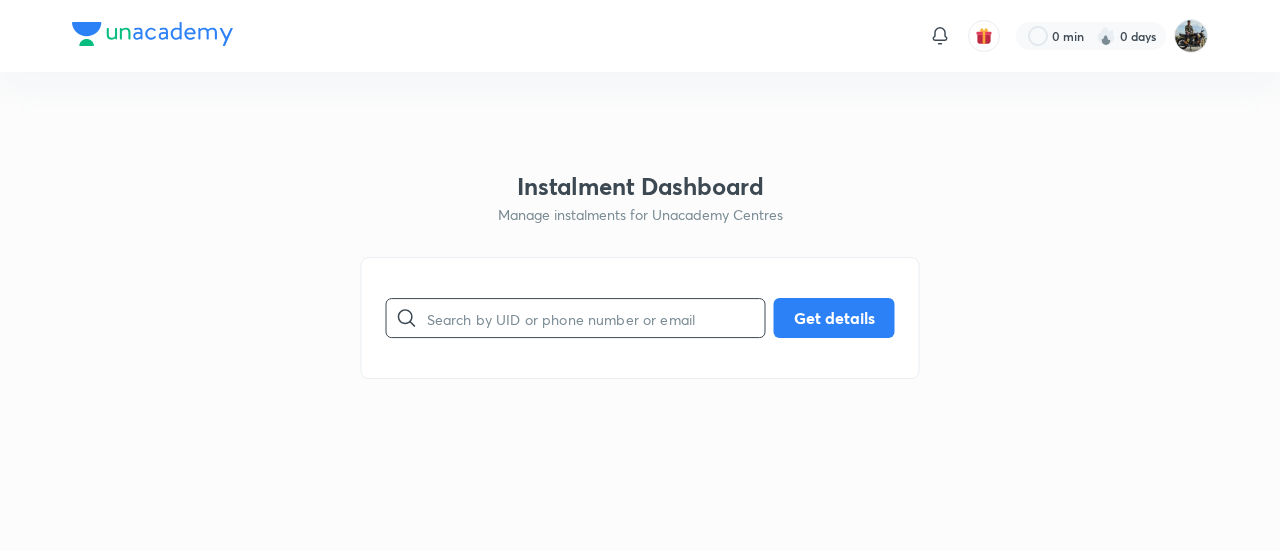 click at bounding box center (596, 318) 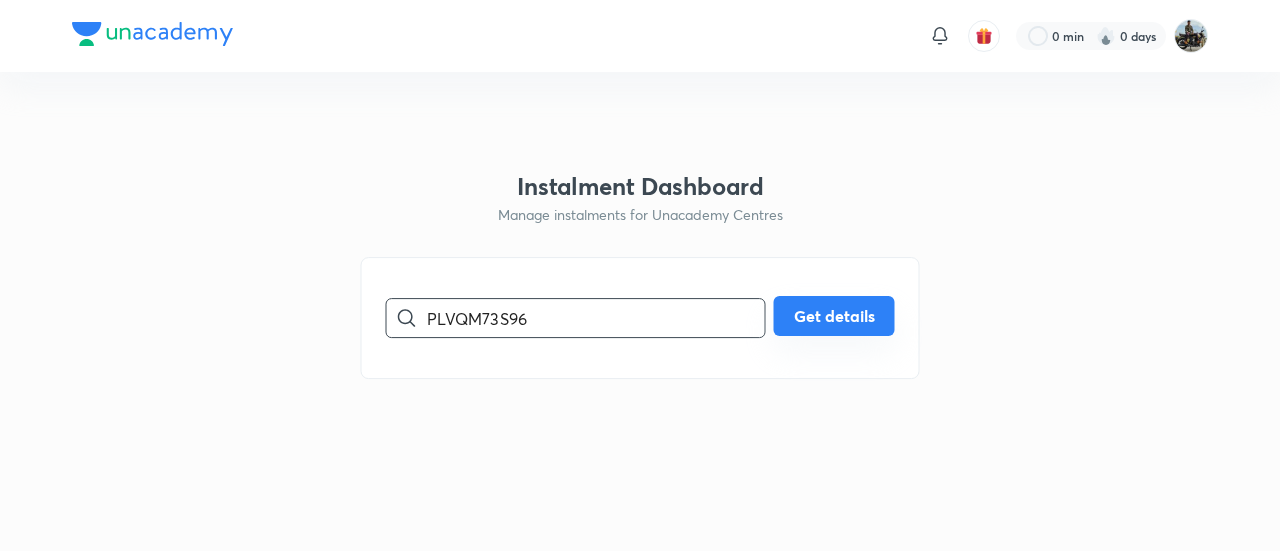 type on "PLVQM73S96" 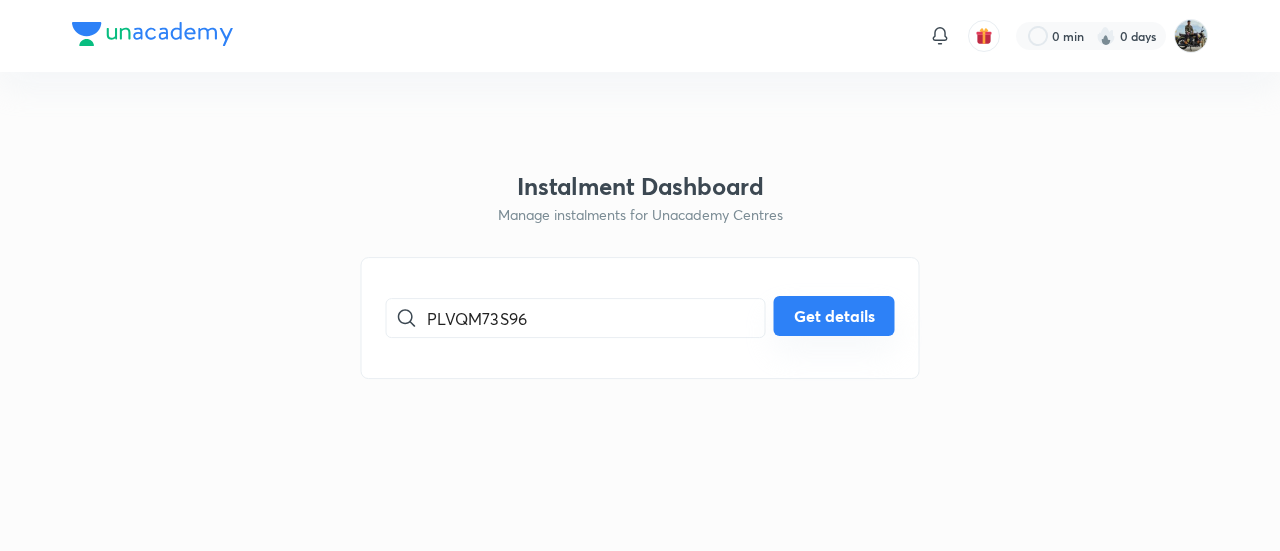 click on "Get details" at bounding box center [834, 316] 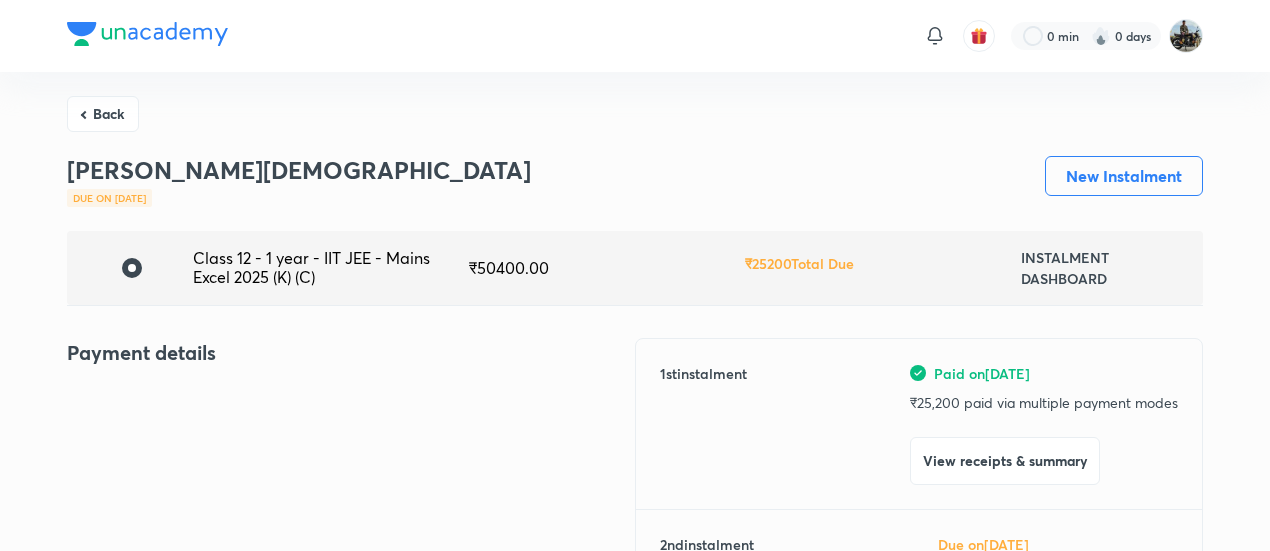 click on "View receipts & summary" at bounding box center [1005, 461] 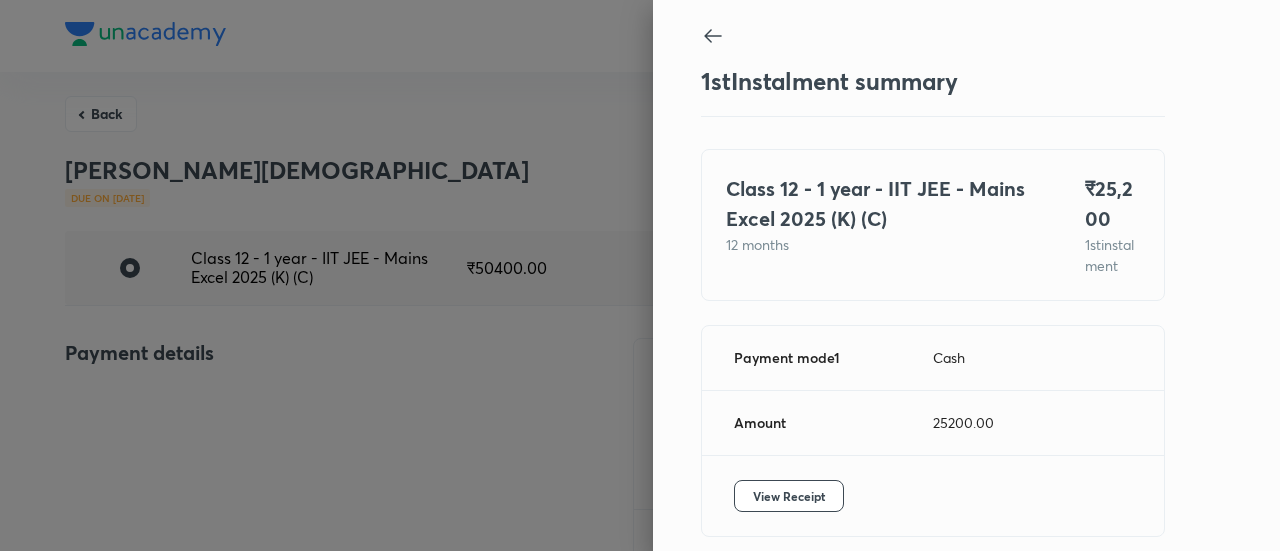scroll, scrollTop: 109, scrollLeft: 0, axis: vertical 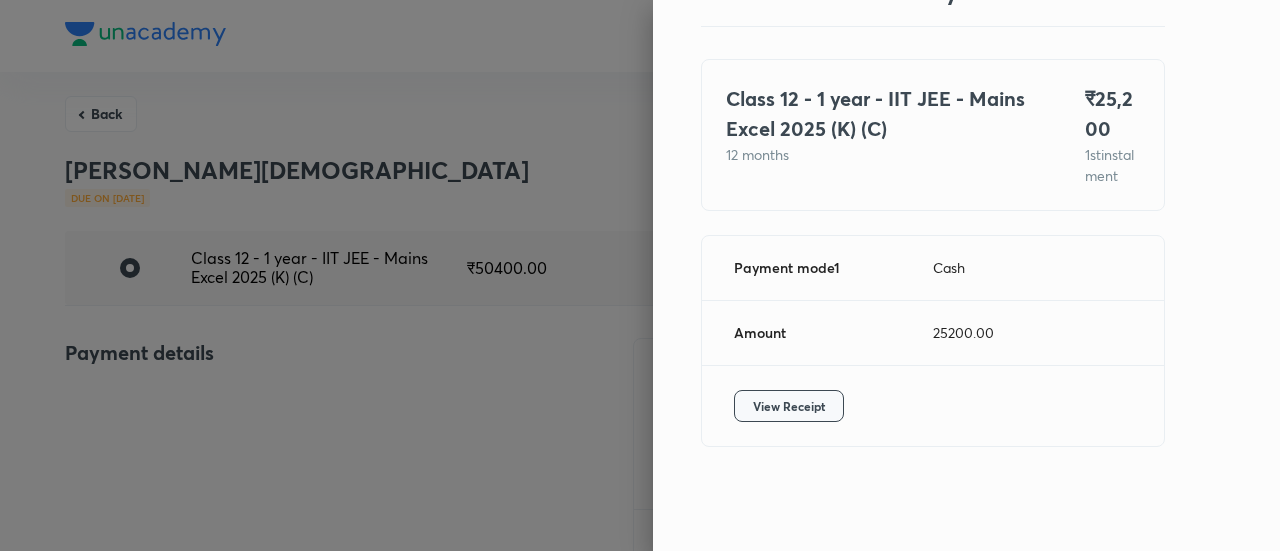 click on "View Receipt" at bounding box center (789, 406) 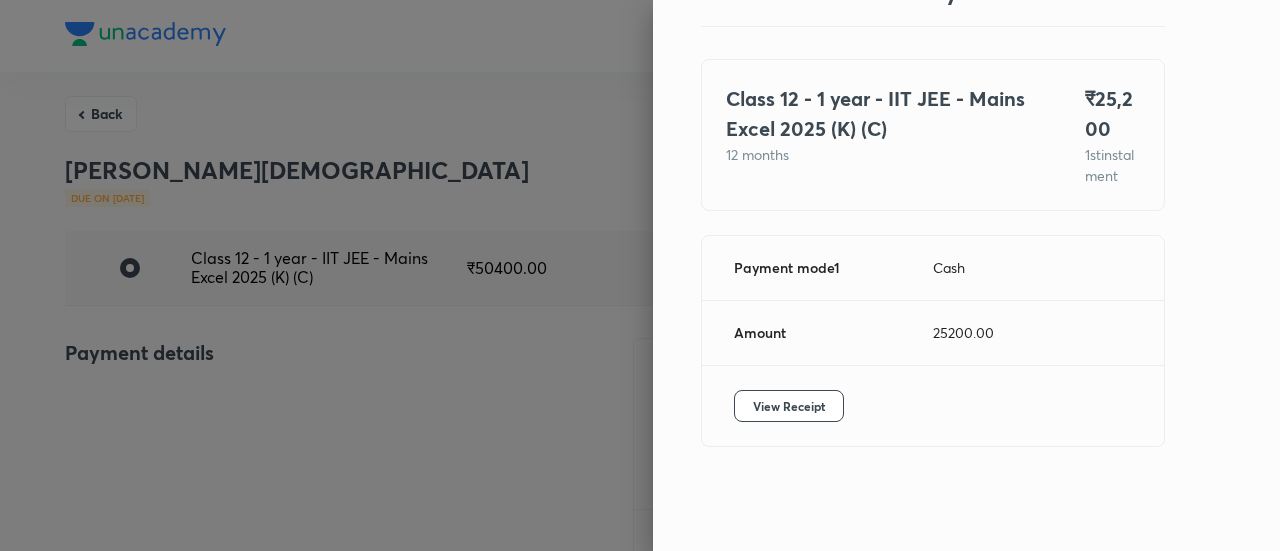 click at bounding box center (640, 275) 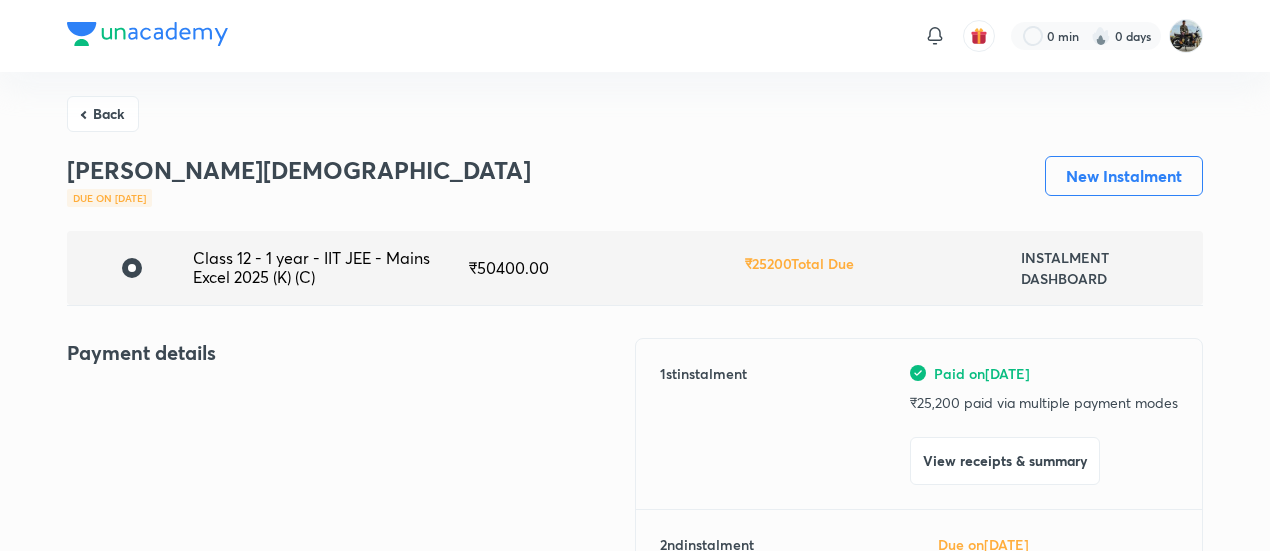click on "Back" at bounding box center (103, 114) 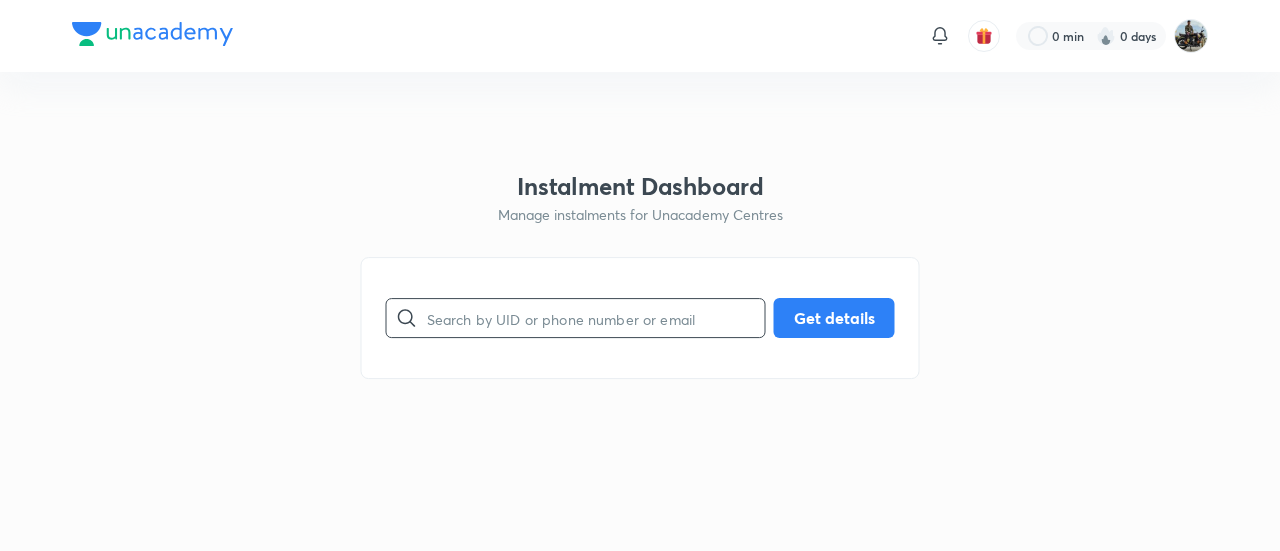click at bounding box center (596, 318) 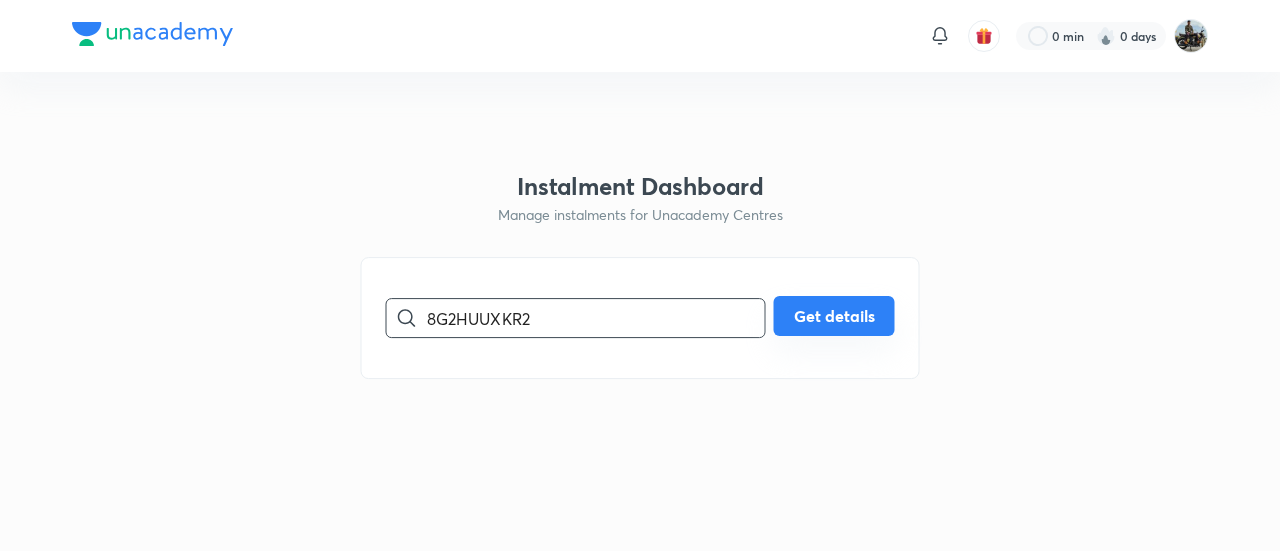 type on "8G2HUUXKR2" 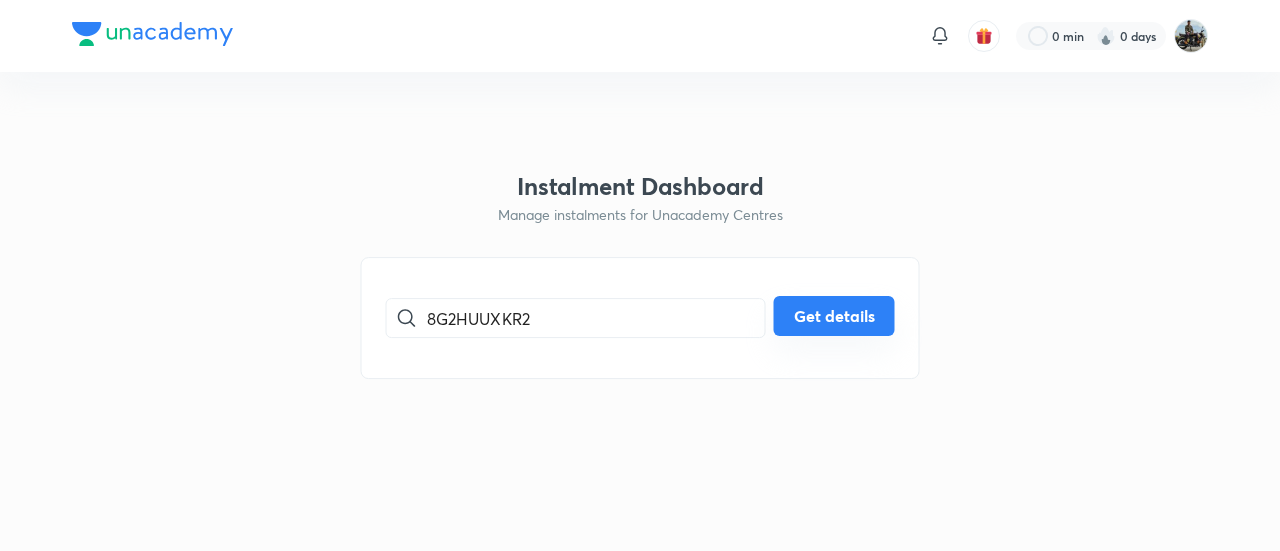 click on "Get details" at bounding box center [834, 316] 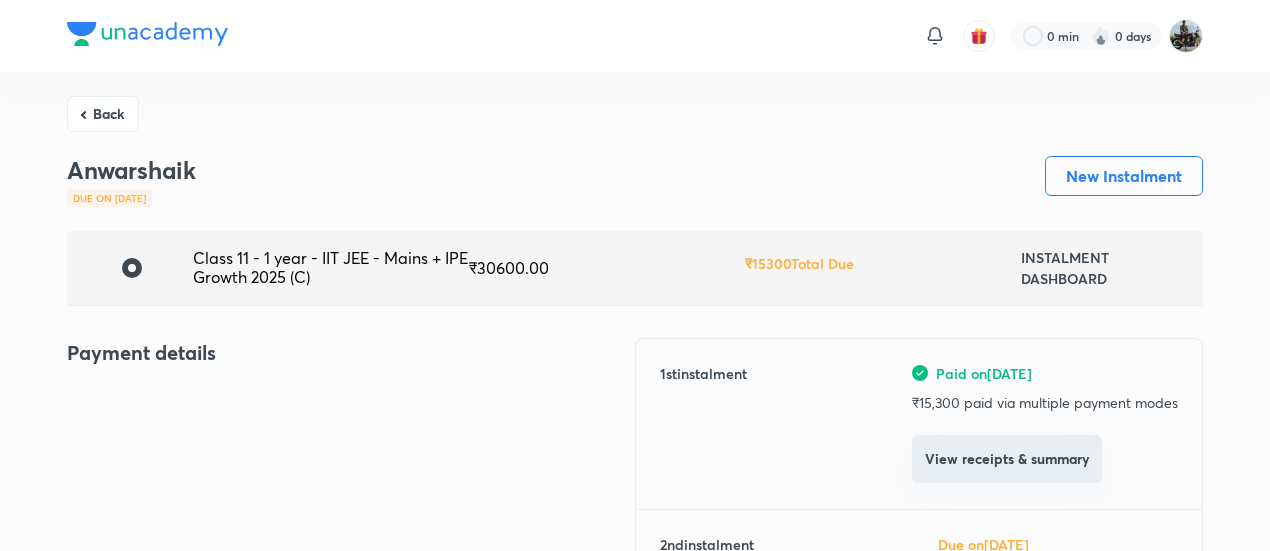 click on "View receipts & summary" at bounding box center (1007, 459) 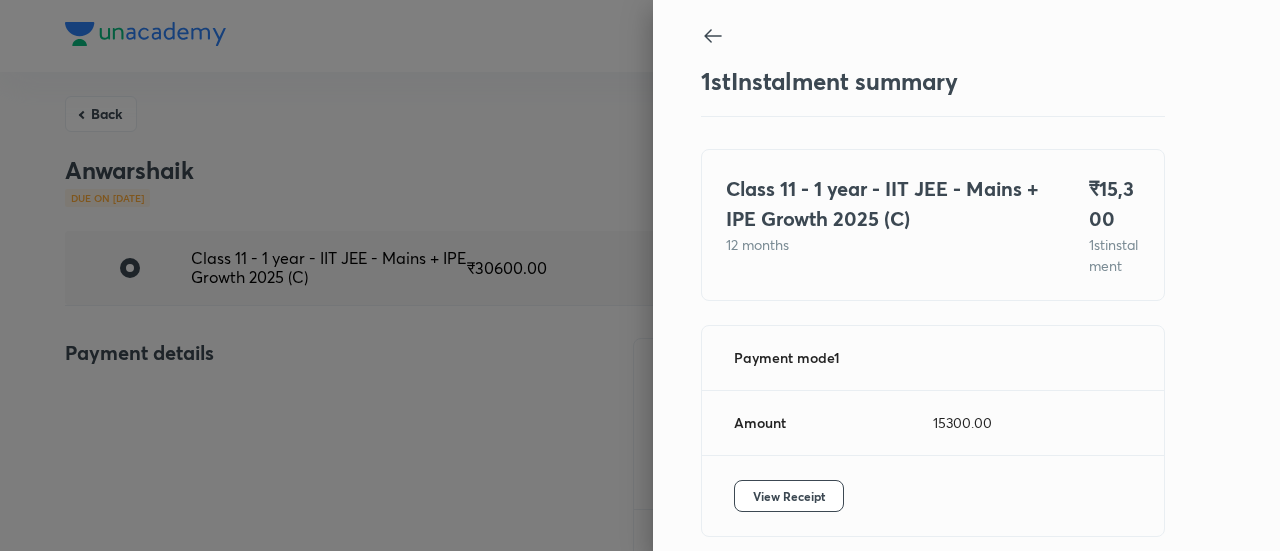 scroll, scrollTop: 109, scrollLeft: 0, axis: vertical 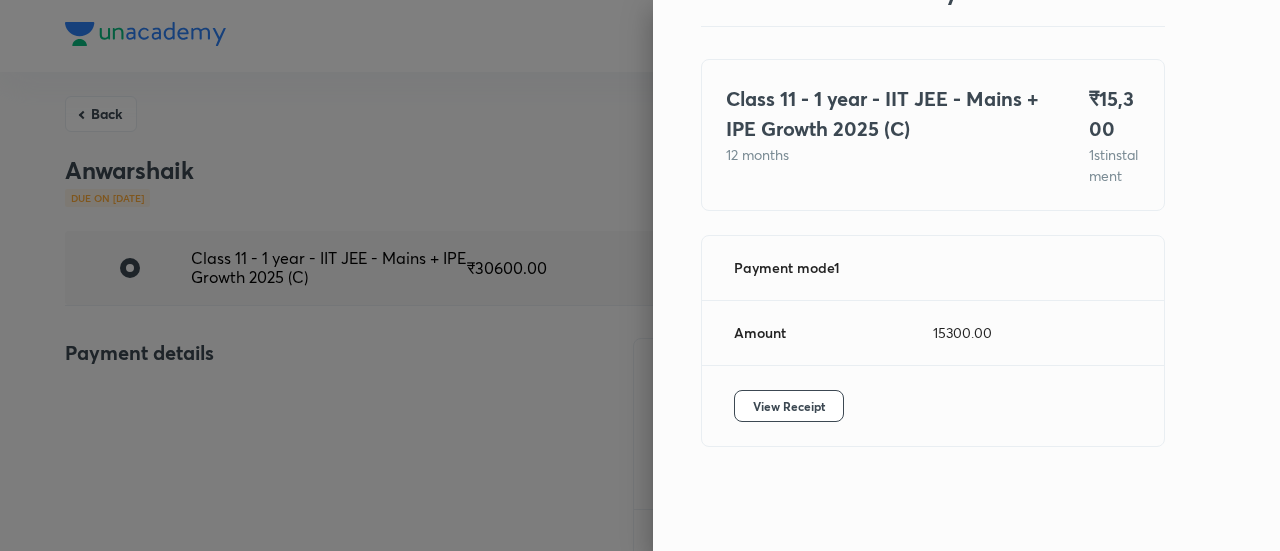 click on "View Receipt" at bounding box center (933, 406) 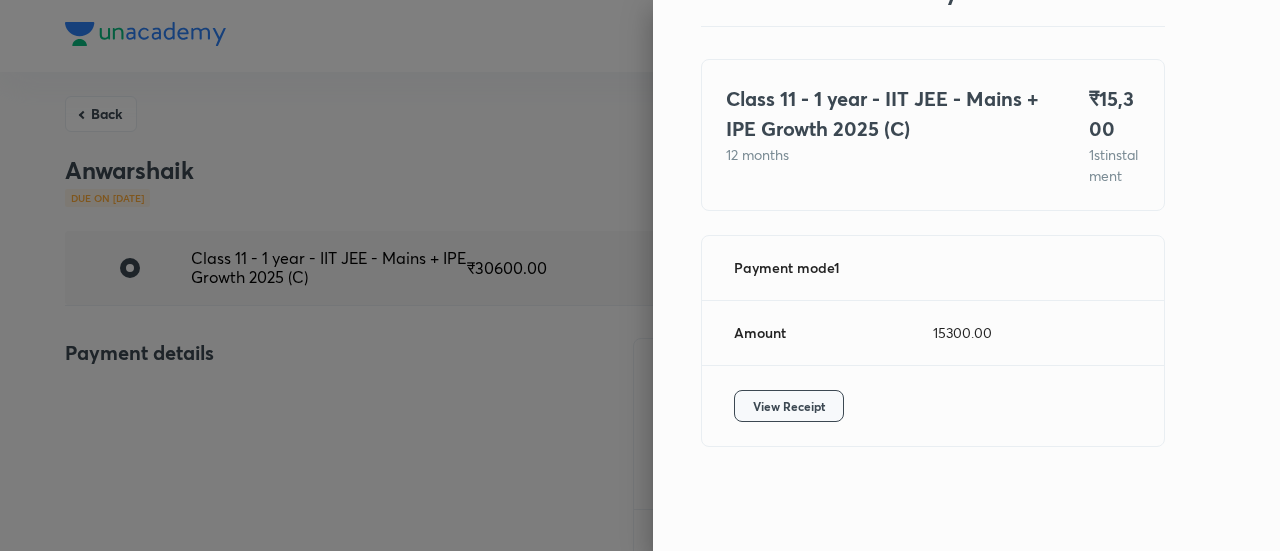 click on "View Receipt" at bounding box center (789, 406) 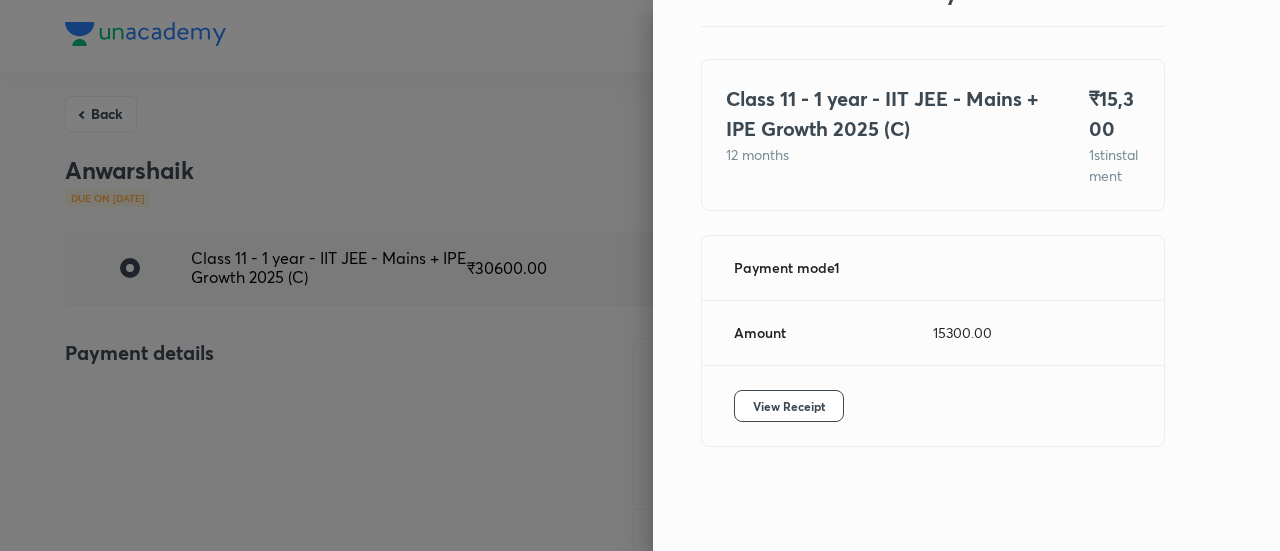 click at bounding box center [640, 275] 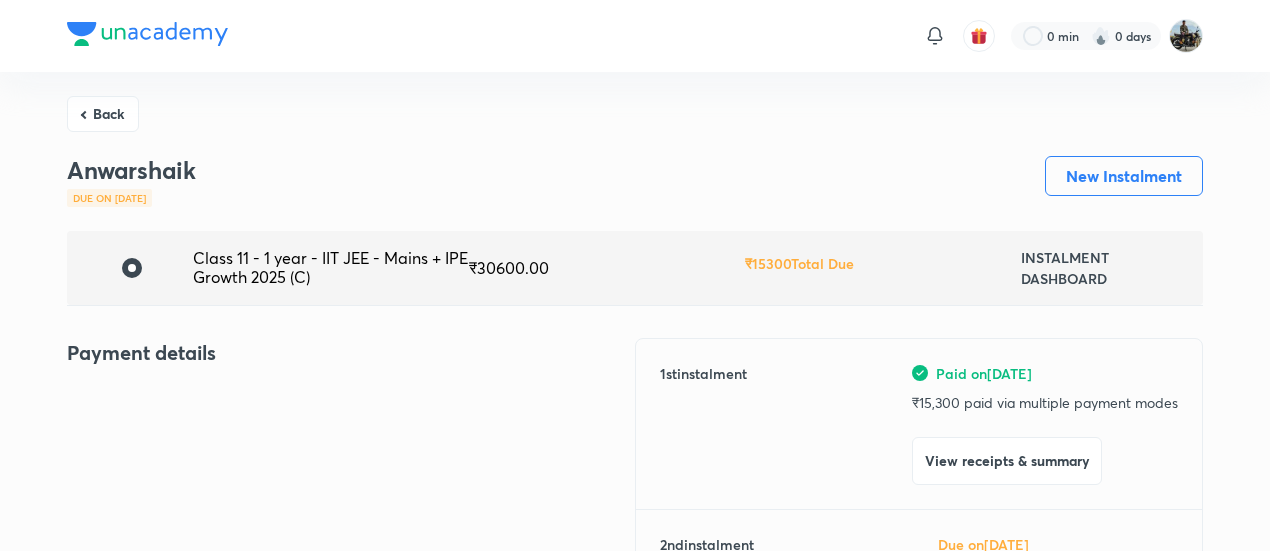 click on "Back" at bounding box center (103, 114) 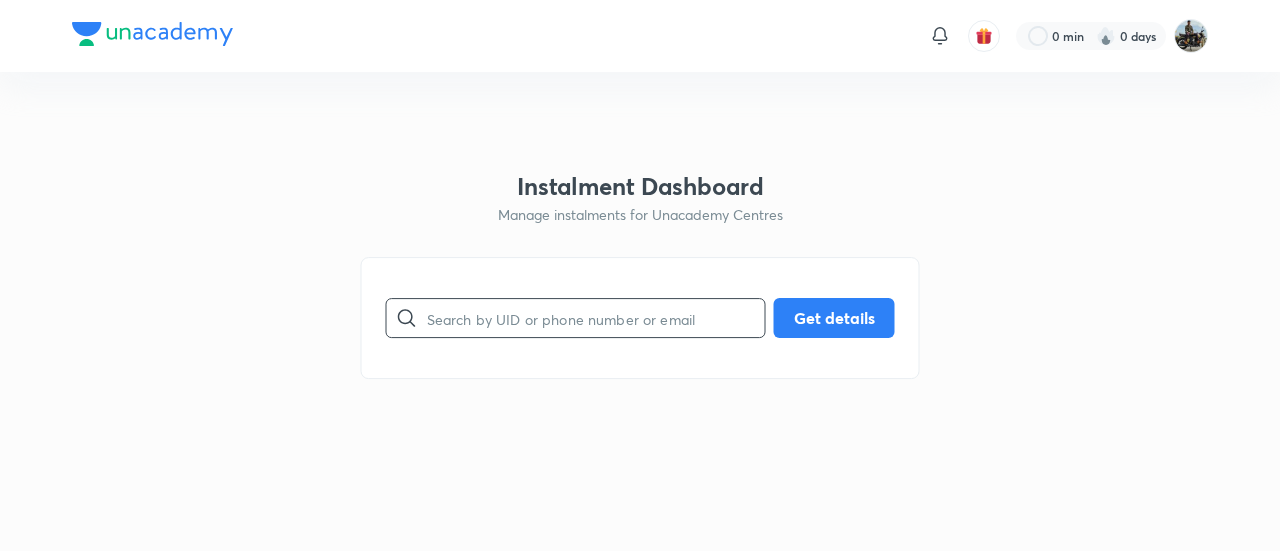click at bounding box center [596, 318] 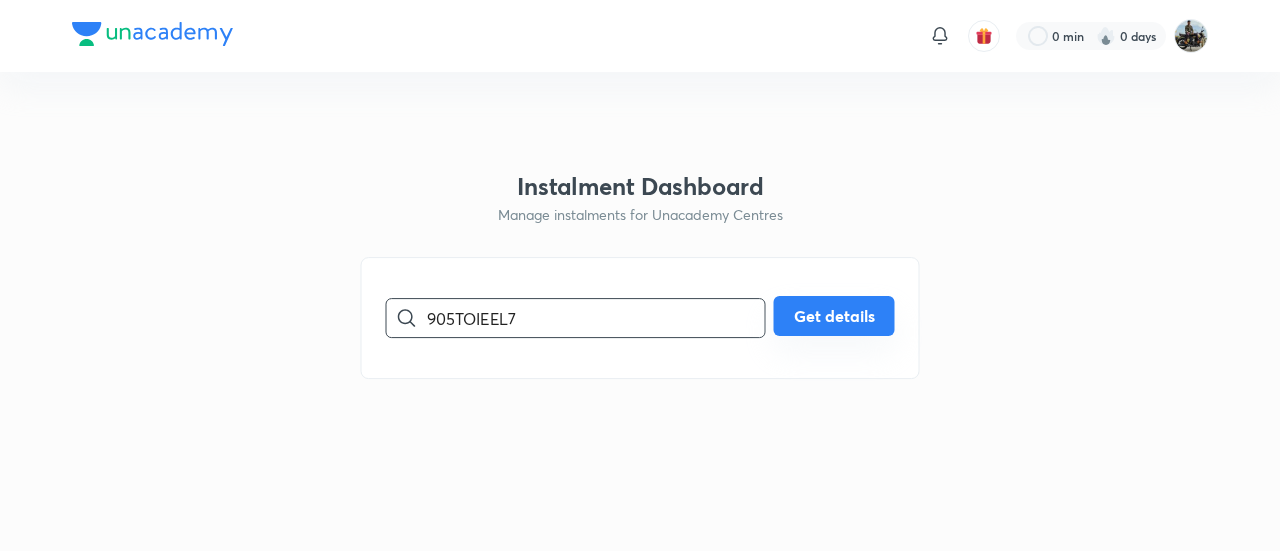 type on "905TOIEEL7" 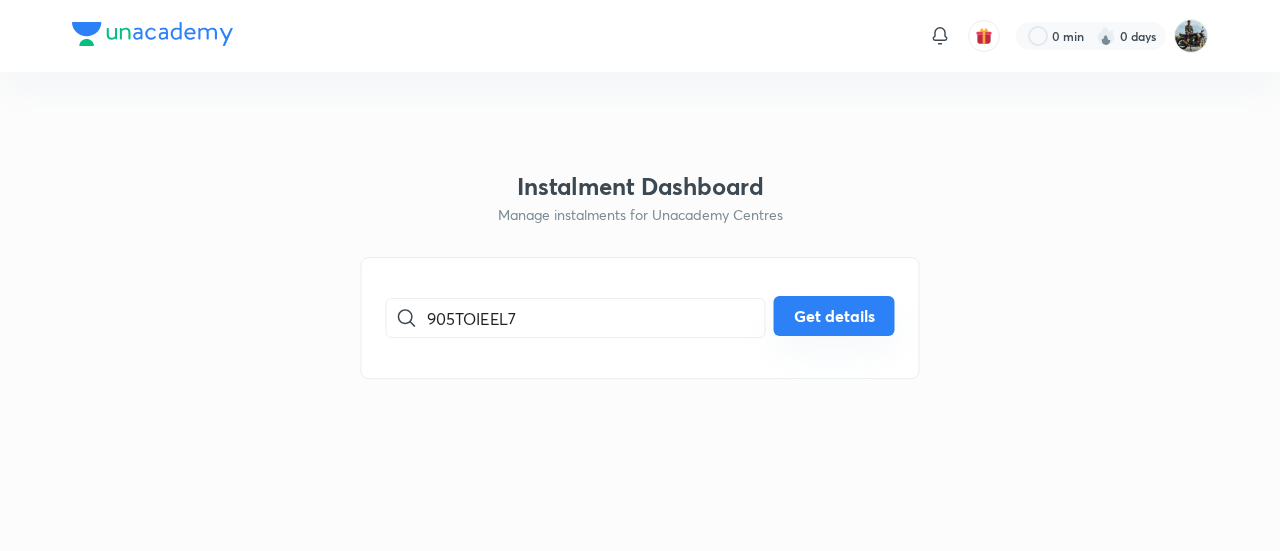 click on "Get details" at bounding box center (834, 316) 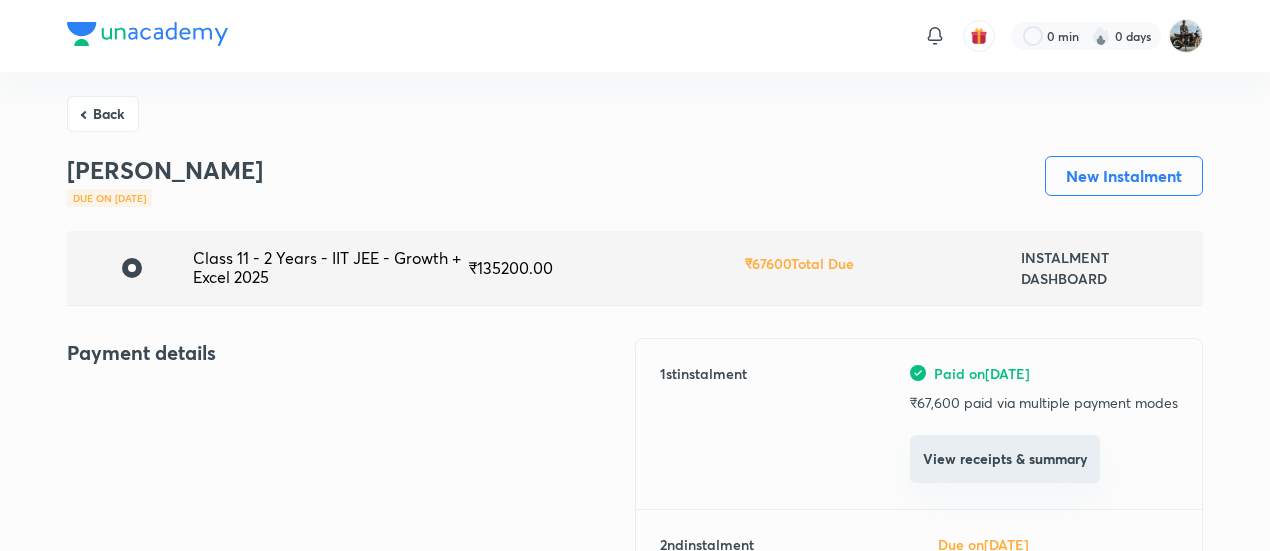 drag, startPoint x: 898, startPoint y: 478, endPoint x: 968, endPoint y: 443, distance: 78.26238 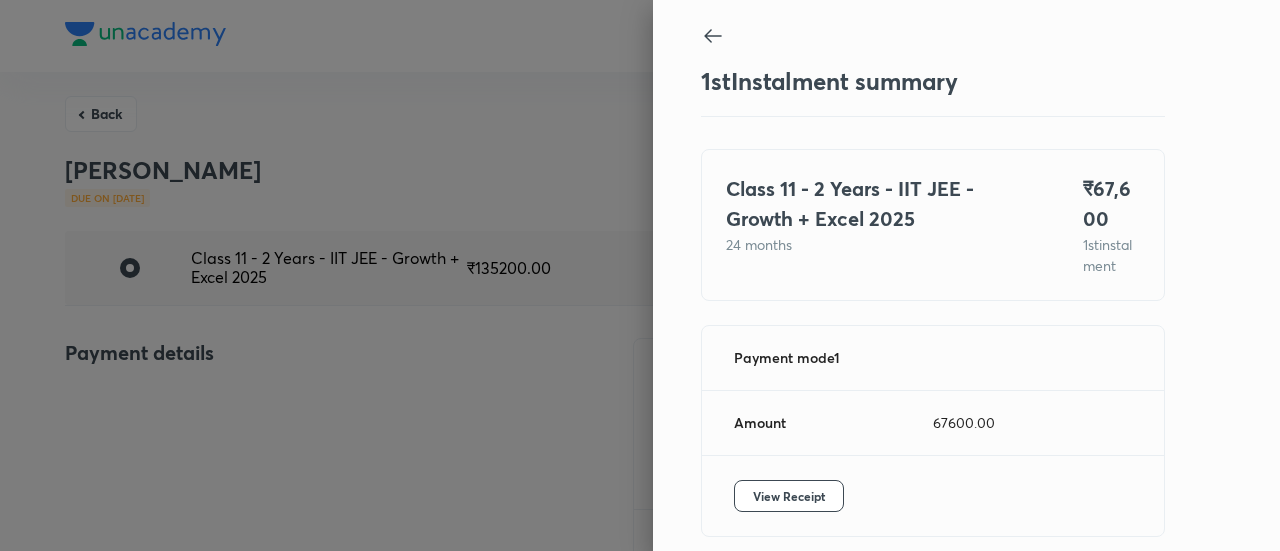 scroll, scrollTop: 109, scrollLeft: 0, axis: vertical 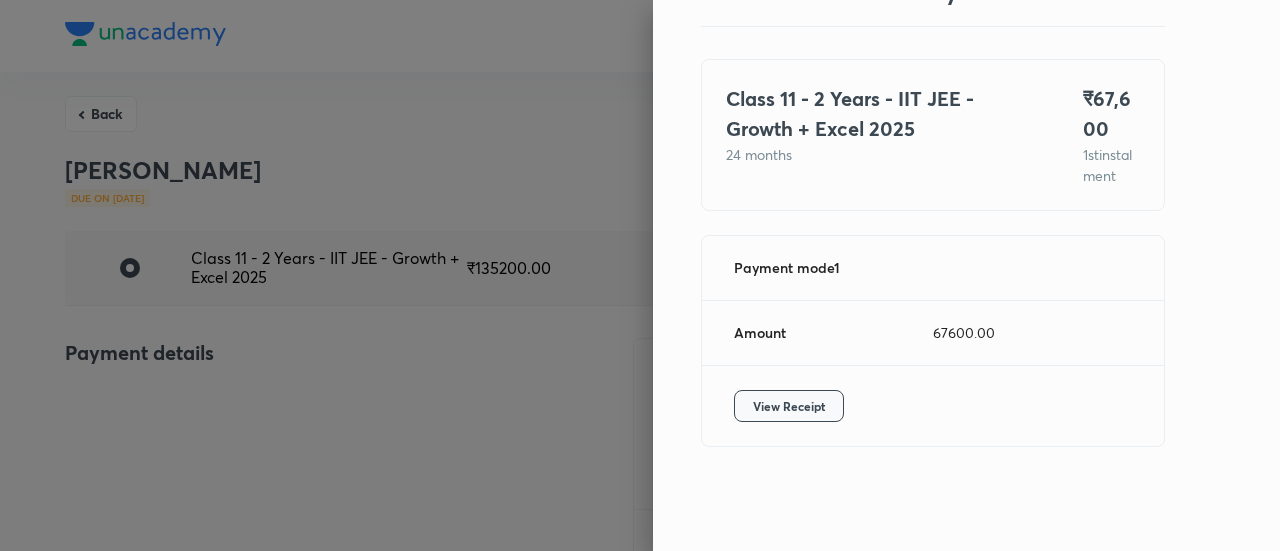 click on "View Receipt" at bounding box center [789, 406] 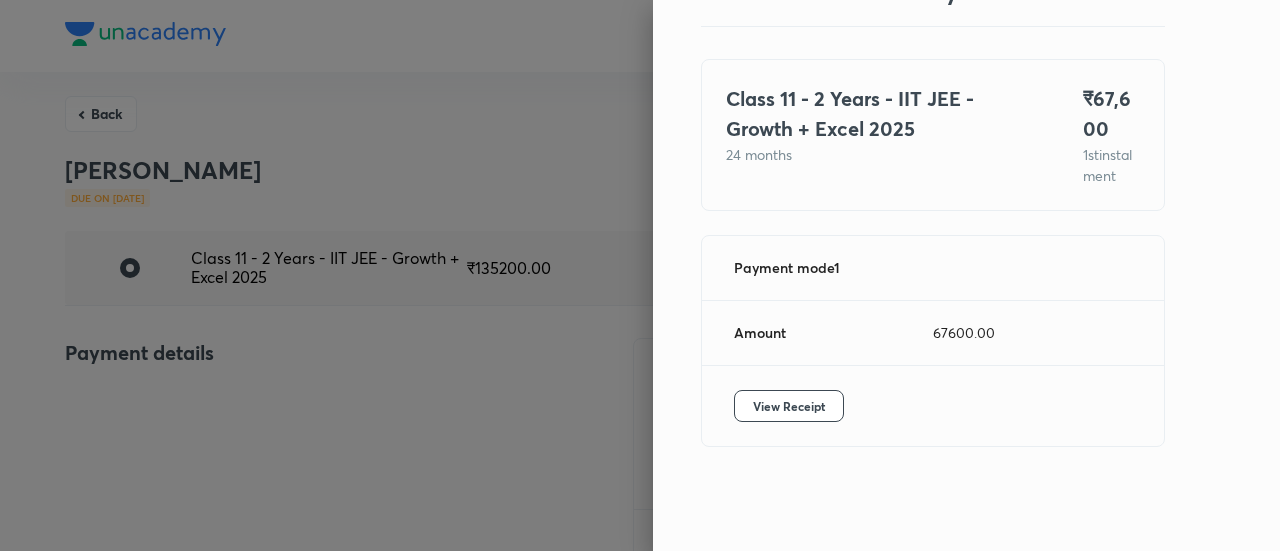 click at bounding box center [640, 275] 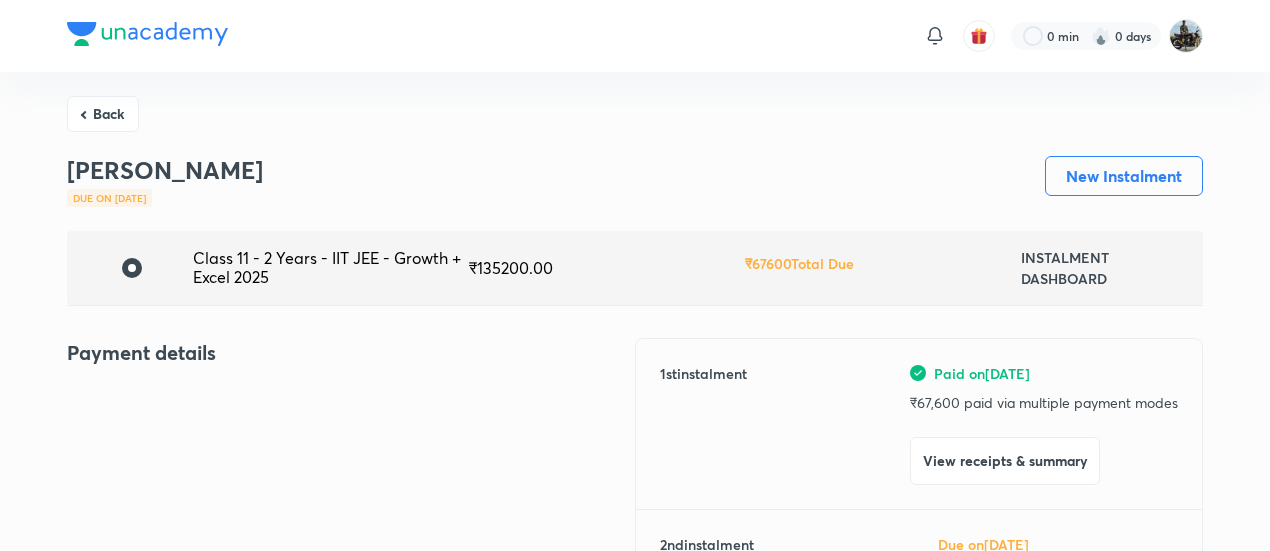 click on "Back" at bounding box center (103, 114) 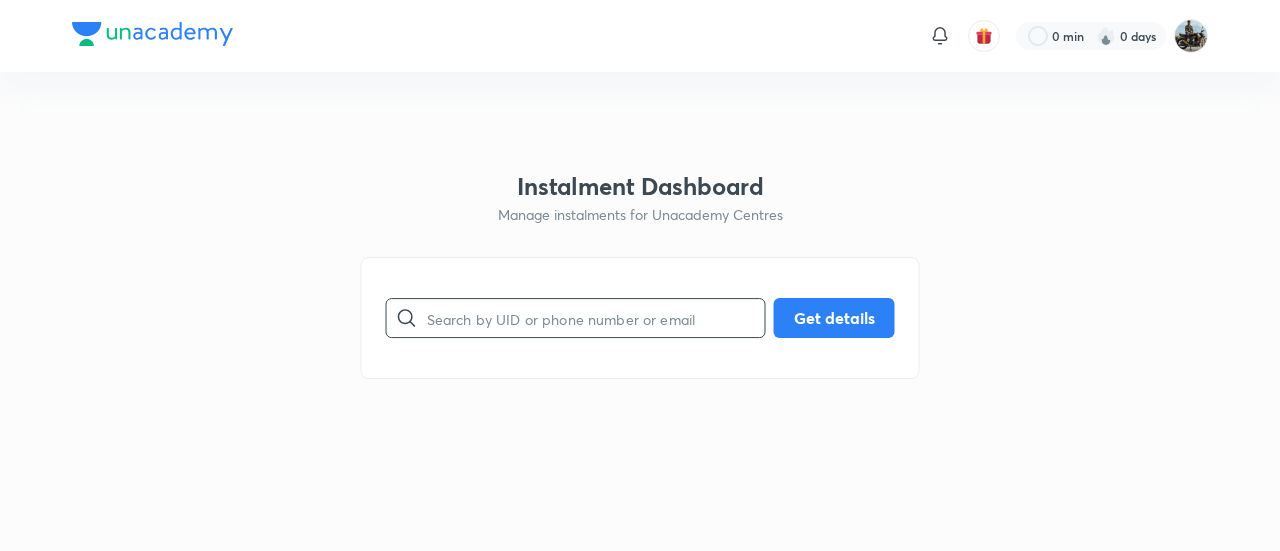 click at bounding box center (596, 318) 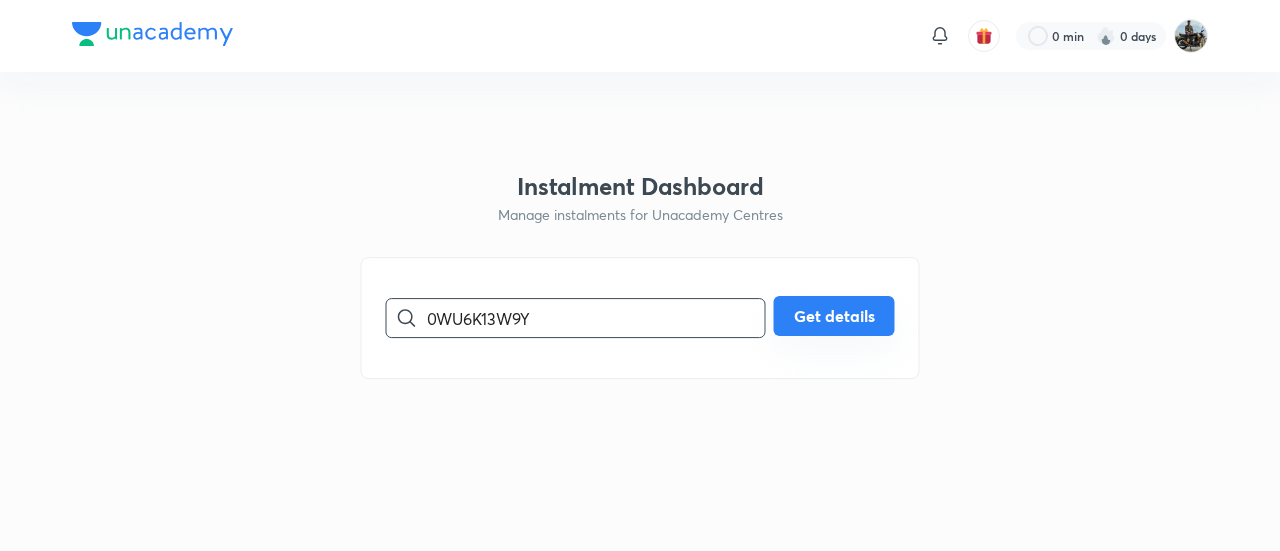 type on "0WU6K13W9Y" 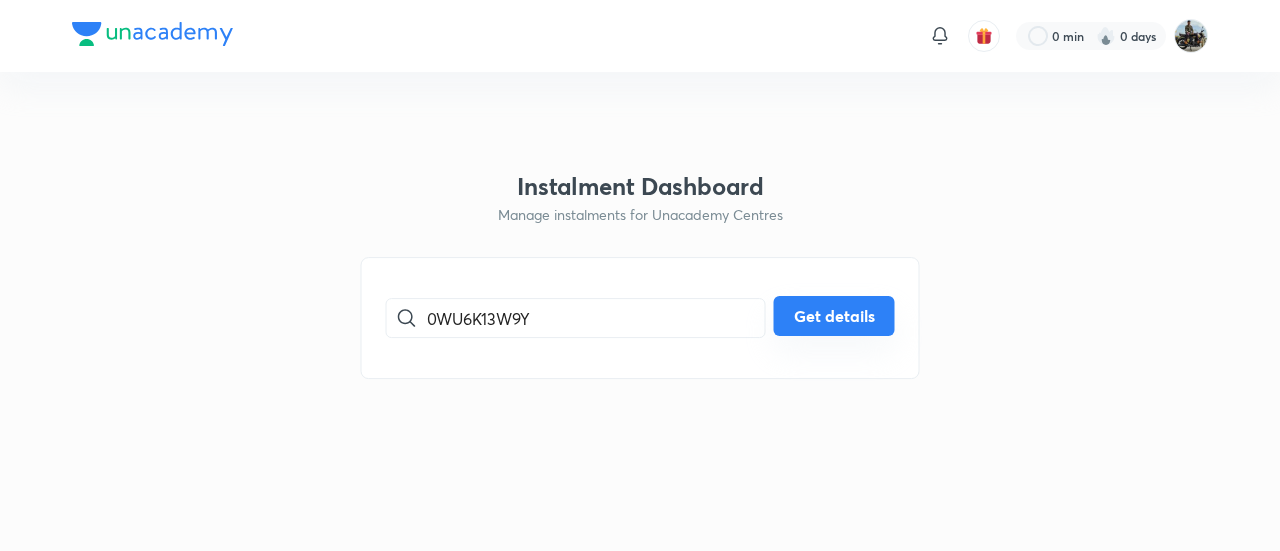 click on "Get details" at bounding box center (834, 316) 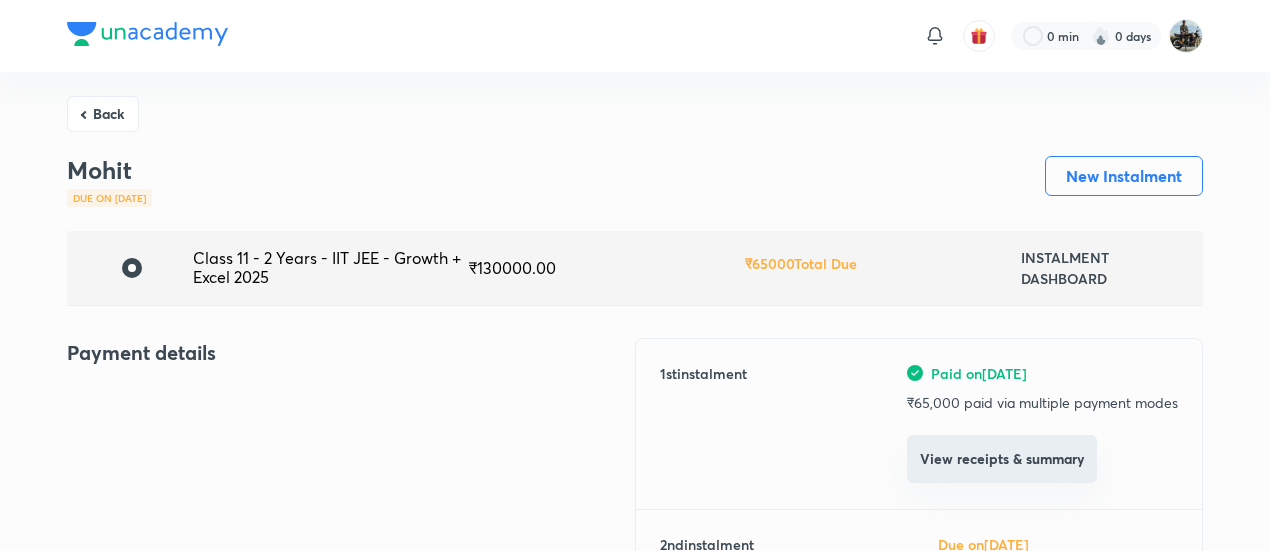 click on "View receipts & summary" at bounding box center [1002, 459] 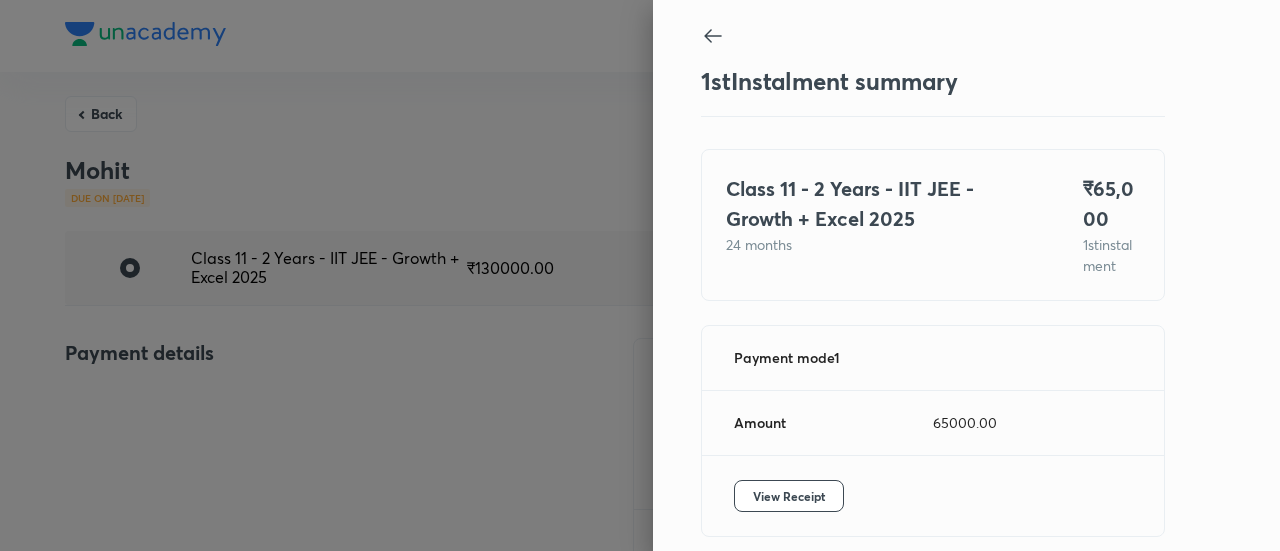 scroll, scrollTop: 109, scrollLeft: 0, axis: vertical 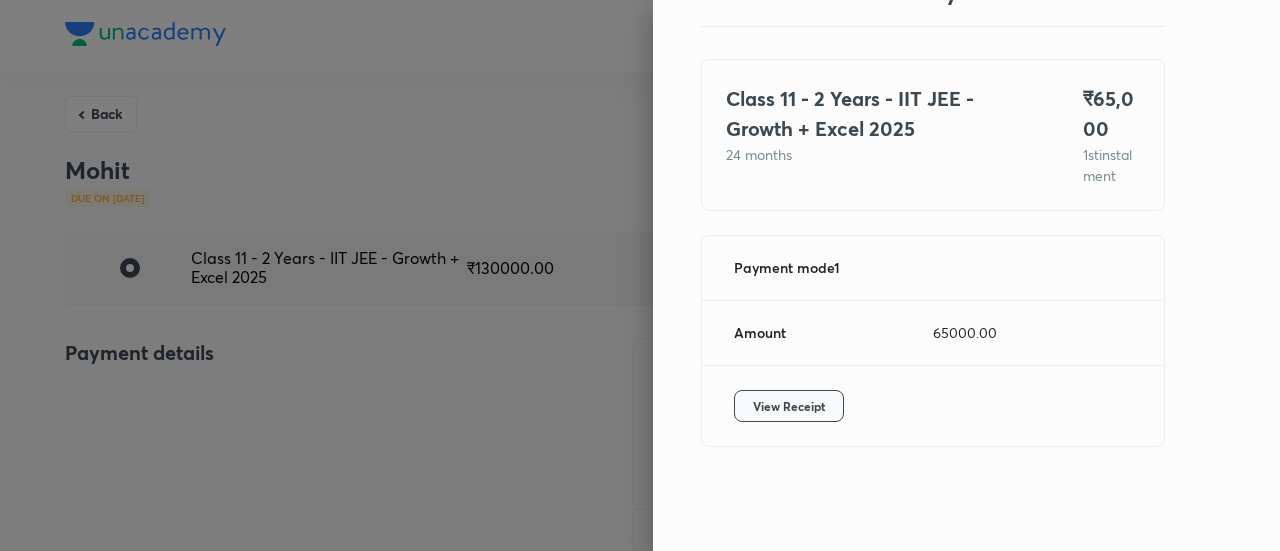 click on "View Receipt" at bounding box center [789, 406] 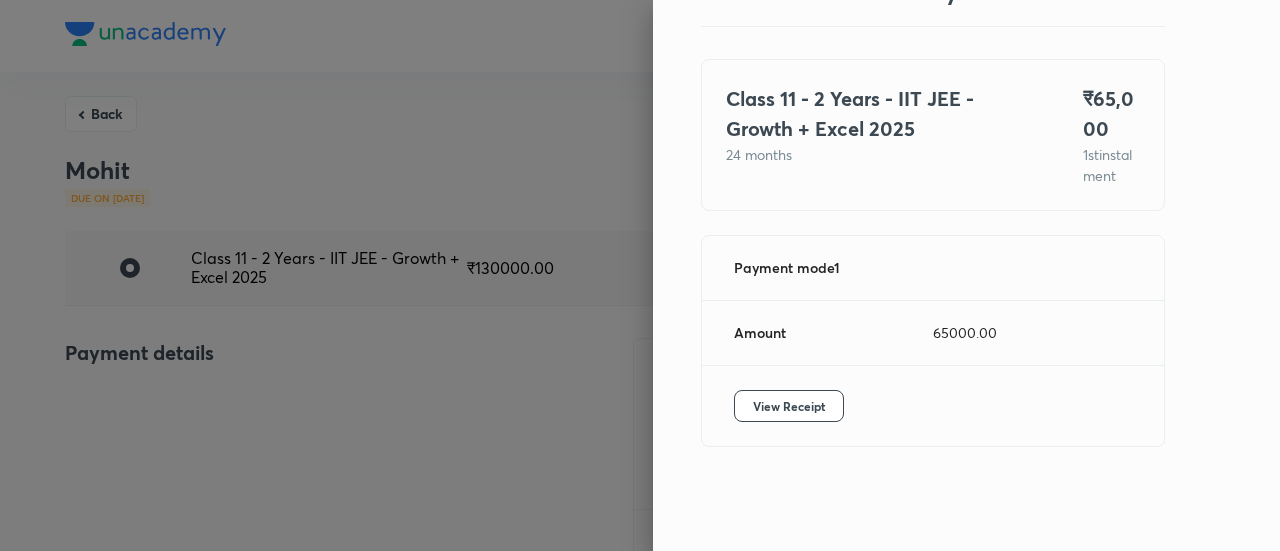 click at bounding box center (640, 275) 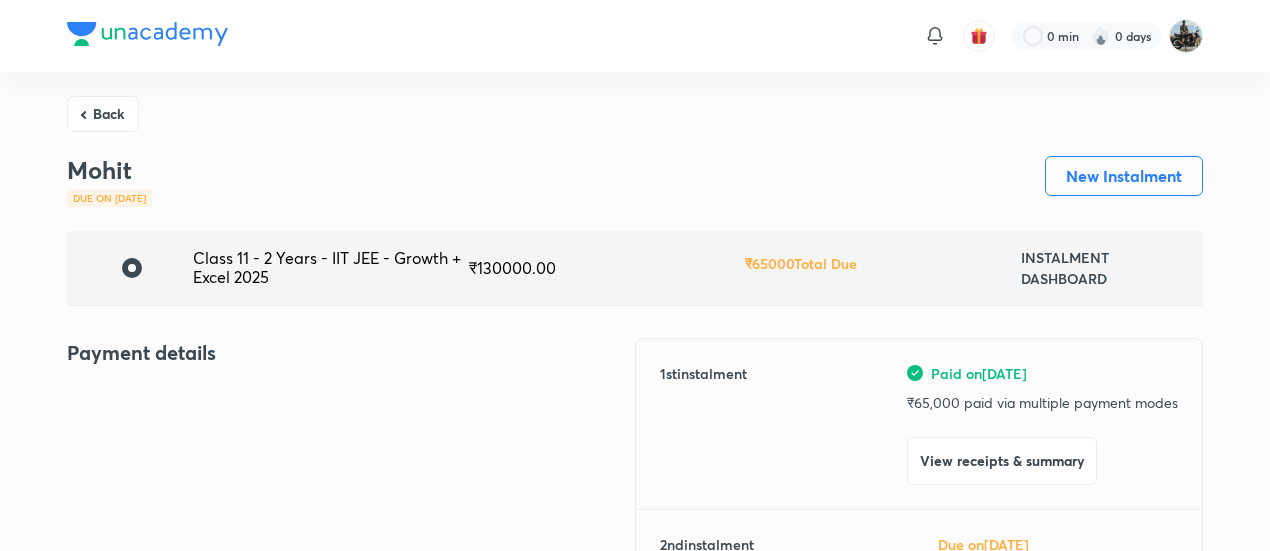 click on "Back" at bounding box center [103, 114] 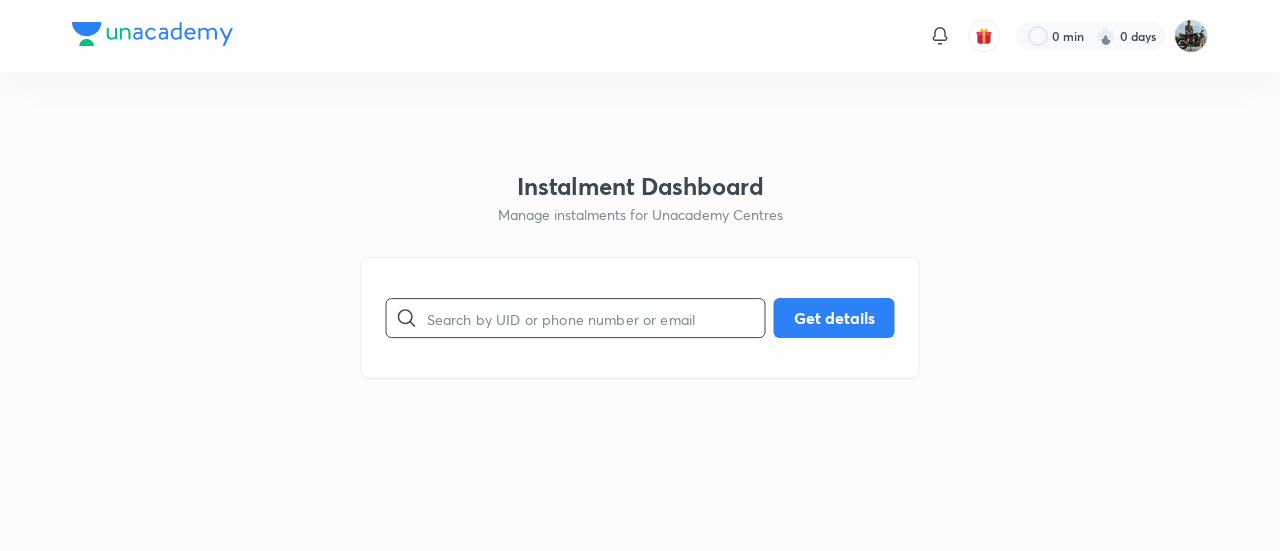 click at bounding box center [596, 318] 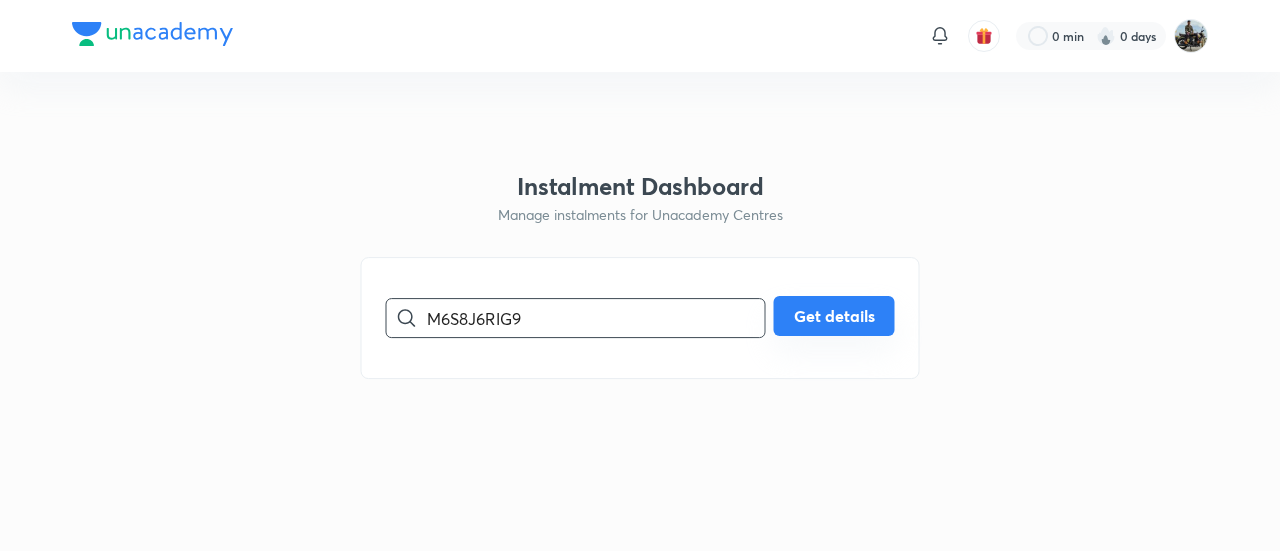 type on "M6S8J6RIG9" 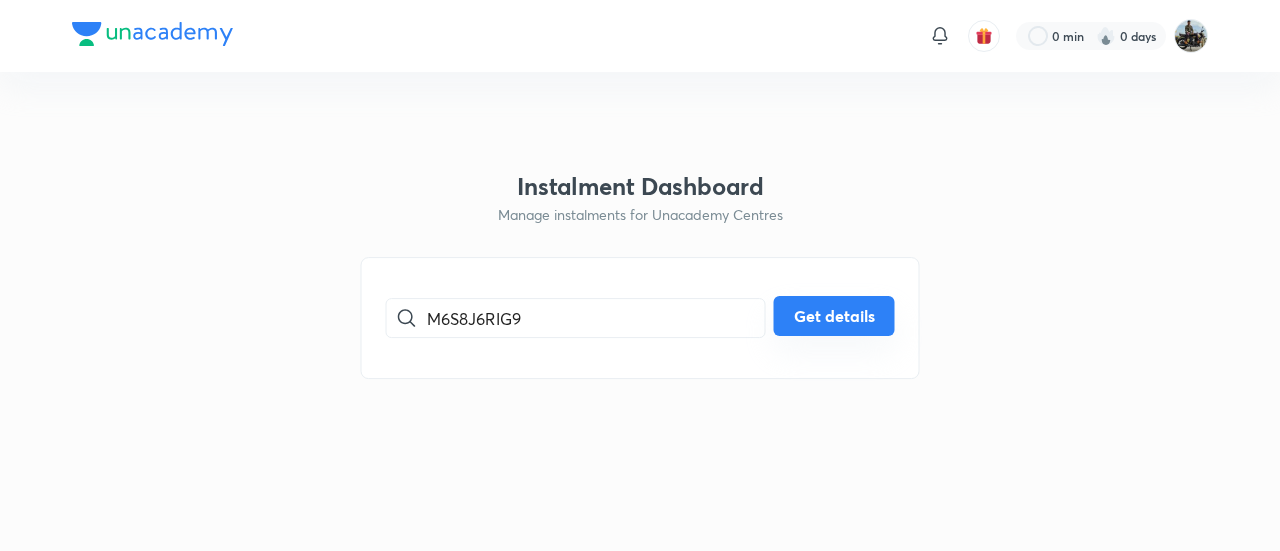 click on "Get details" at bounding box center [834, 316] 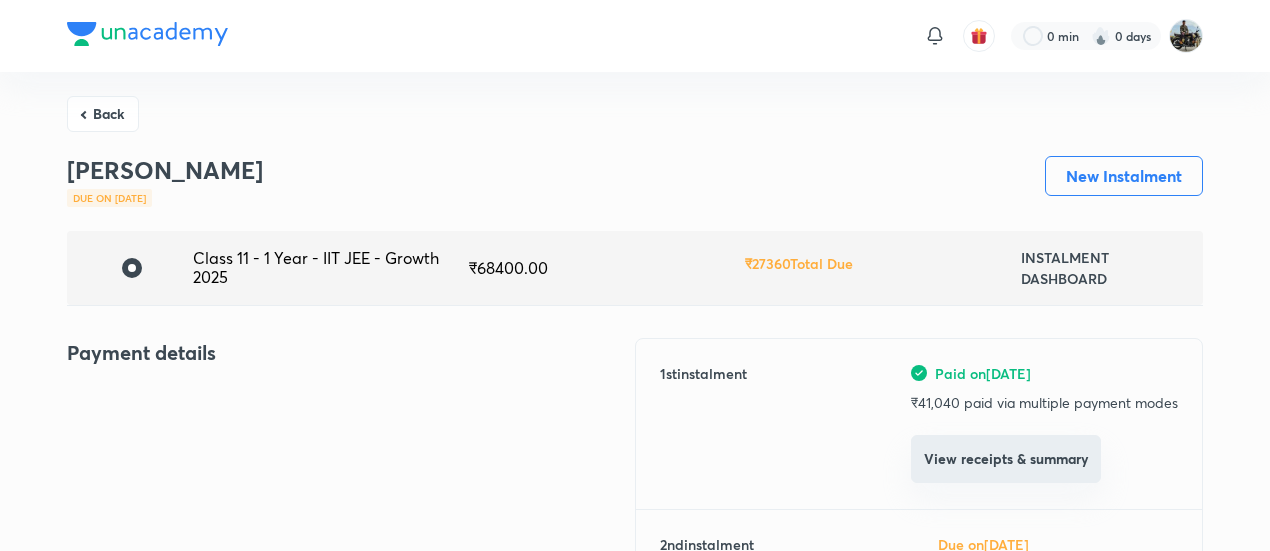 click on "View receipts & summary" at bounding box center [1006, 459] 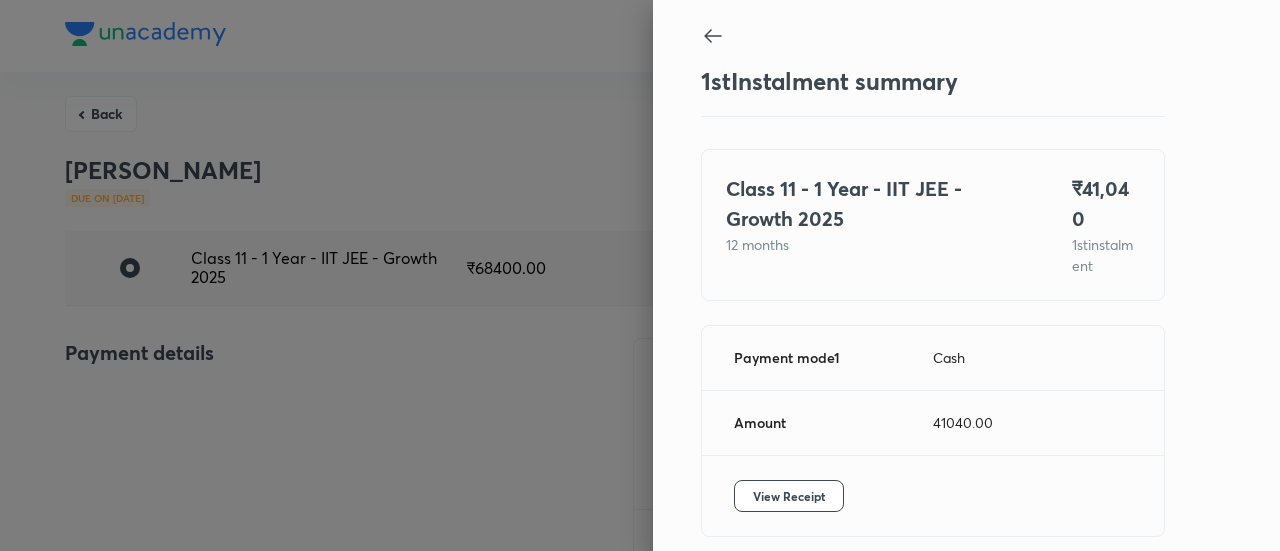 scroll, scrollTop: 67, scrollLeft: 0, axis: vertical 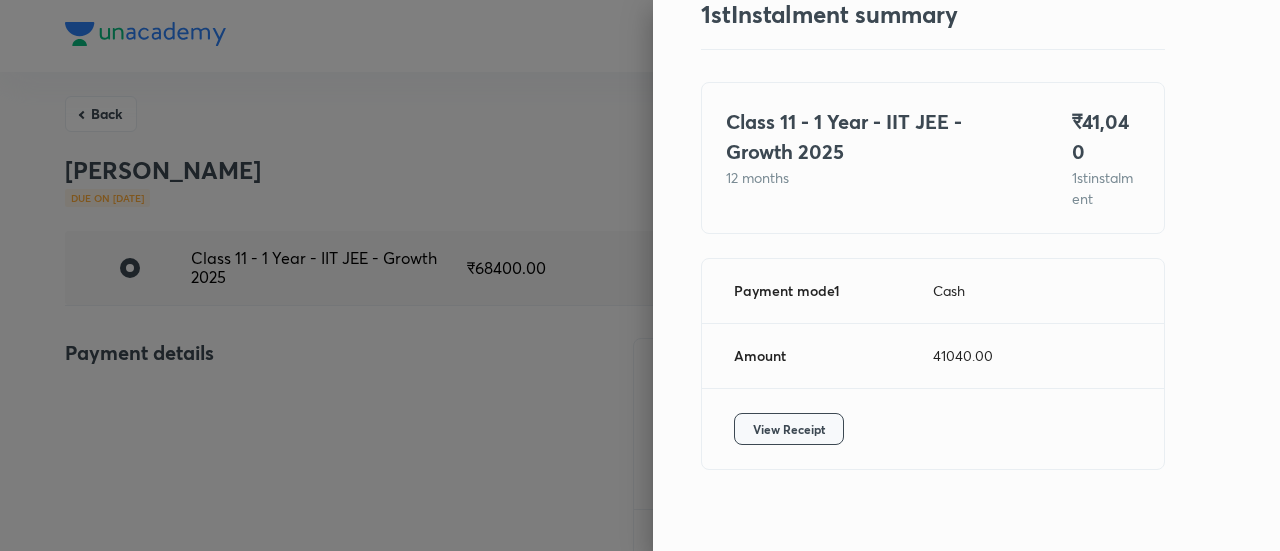 click on "View Receipt" at bounding box center [789, 429] 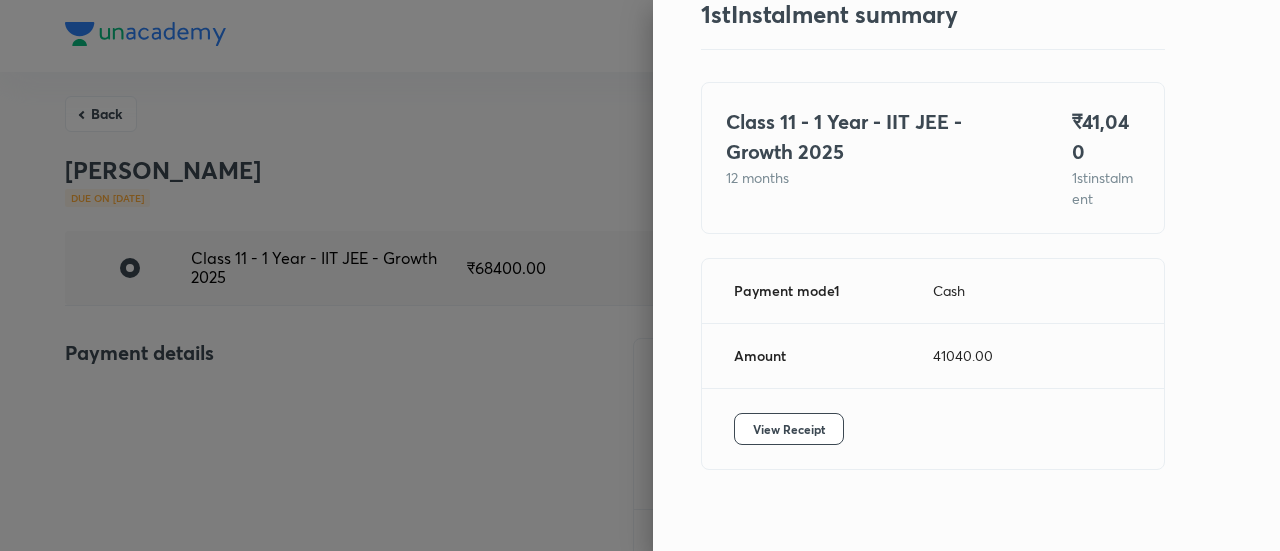 click at bounding box center [640, 275] 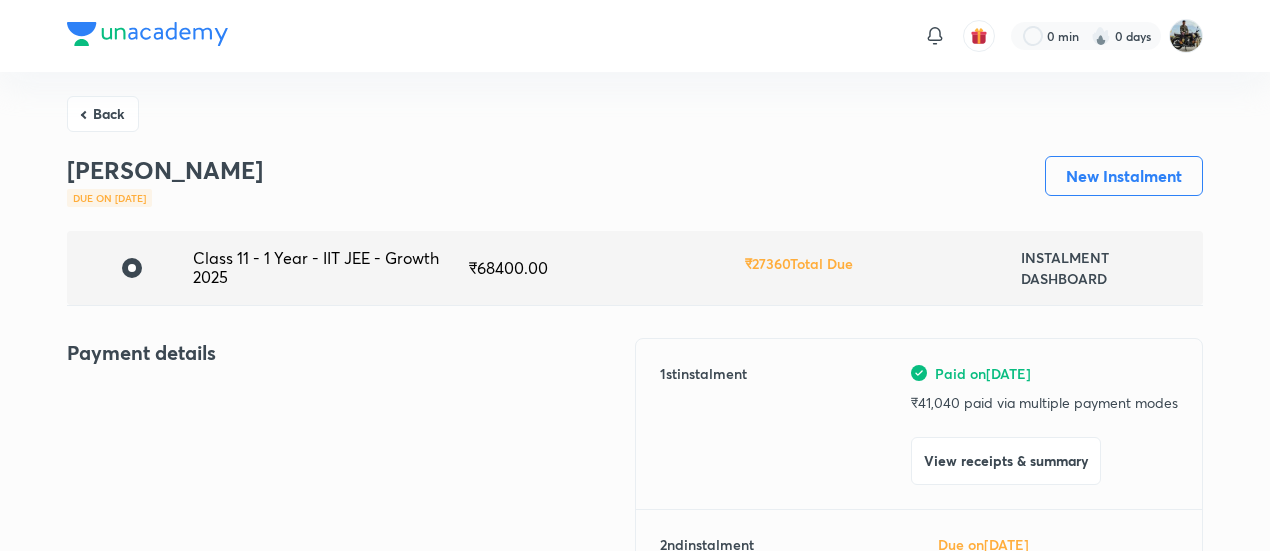 click on "Back" at bounding box center (103, 114) 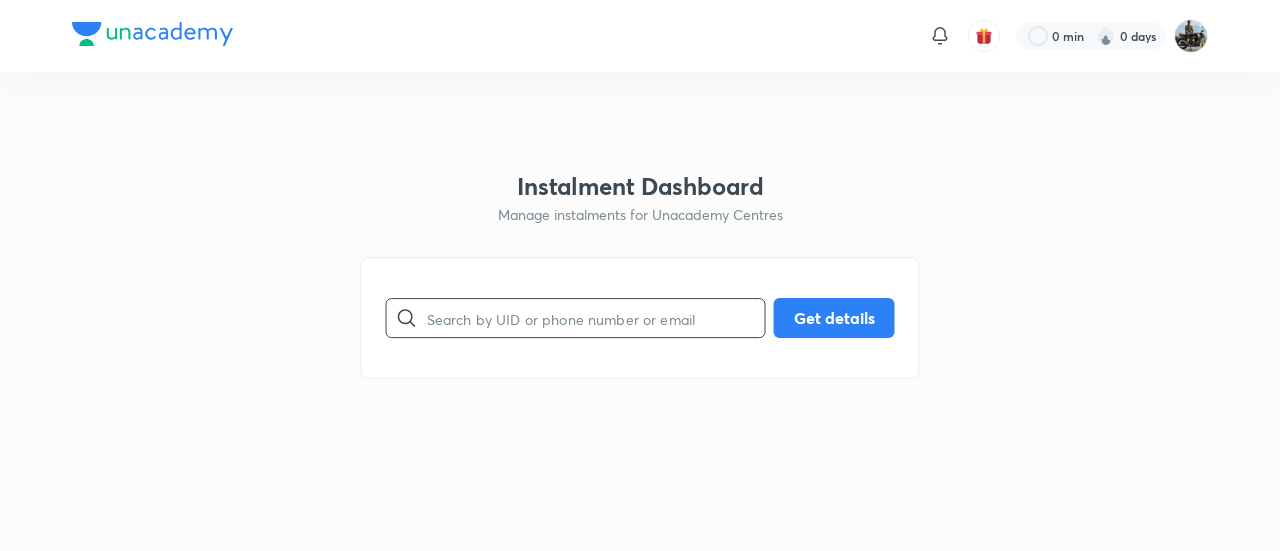 click at bounding box center (596, 318) 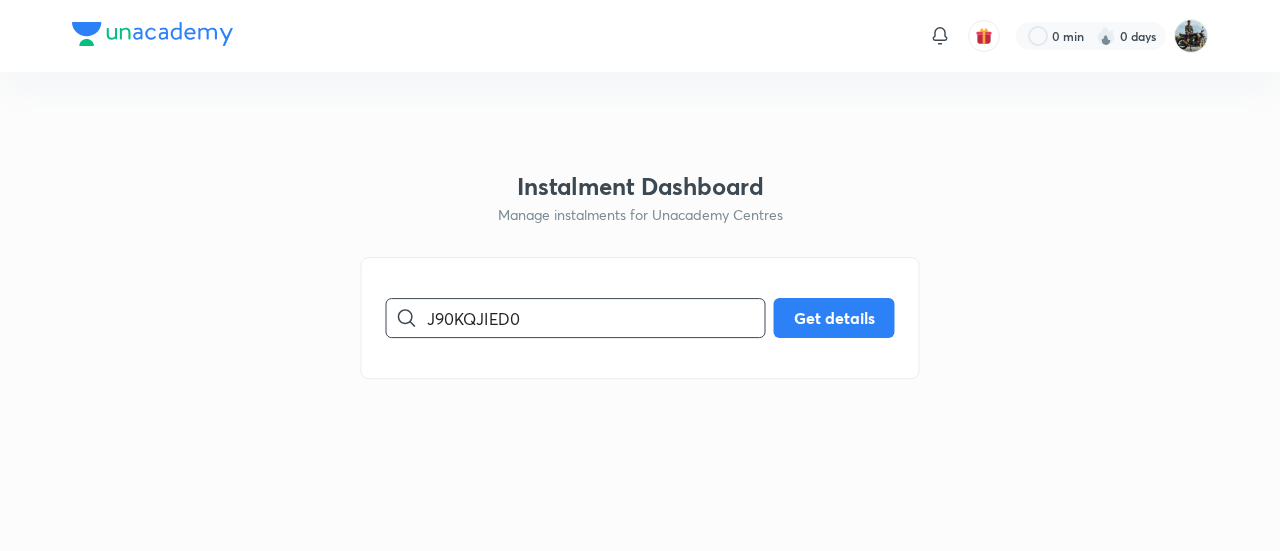 type on "J90KQJIED0" 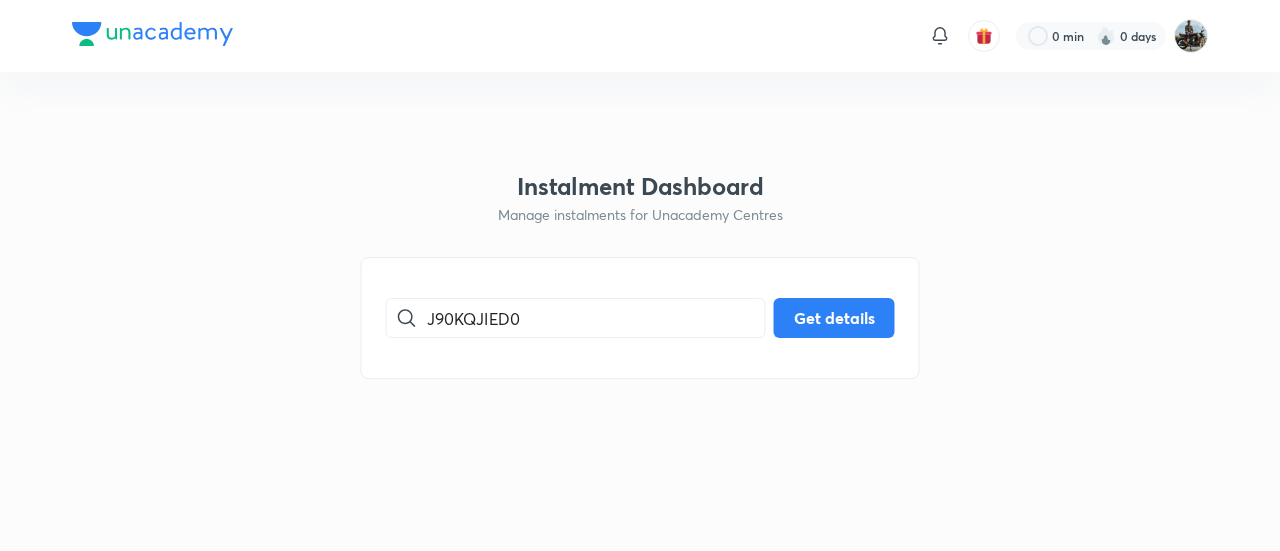 click on "J90KQJIED0 ​ Get details" at bounding box center [640, 318] 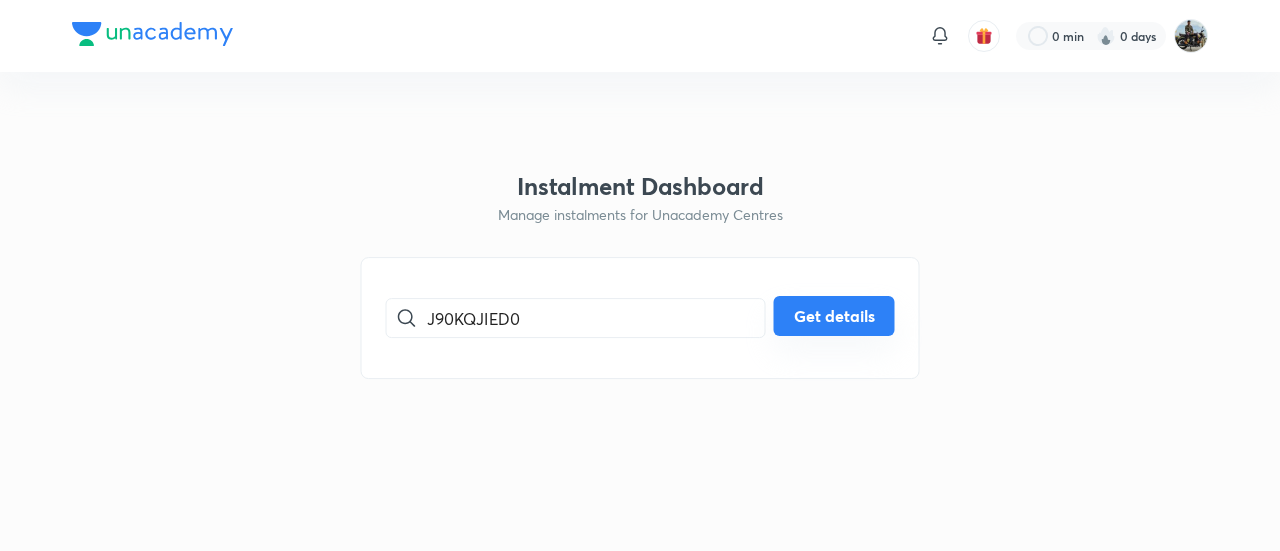 click on "J90KQJIED0 ​ Get details" at bounding box center (640, 318) 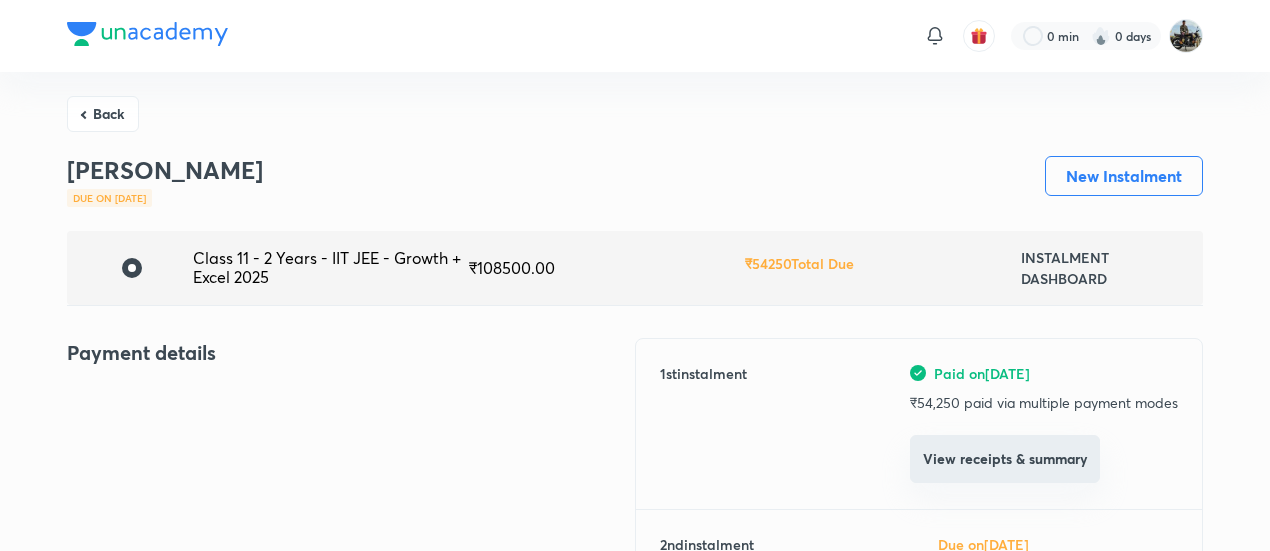 click on "View receipts & summary" at bounding box center (1005, 459) 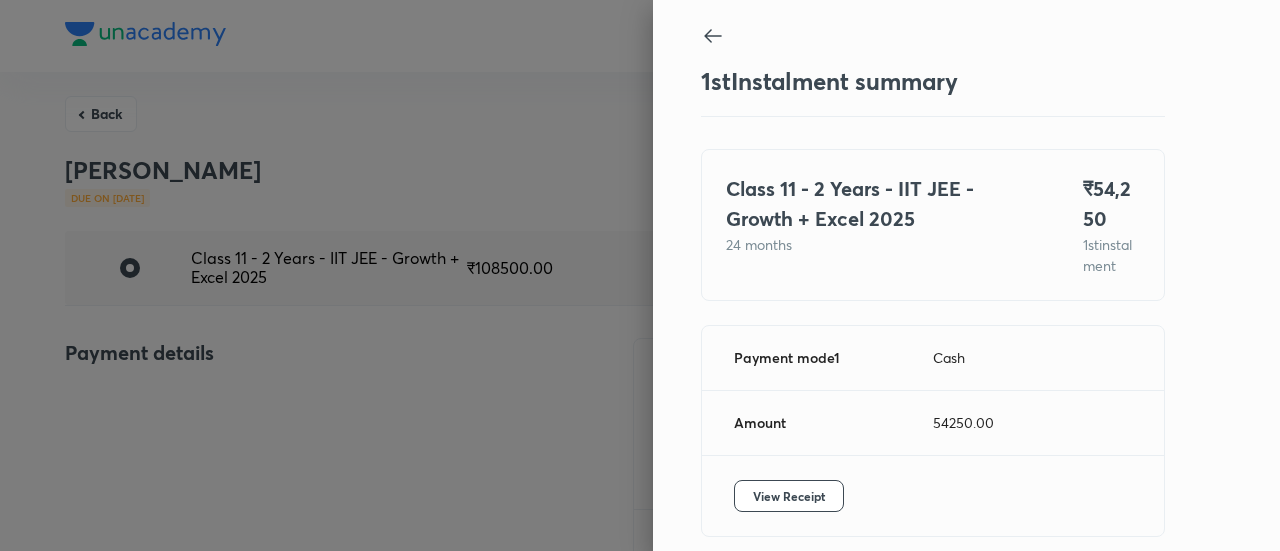 scroll, scrollTop: 109, scrollLeft: 0, axis: vertical 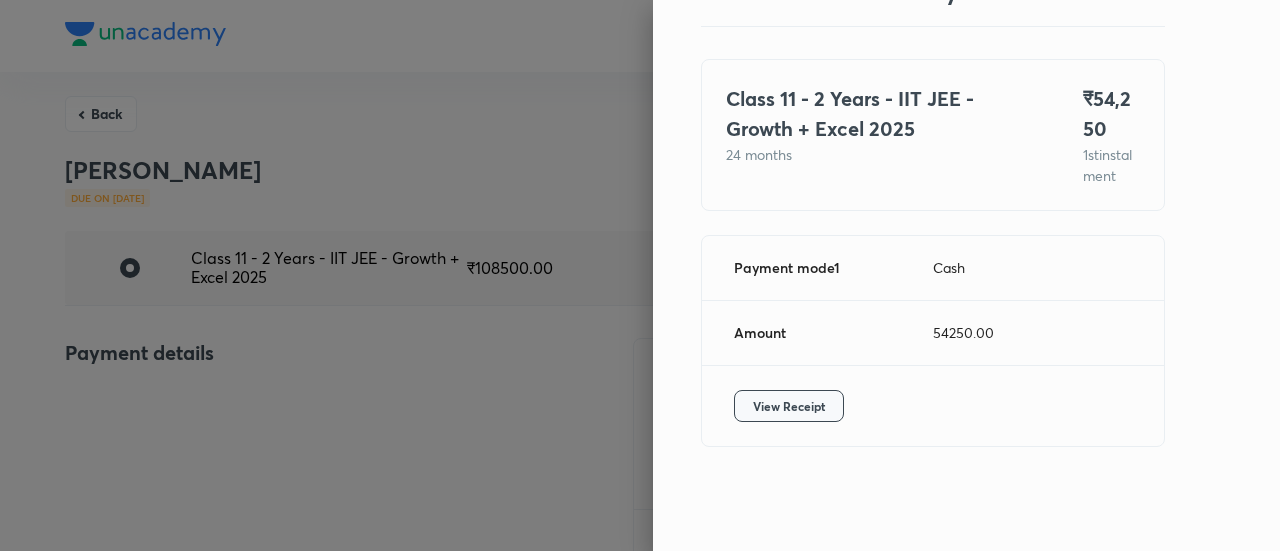 click on "View Receipt" at bounding box center [789, 406] 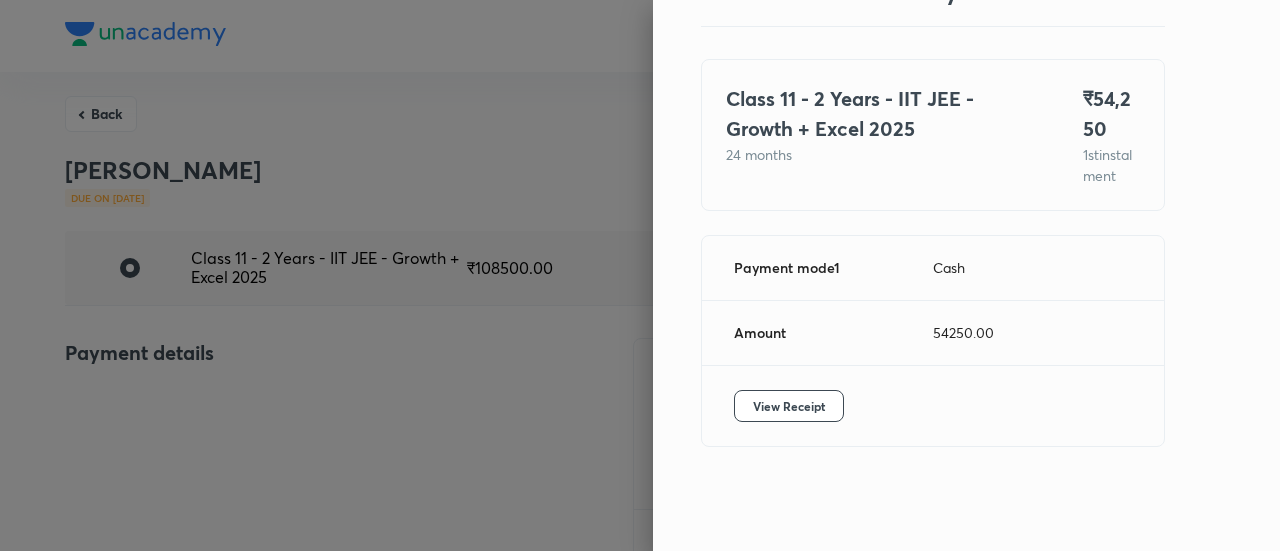 click at bounding box center (640, 275) 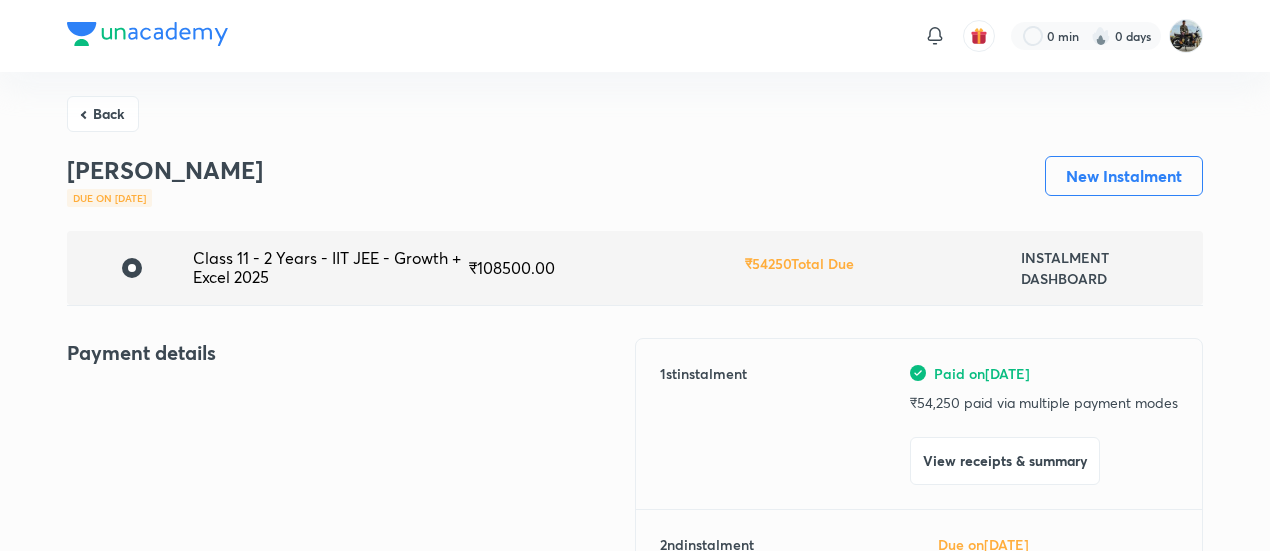 click on "Back" at bounding box center [103, 114] 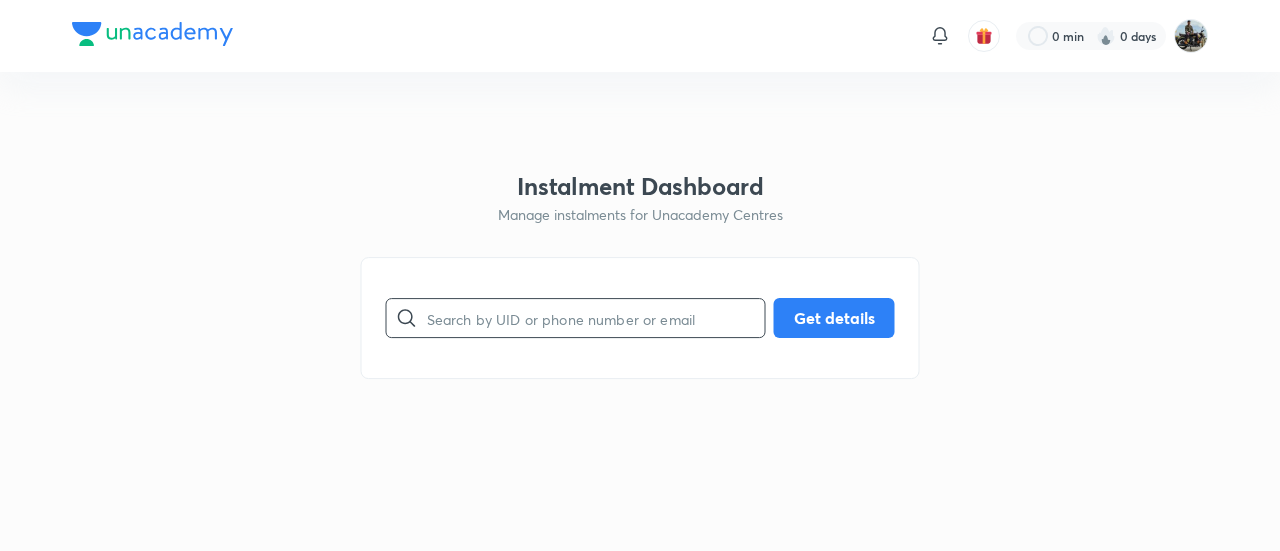 click at bounding box center [596, 318] 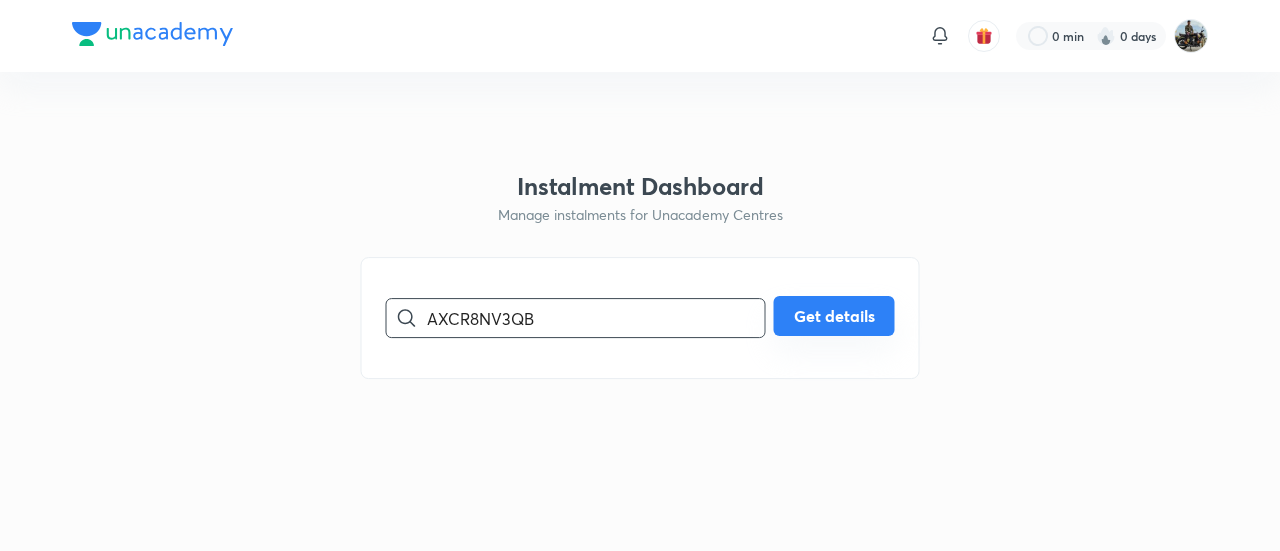 type on "AXCR8NV3QB" 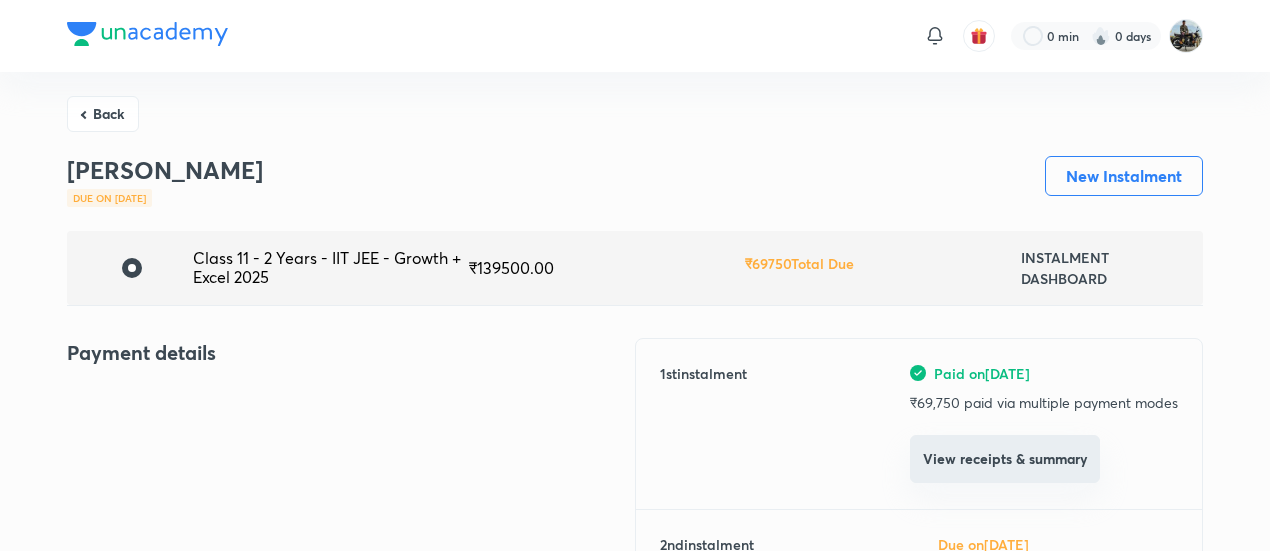 click on "View receipts & summary" at bounding box center (1005, 459) 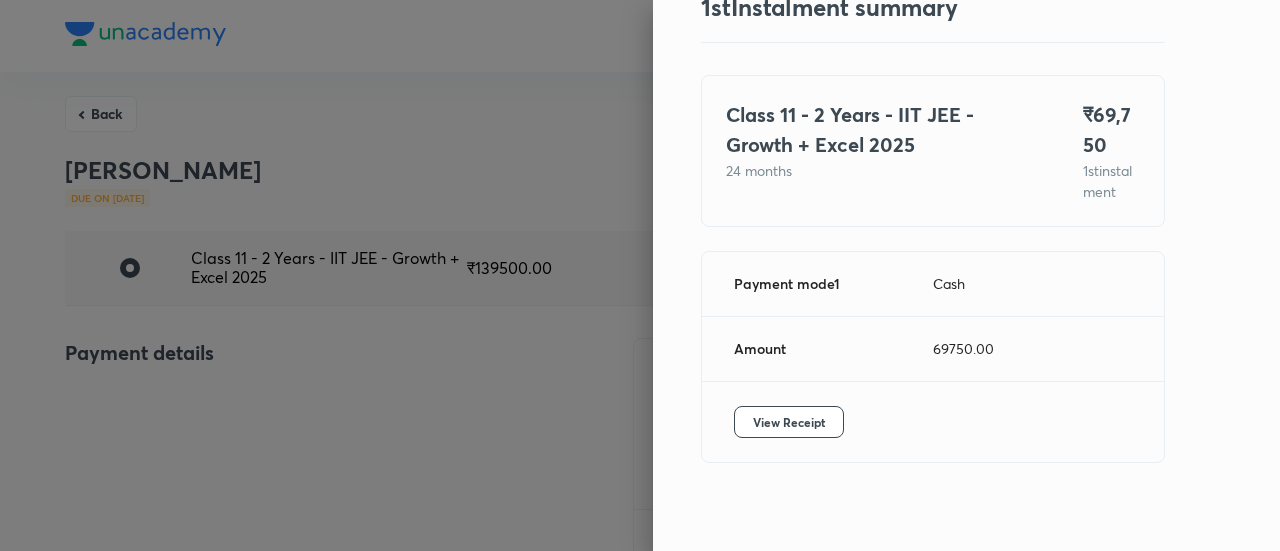 scroll, scrollTop: 109, scrollLeft: 0, axis: vertical 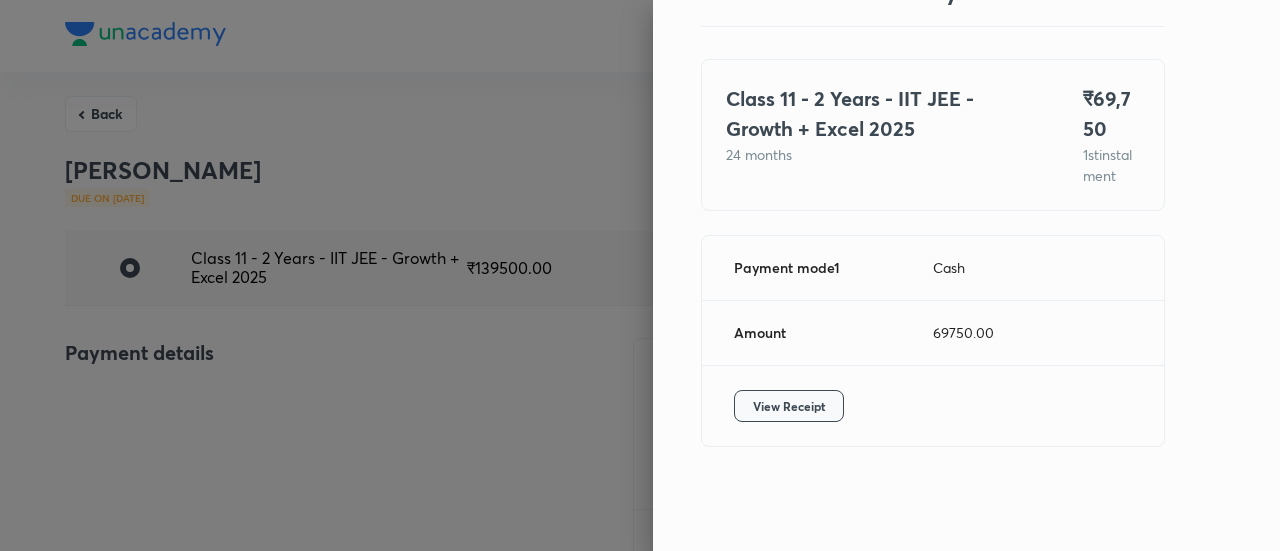 click on "View Receipt" at bounding box center (789, 406) 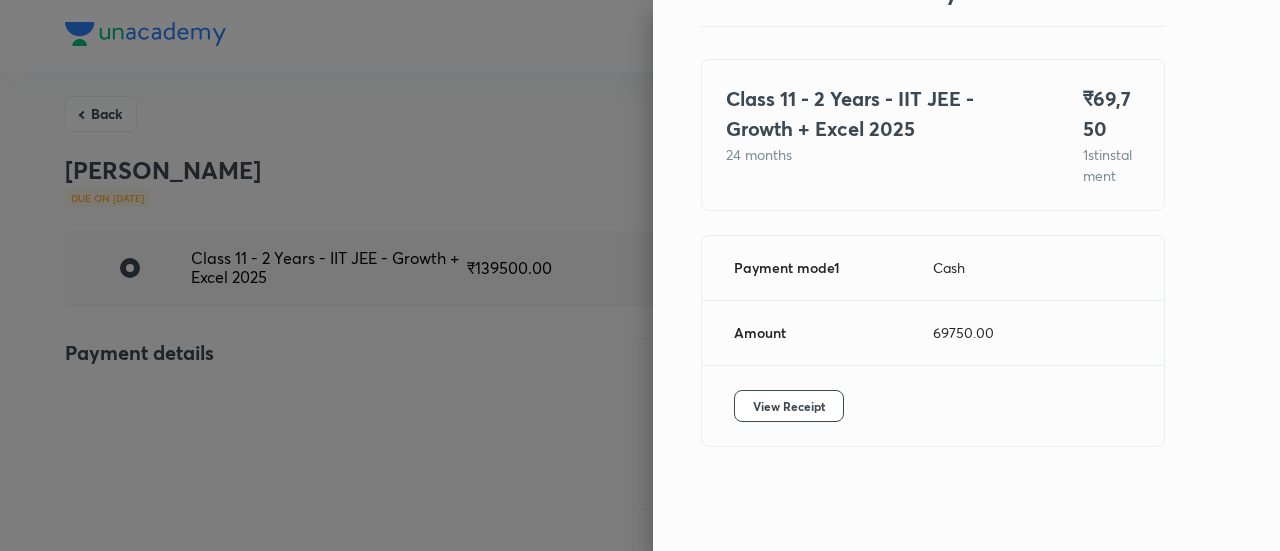 click at bounding box center [640, 275] 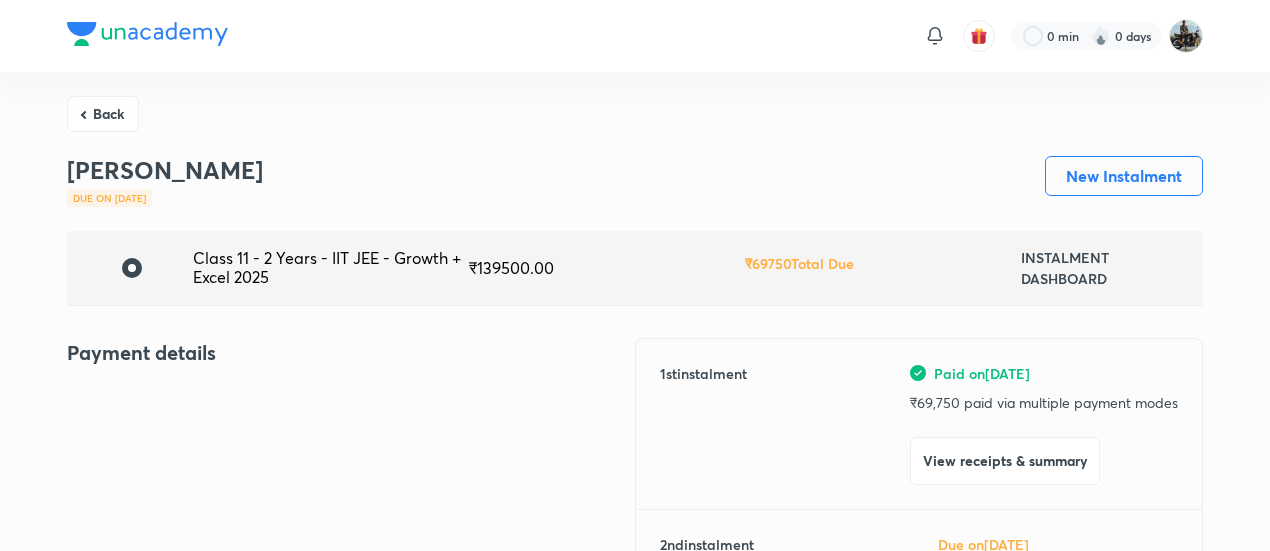 click on "Back" at bounding box center [103, 114] 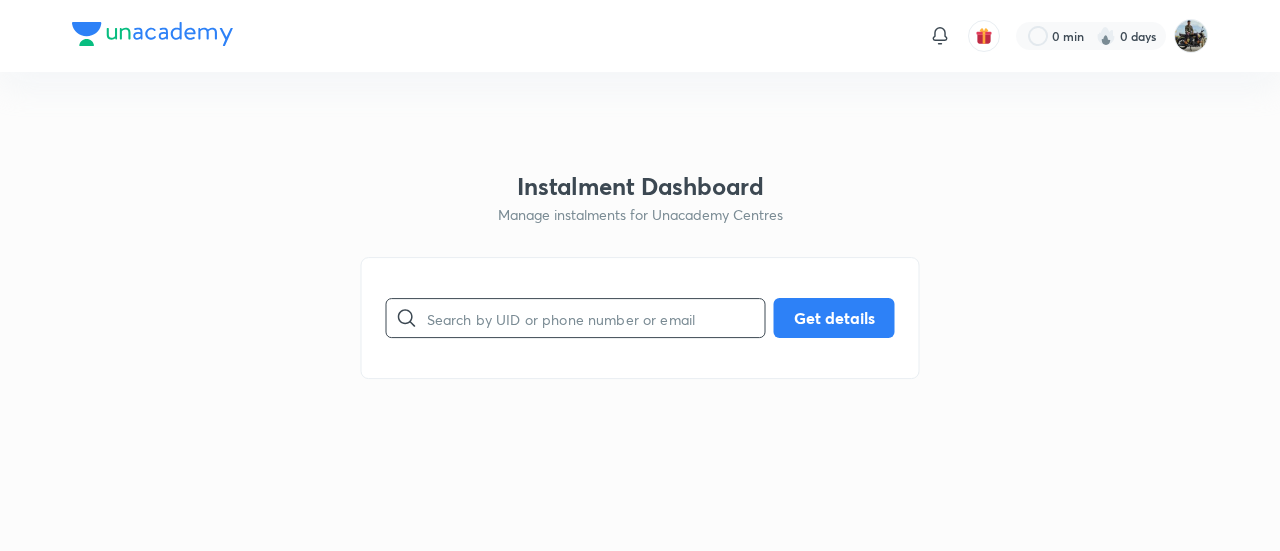 click at bounding box center [596, 318] 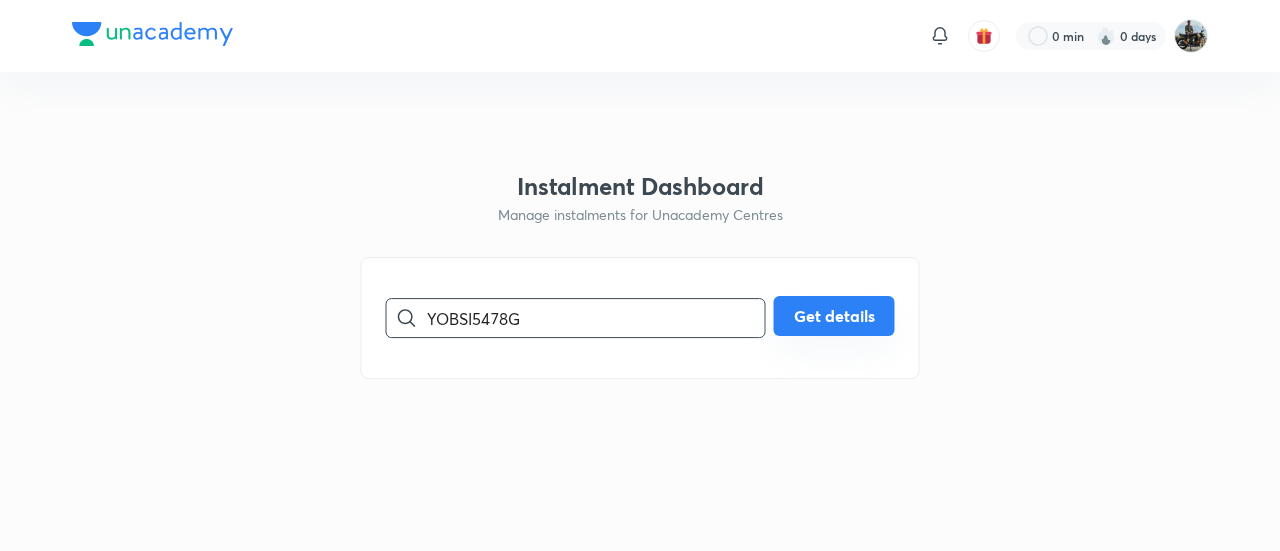 type on "YOBSI5478G" 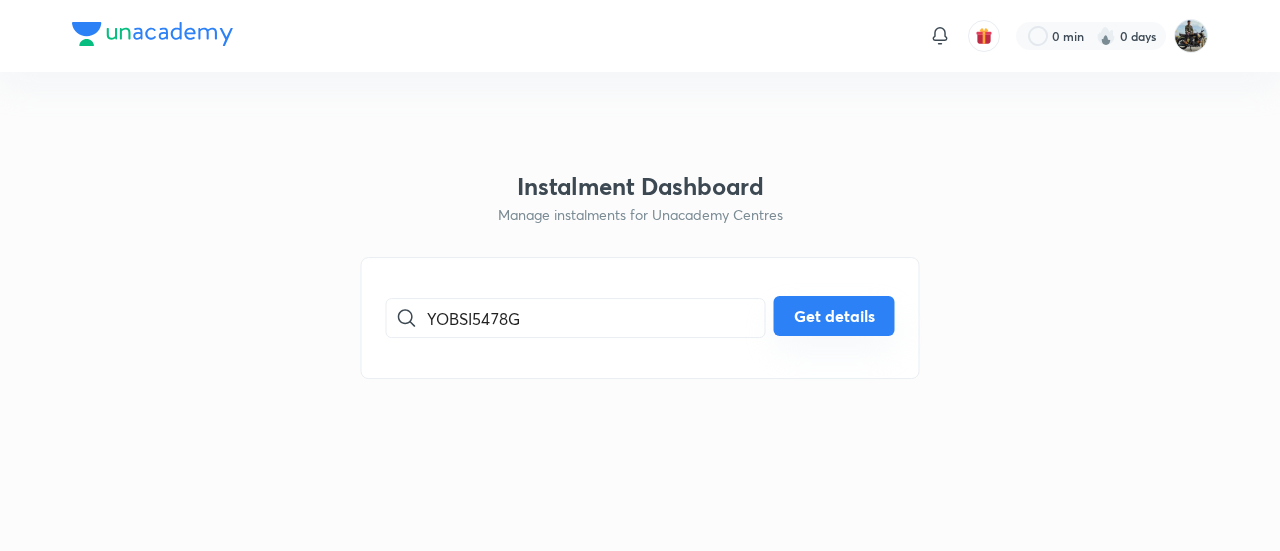 click on "Get details" at bounding box center (834, 316) 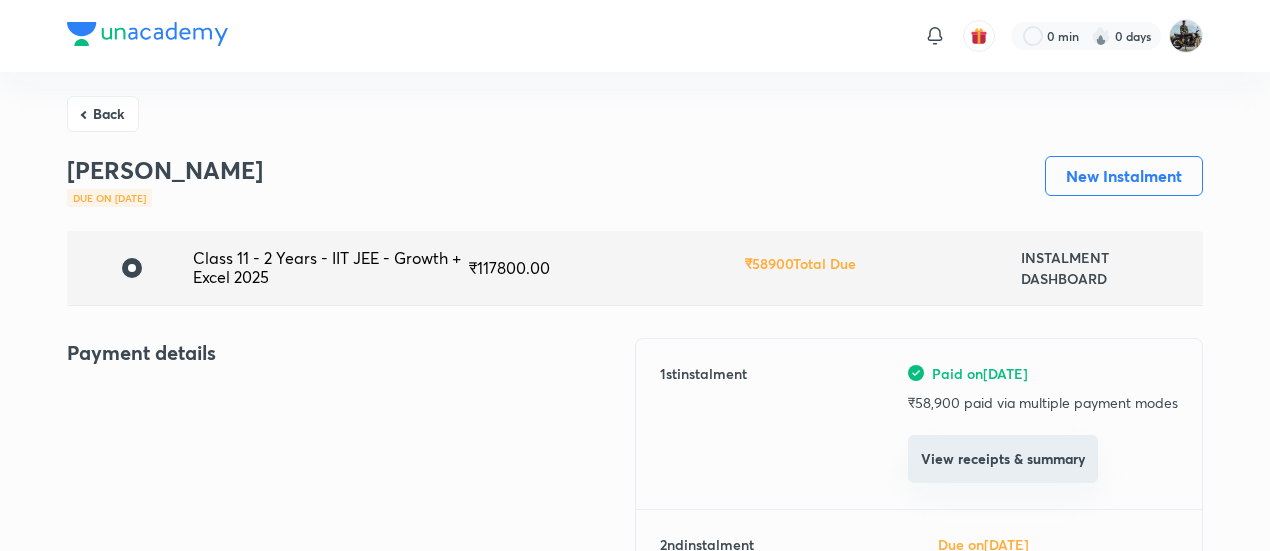 drag, startPoint x: 898, startPoint y: 458, endPoint x: 932, endPoint y: 457, distance: 34.0147 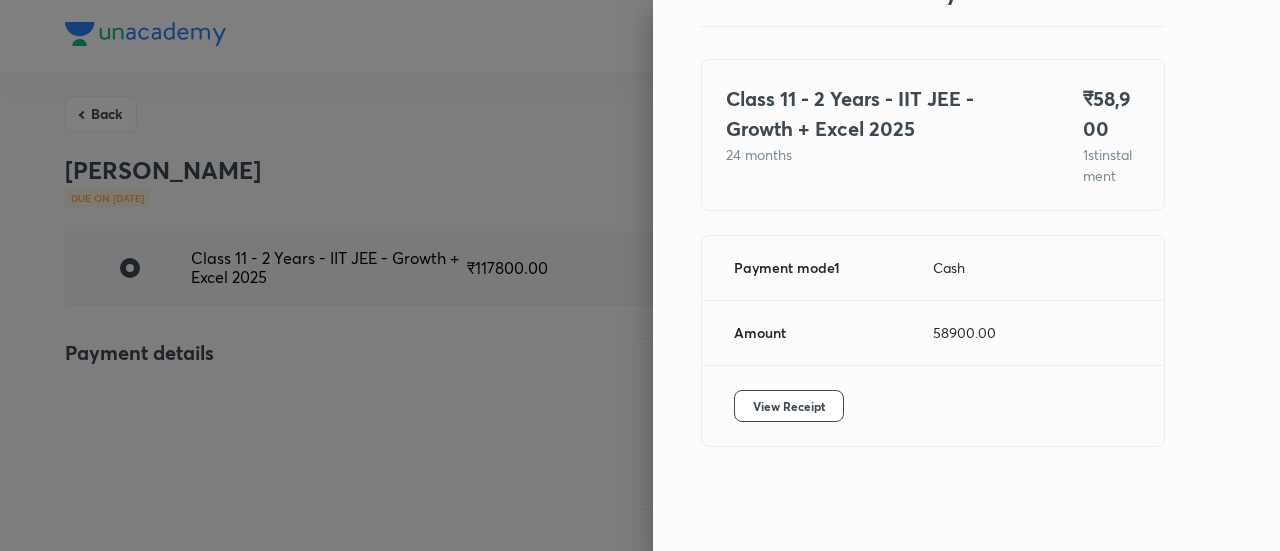 scroll, scrollTop: 109, scrollLeft: 0, axis: vertical 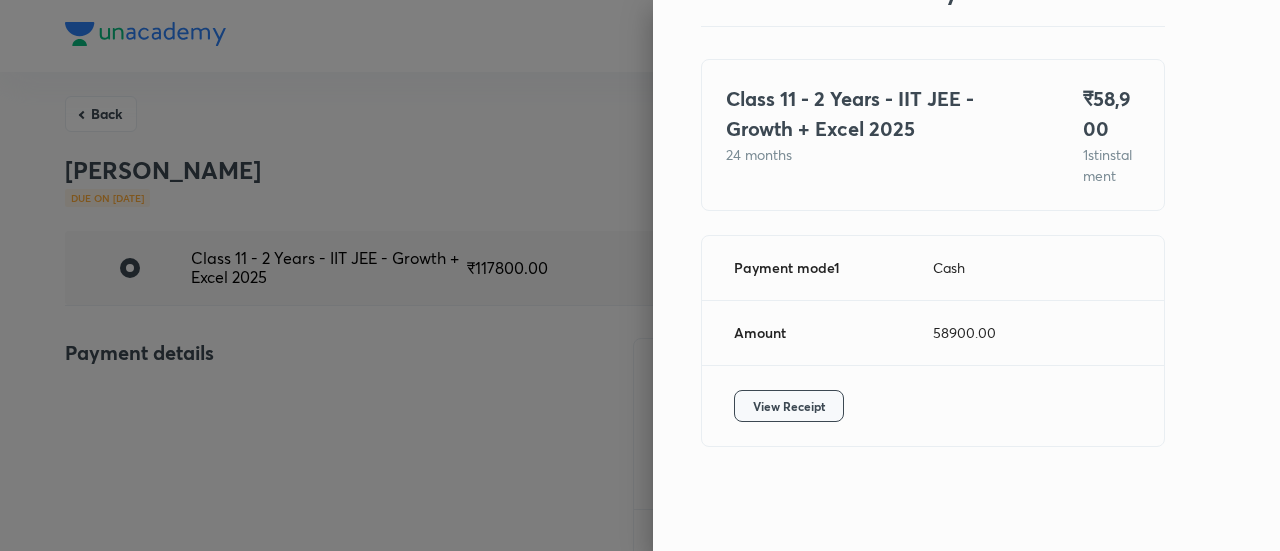 click on "View Receipt" at bounding box center [789, 406] 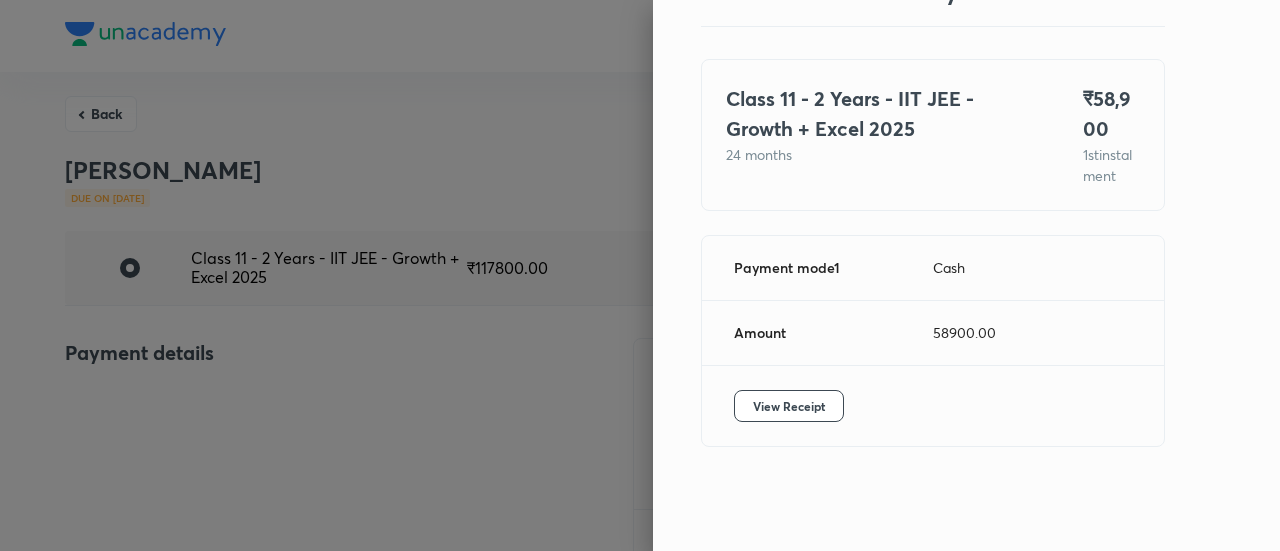 click at bounding box center (640, 275) 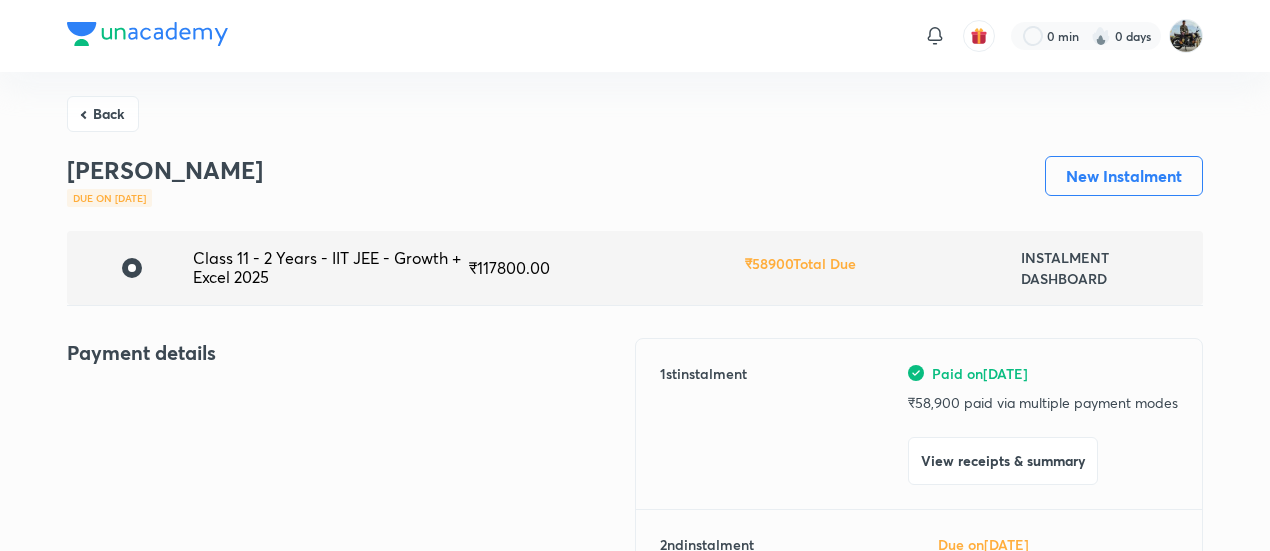 click on "Back" at bounding box center (103, 114) 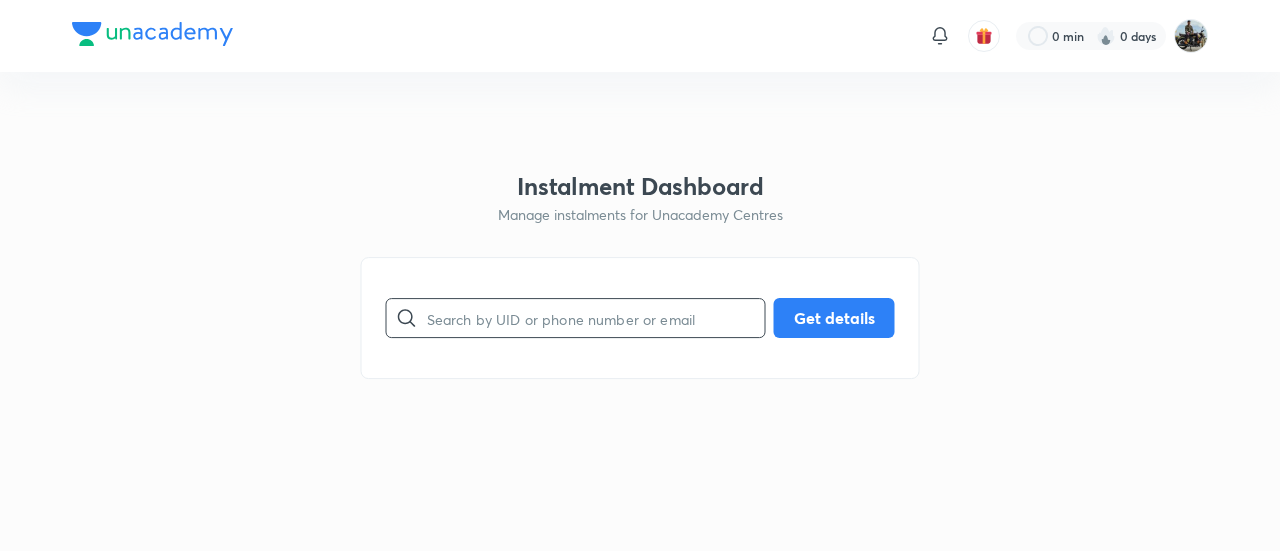 click at bounding box center (596, 318) 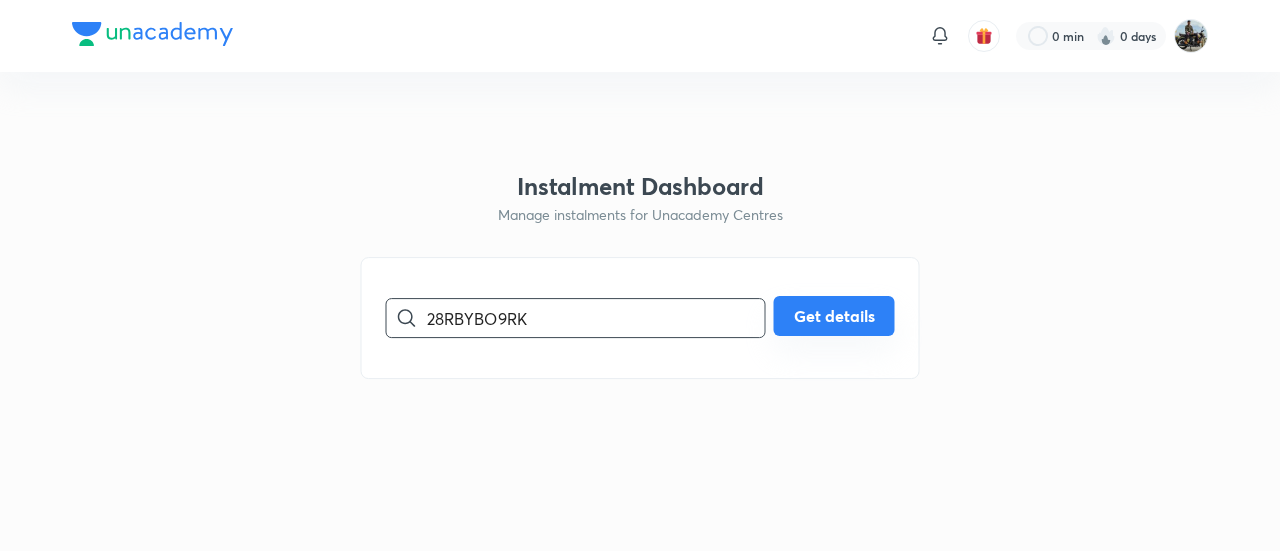 type on "28RBYBO9RK" 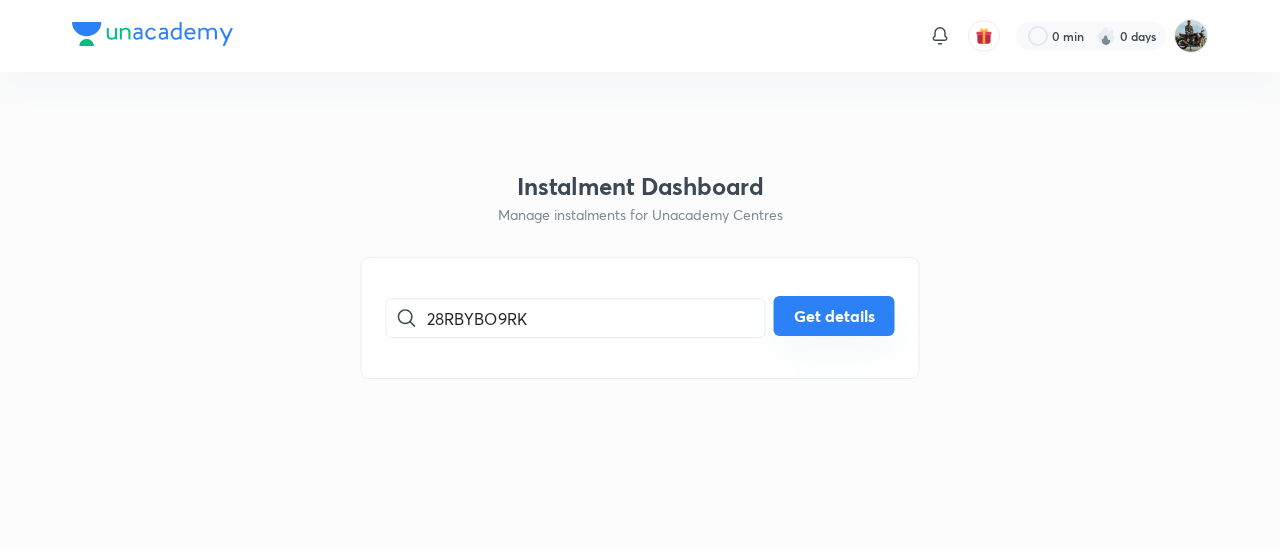 click on "Get details" at bounding box center (834, 316) 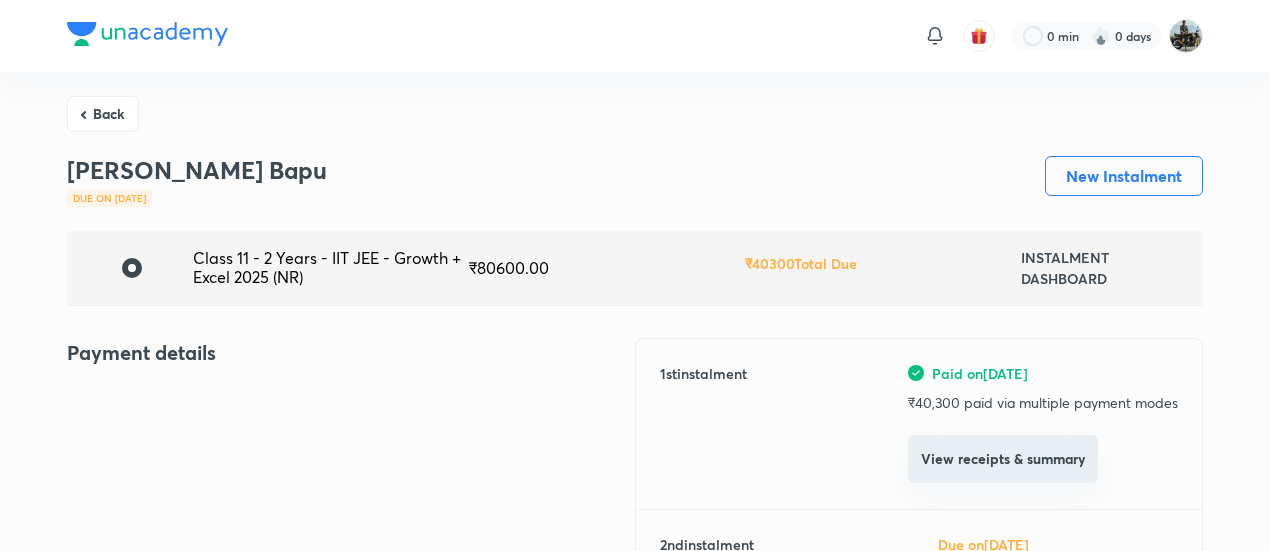 click on "View receipts & summary" at bounding box center (1003, 459) 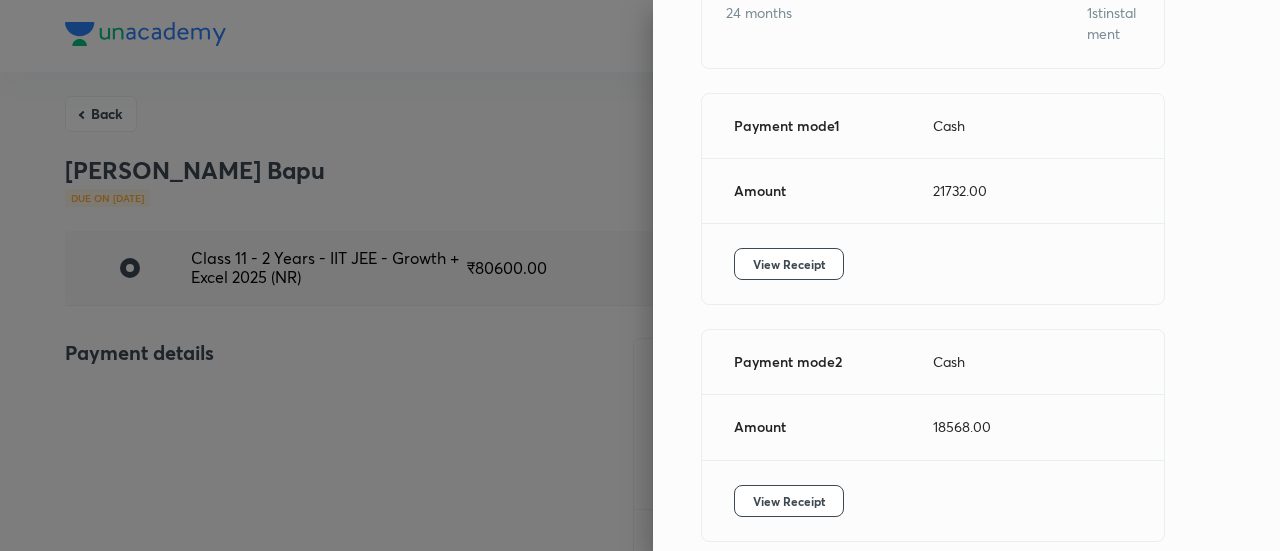 scroll, scrollTop: 344, scrollLeft: 0, axis: vertical 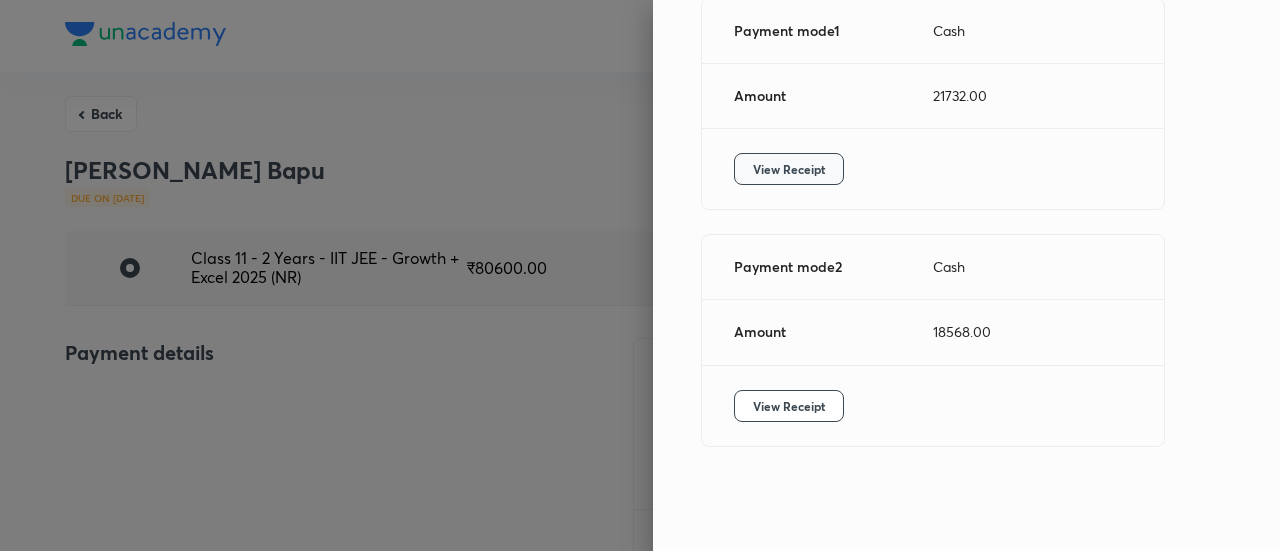 click on "View Receipt" at bounding box center [789, 169] 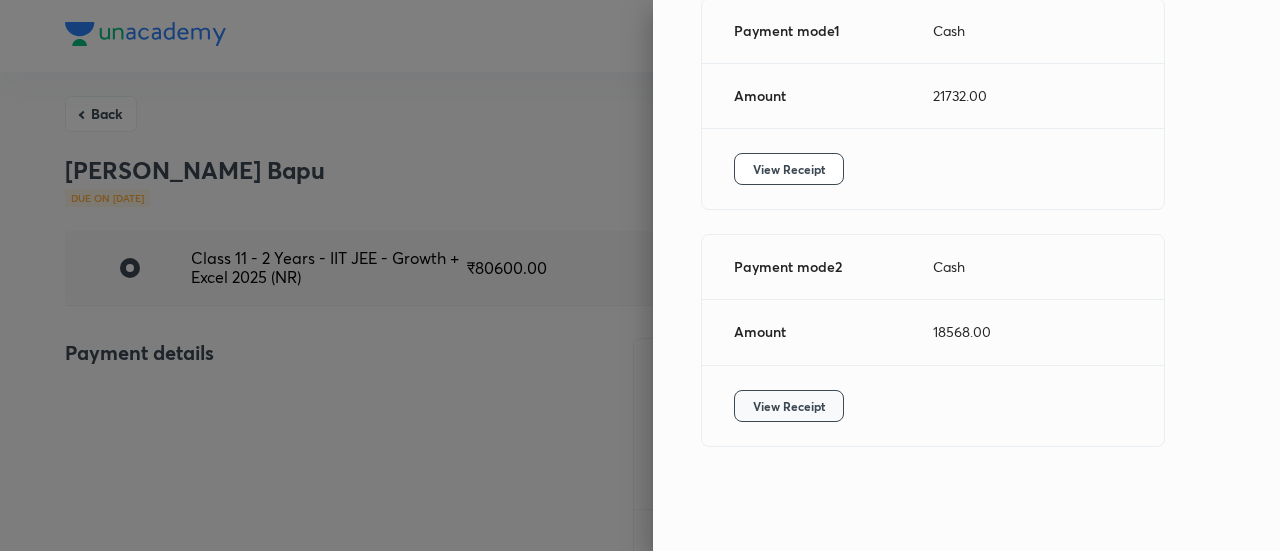 click on "View Receipt" at bounding box center (789, 406) 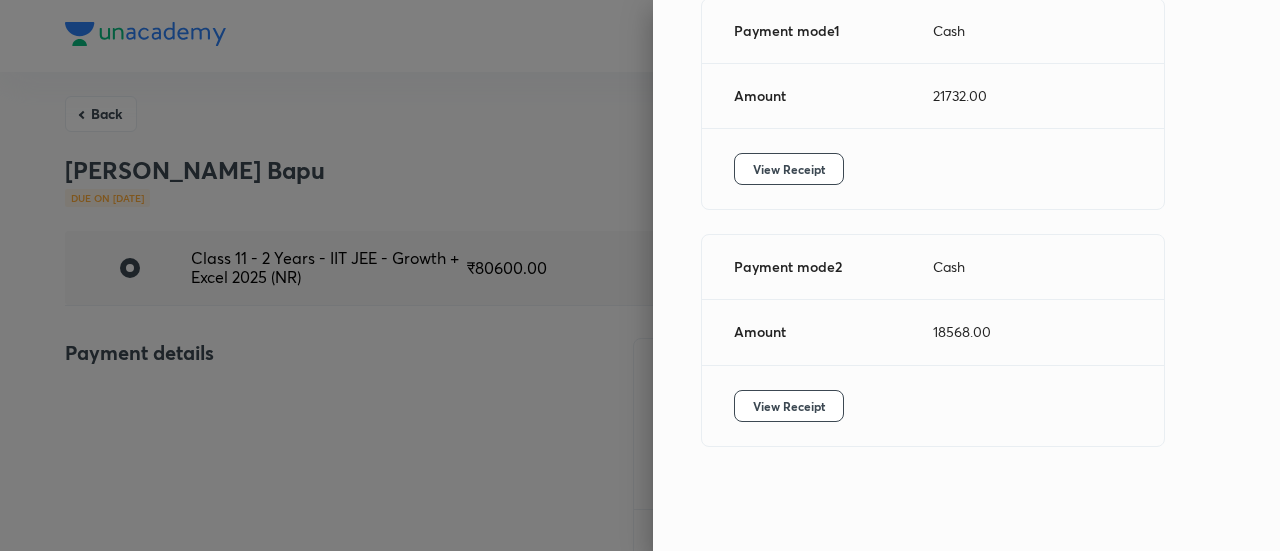 click at bounding box center (640, 275) 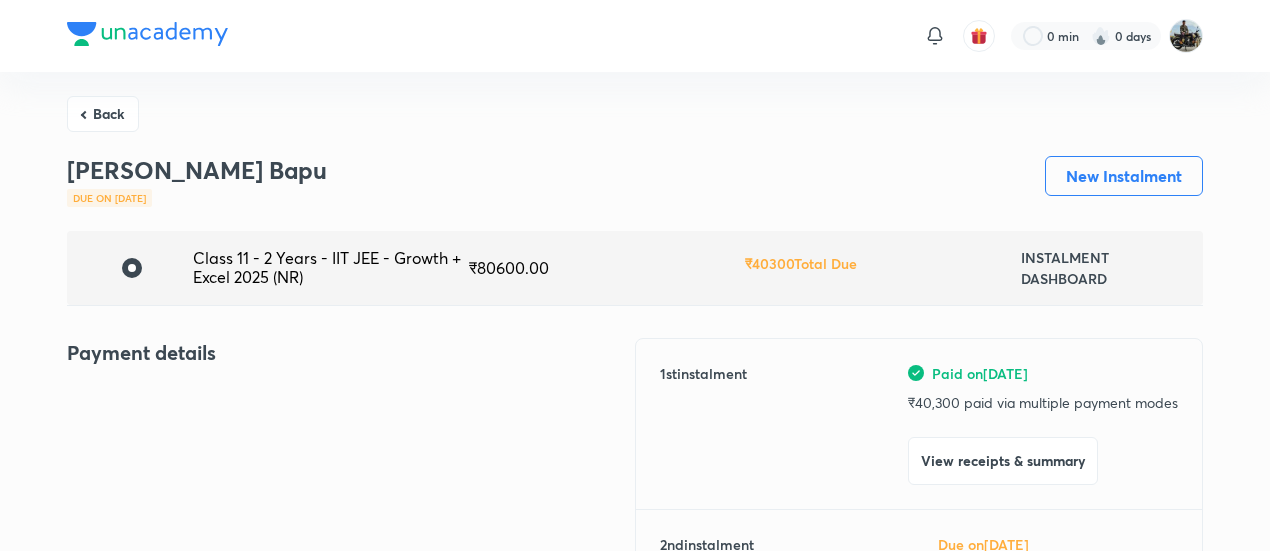 click on "Back" at bounding box center [103, 114] 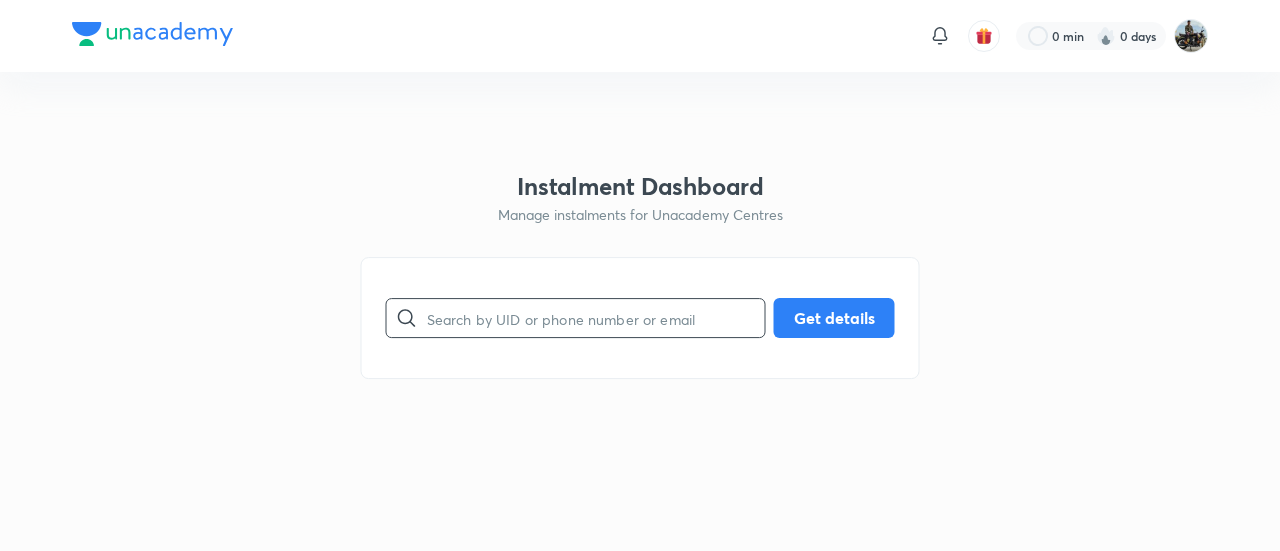 click at bounding box center [596, 318] 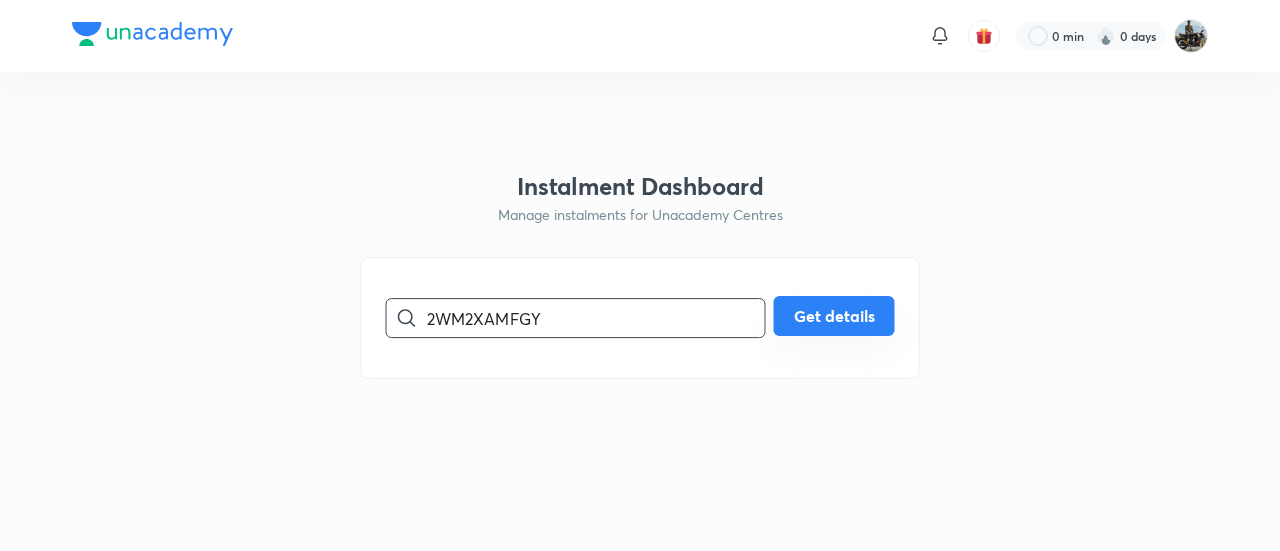 type on "2WM2XAMFGY" 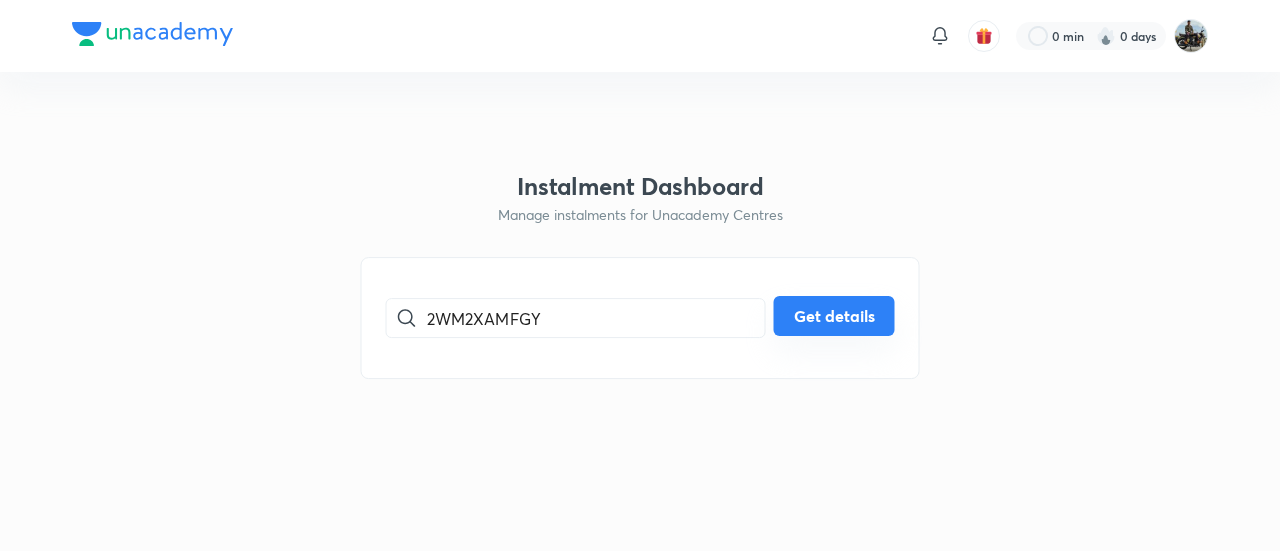 click on "Get details" at bounding box center [834, 316] 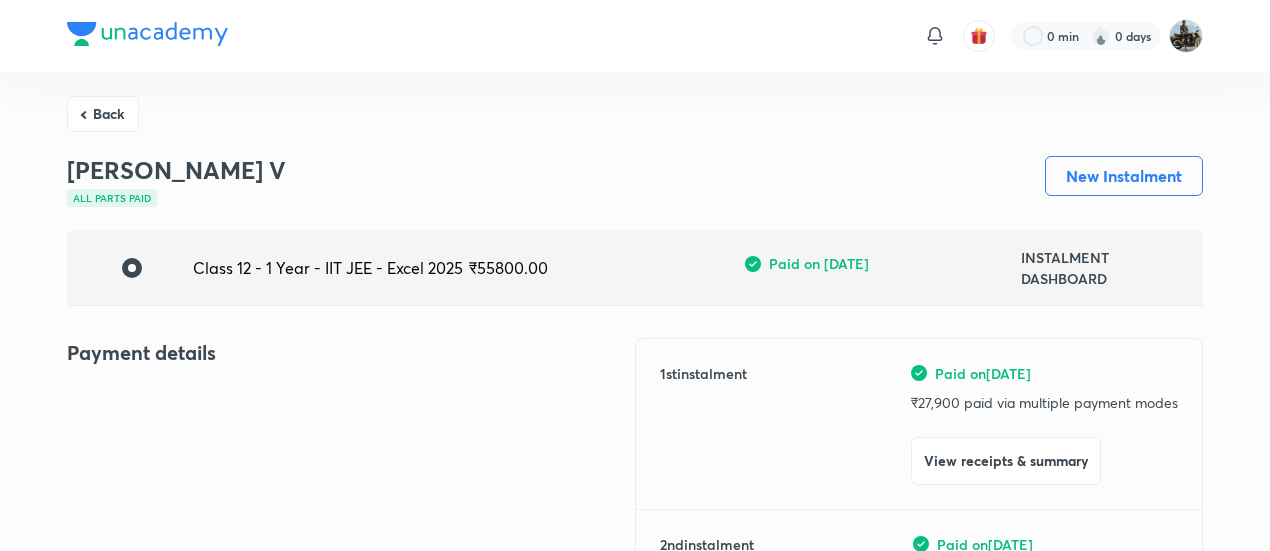 click on "View receipts & summary" at bounding box center [1006, 461] 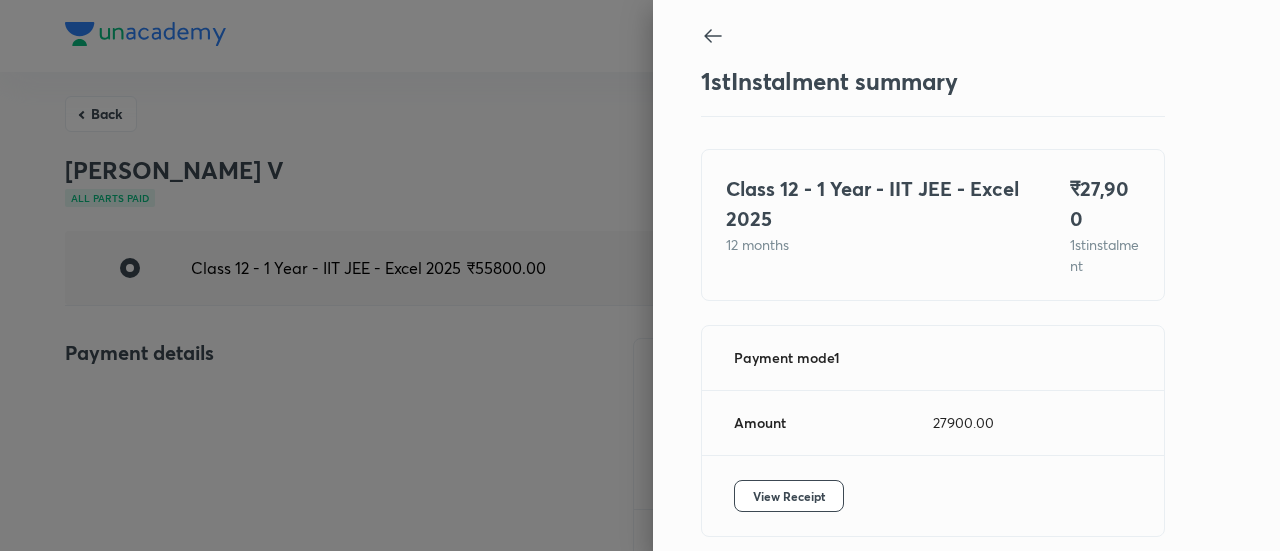 scroll, scrollTop: 67, scrollLeft: 0, axis: vertical 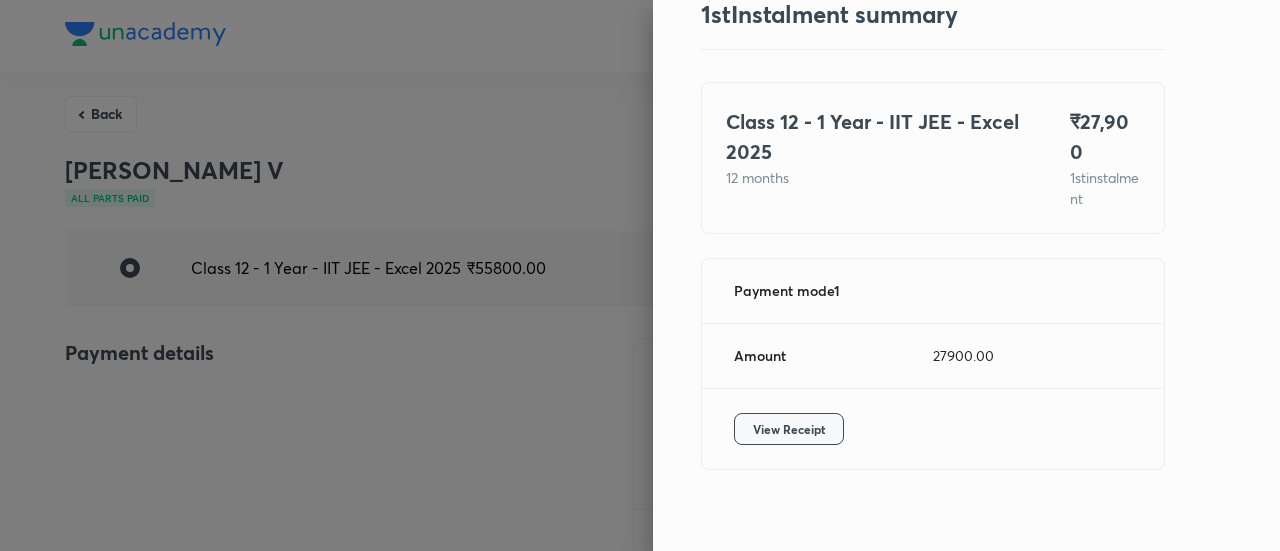 click on "View Receipt" at bounding box center (789, 429) 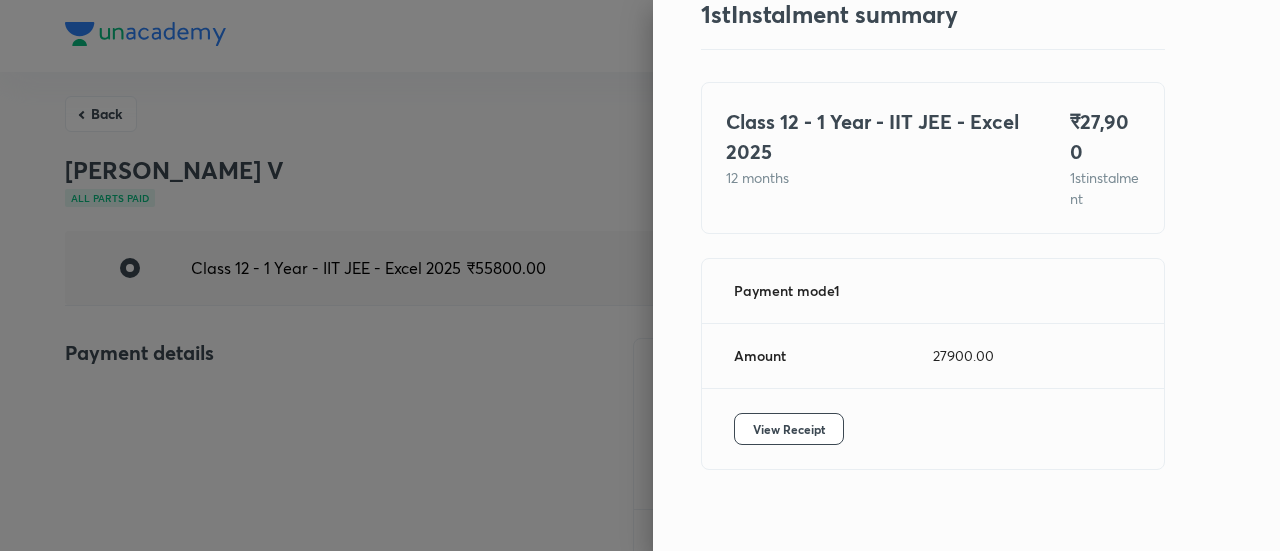 click at bounding box center [640, 275] 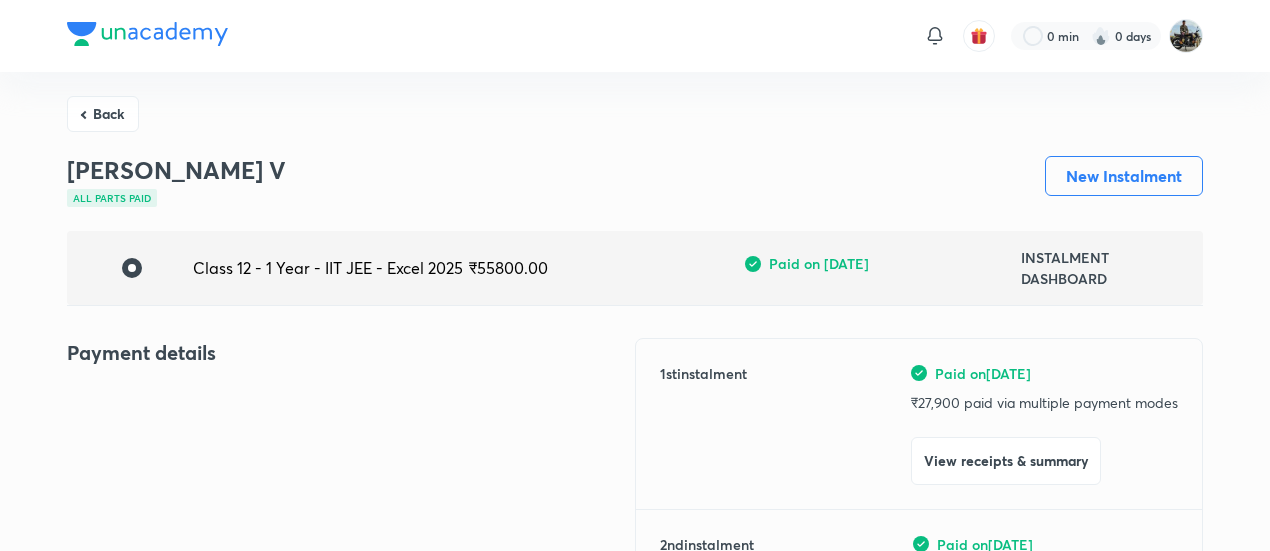 click on "Back" at bounding box center (103, 114) 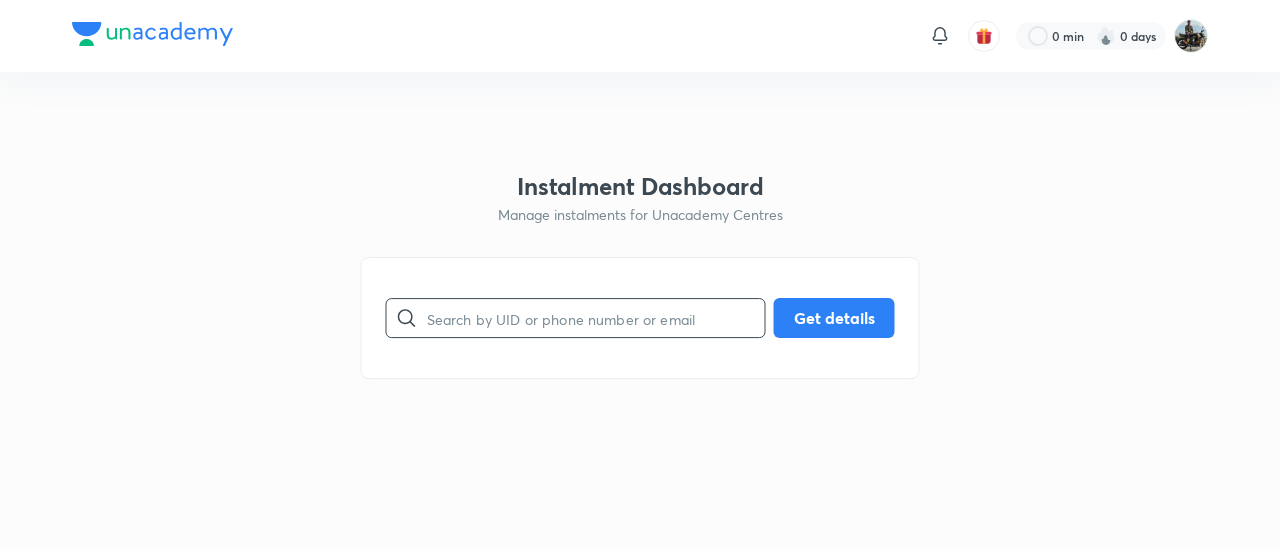 click at bounding box center [596, 318] 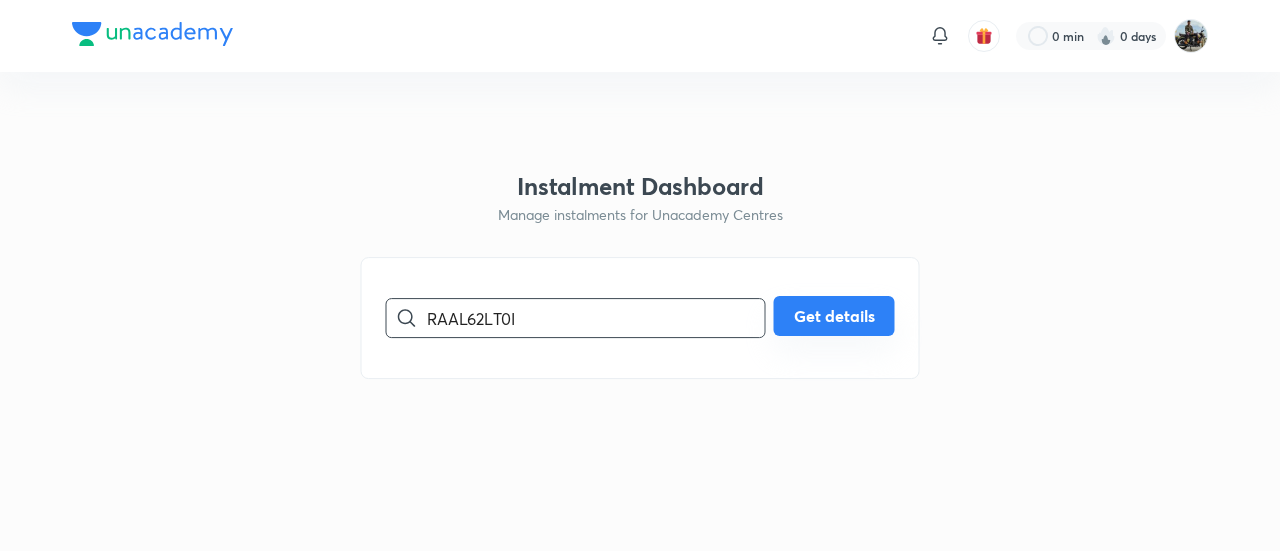 type on "RAAL62LT0I" 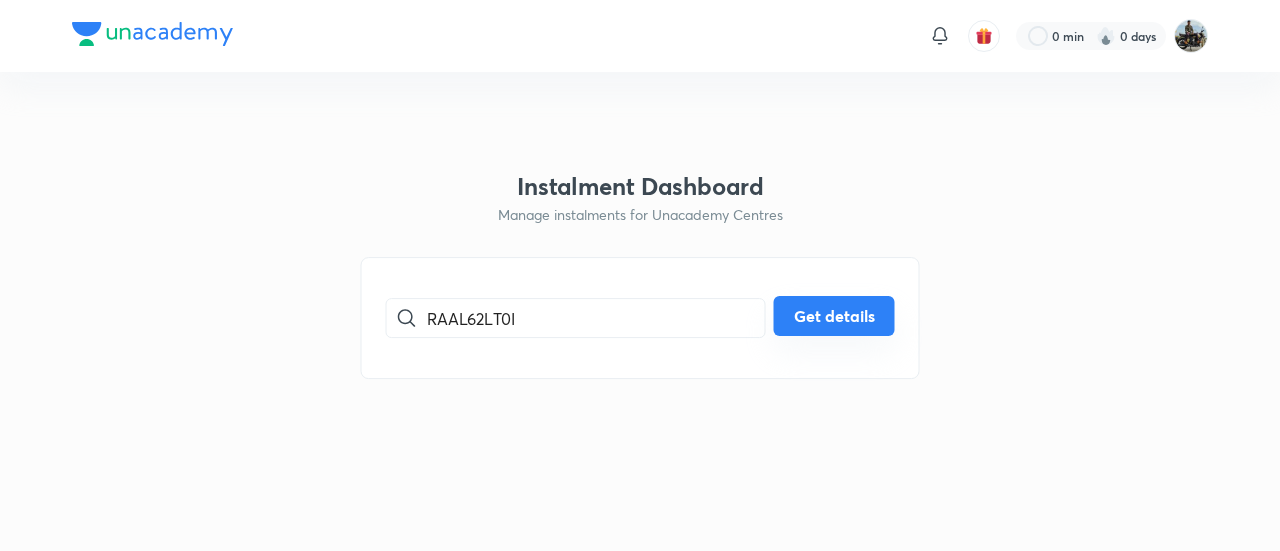 click on "Get details" at bounding box center [834, 316] 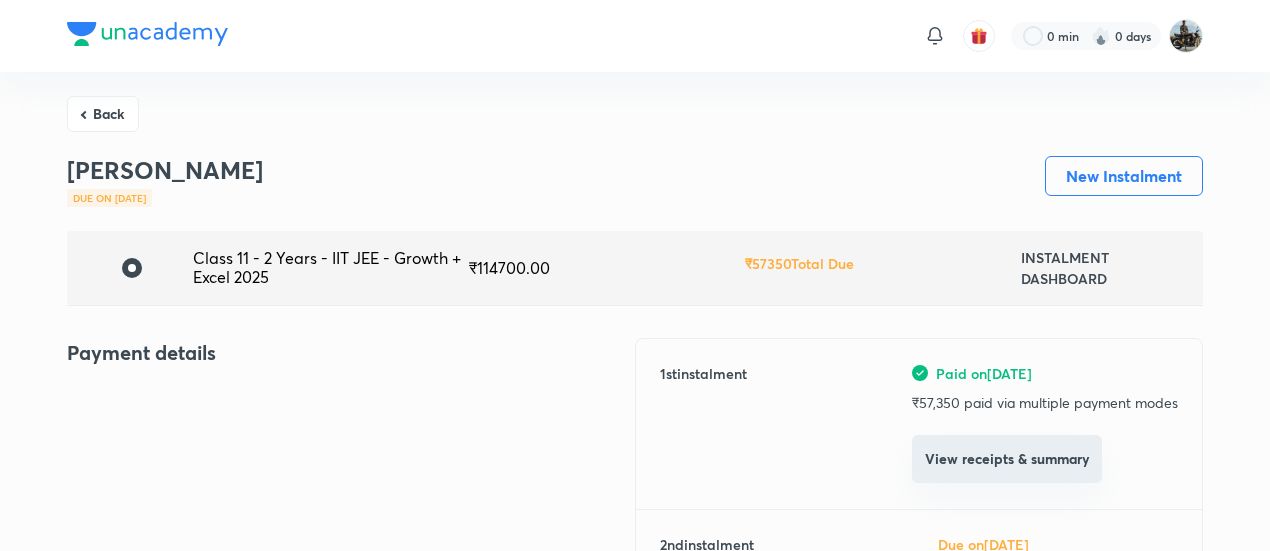 click on "View receipts & summary" at bounding box center (1007, 459) 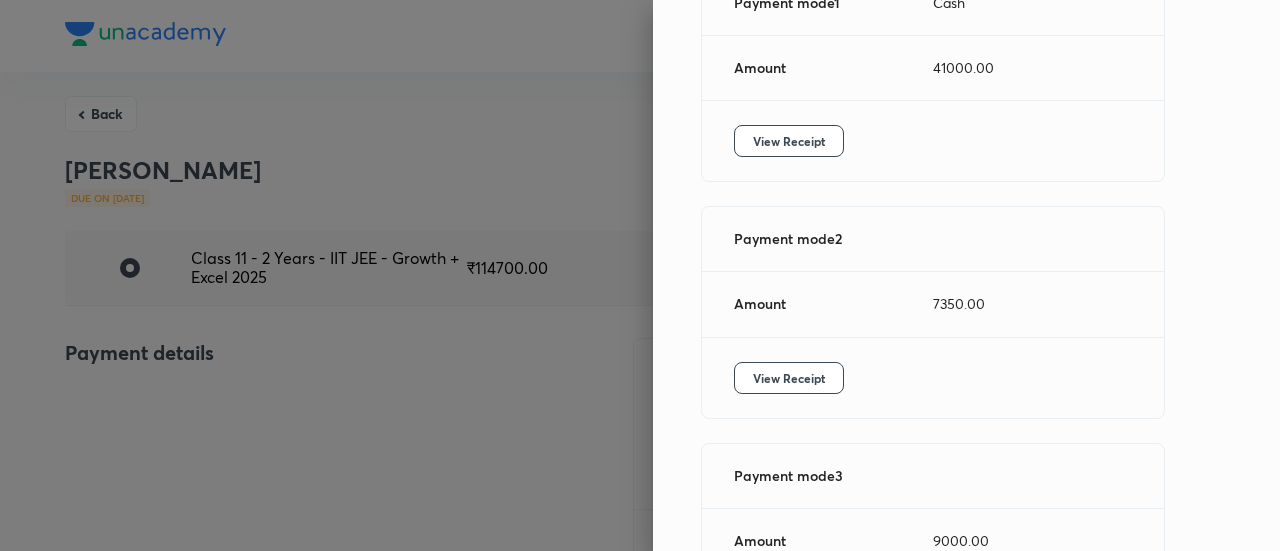 scroll, scrollTop: 354, scrollLeft: 0, axis: vertical 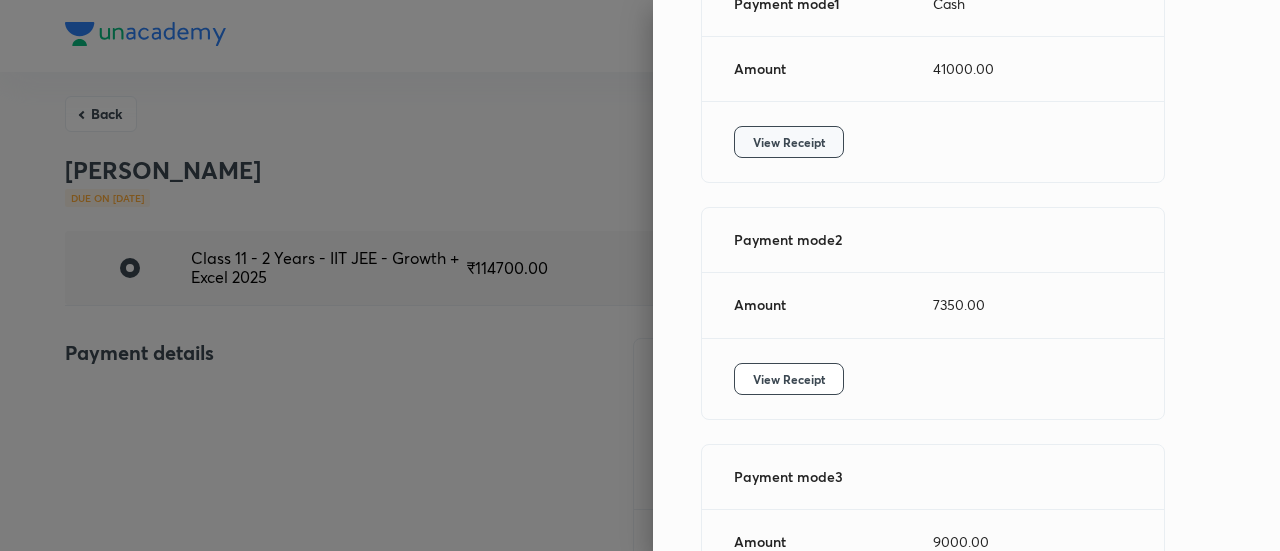 click on "View Receipt" at bounding box center [789, 142] 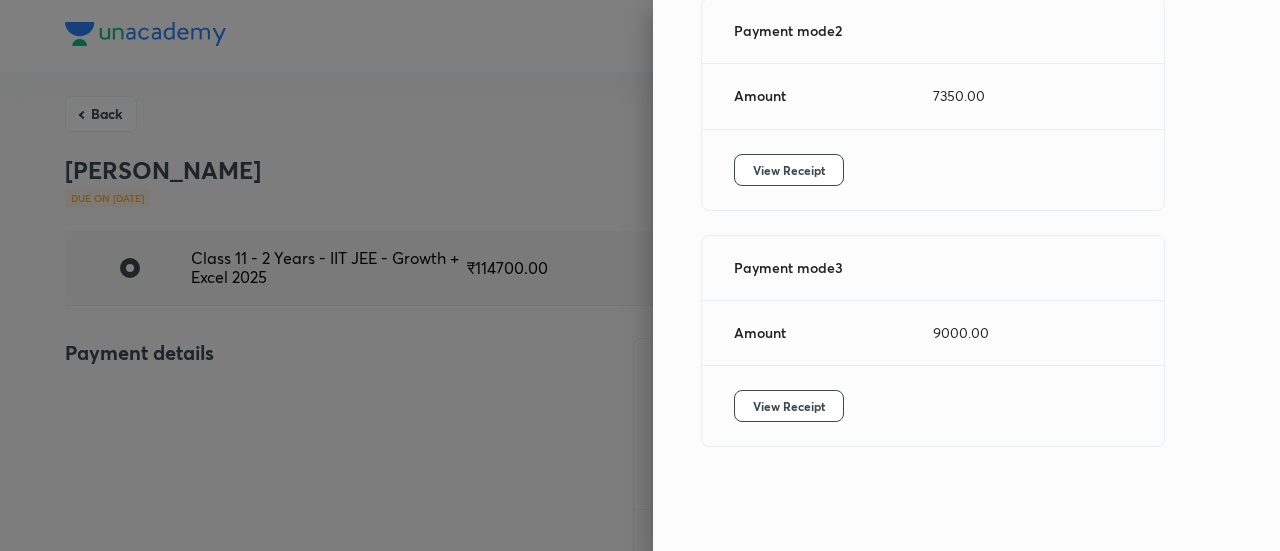 scroll, scrollTop: 579, scrollLeft: 0, axis: vertical 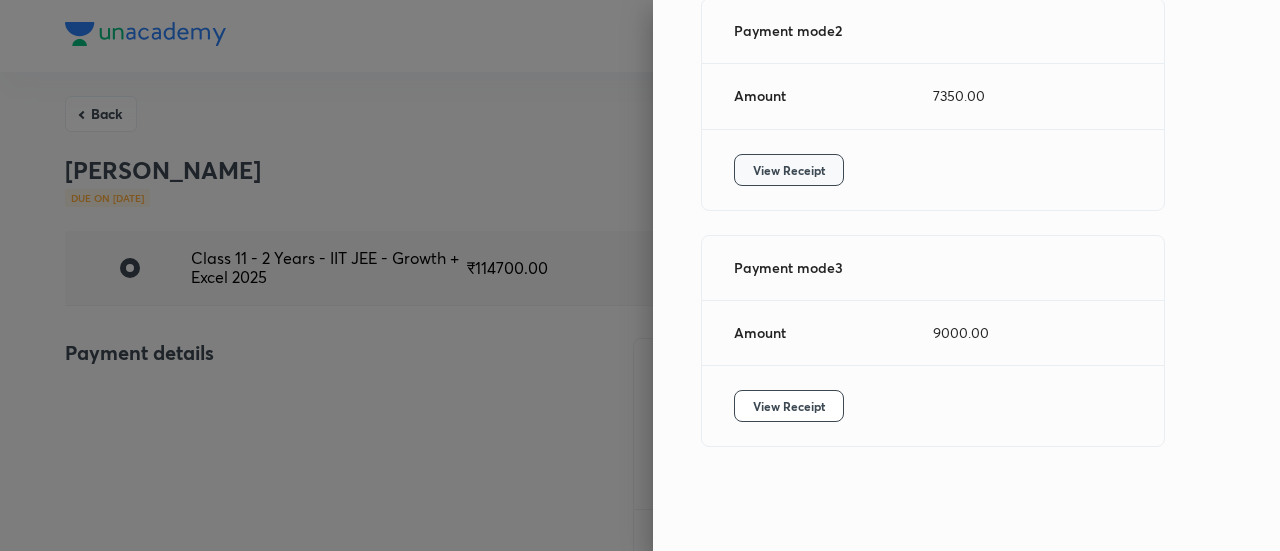 click on "View Receipt" at bounding box center [789, 170] 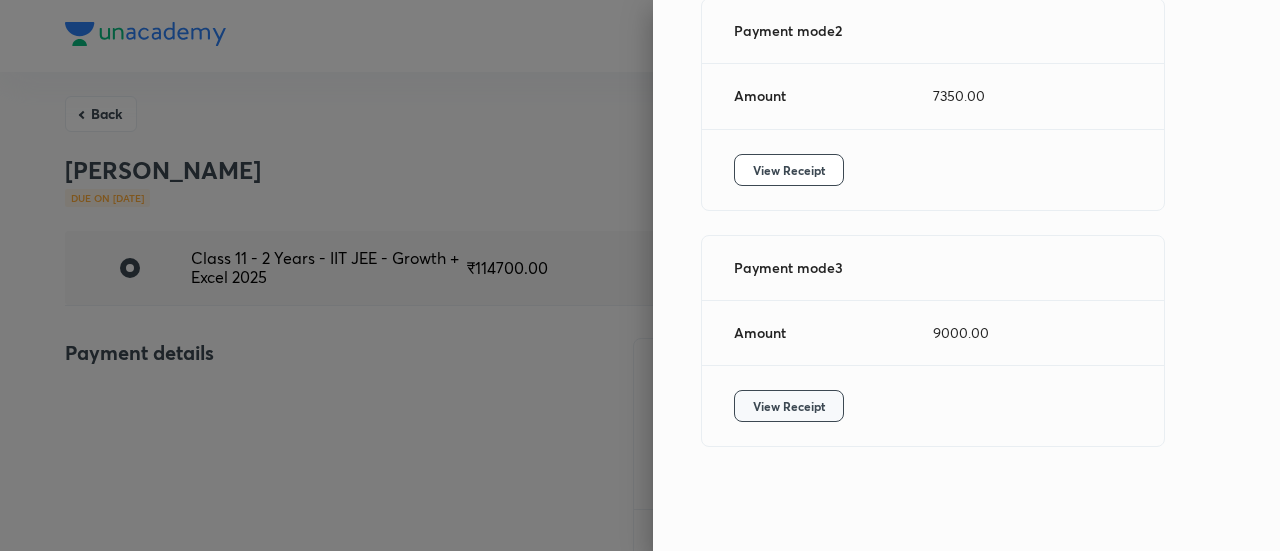 click on "View Receipt" at bounding box center [789, 406] 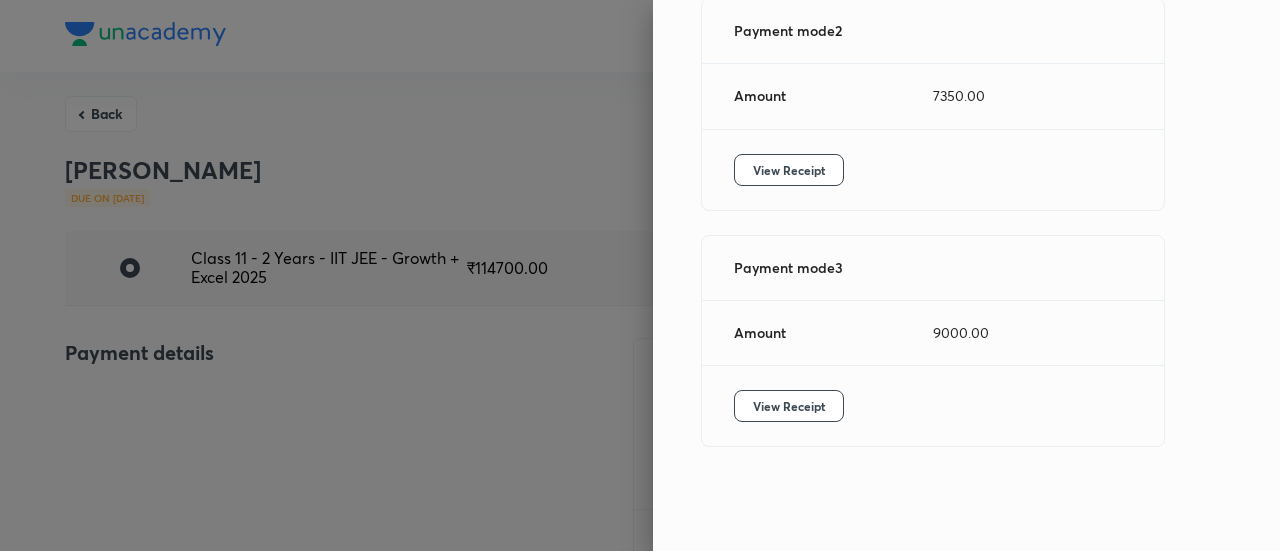 click at bounding box center (640, 275) 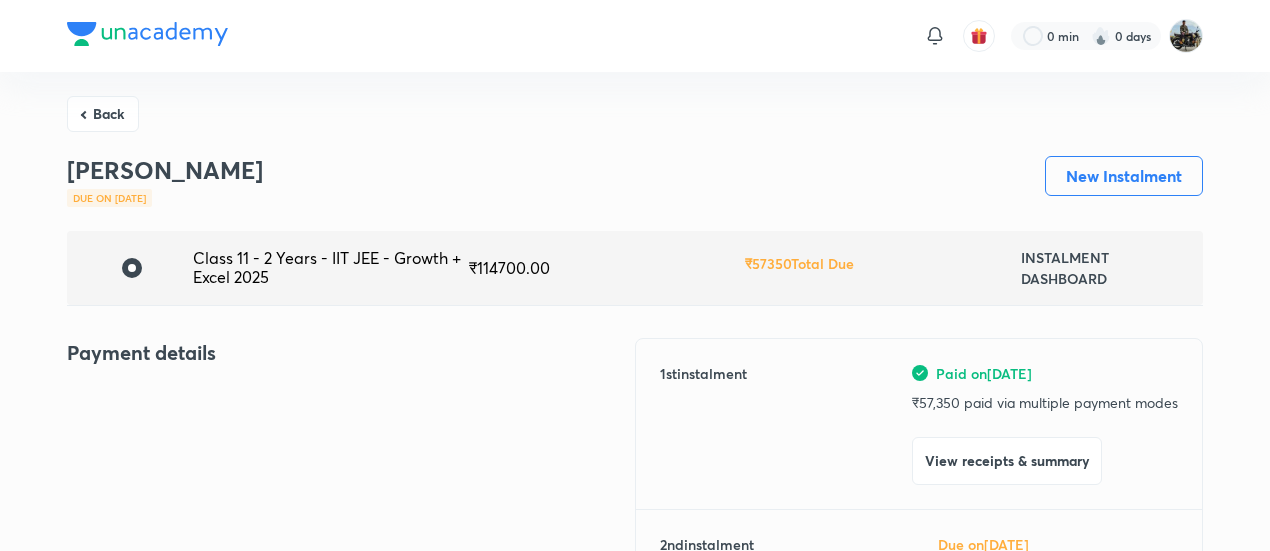 click on "Back" at bounding box center [103, 114] 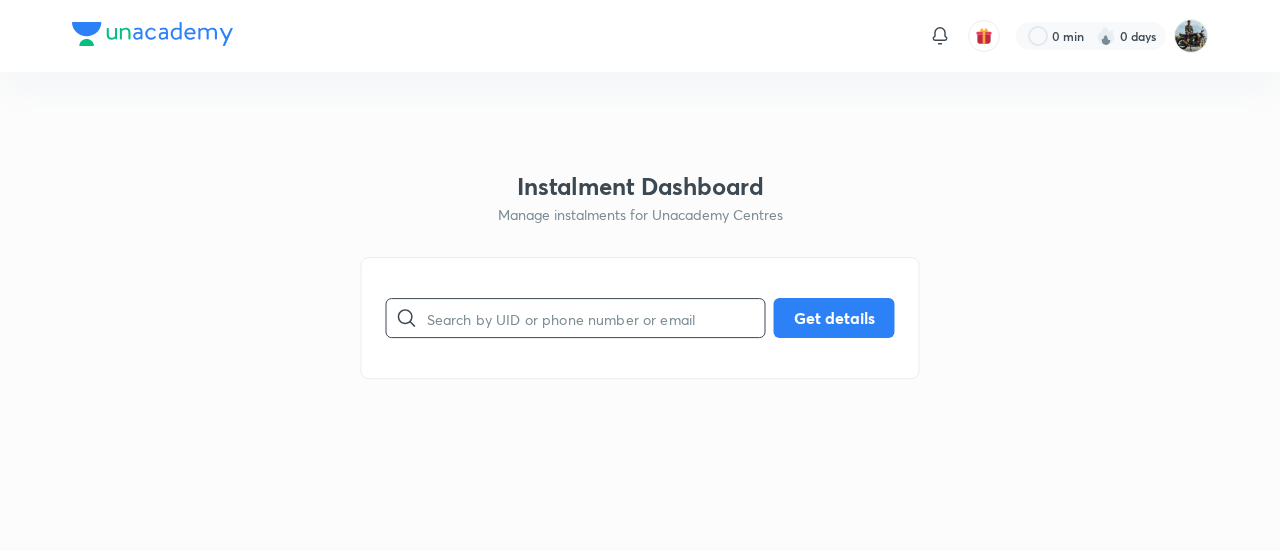 click at bounding box center [596, 318] 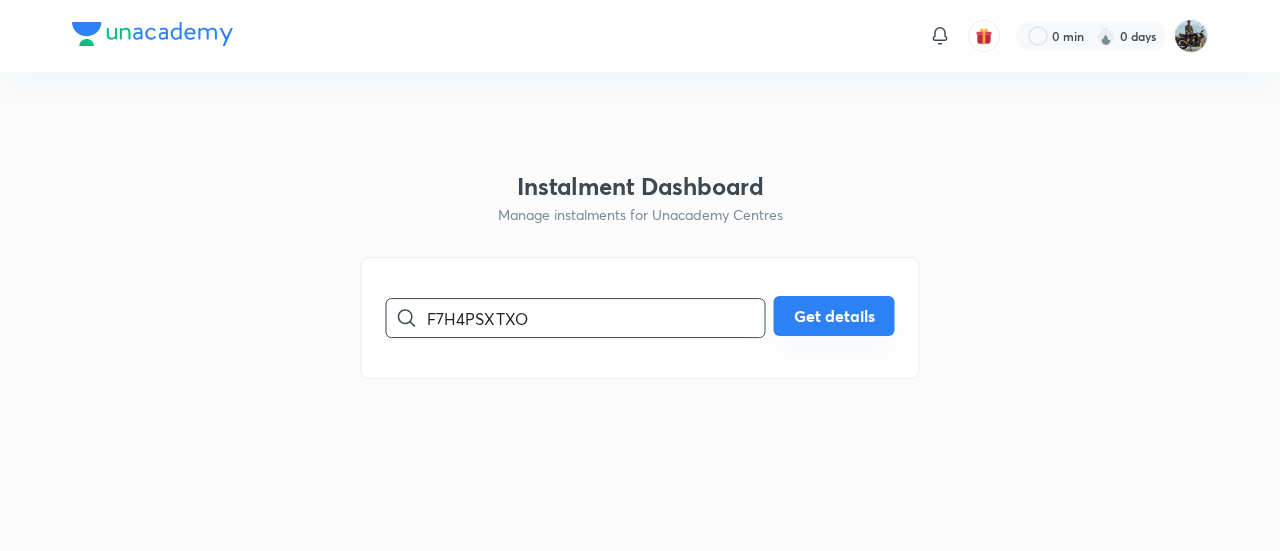 type on "F7H4PSXTXO" 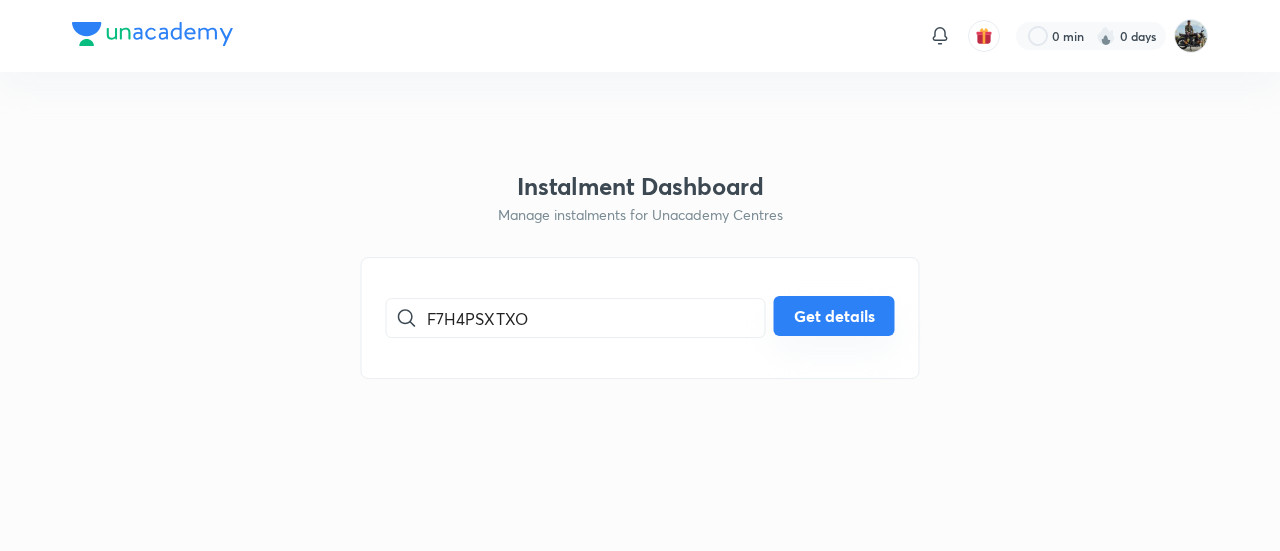 click on "Get details" at bounding box center [834, 316] 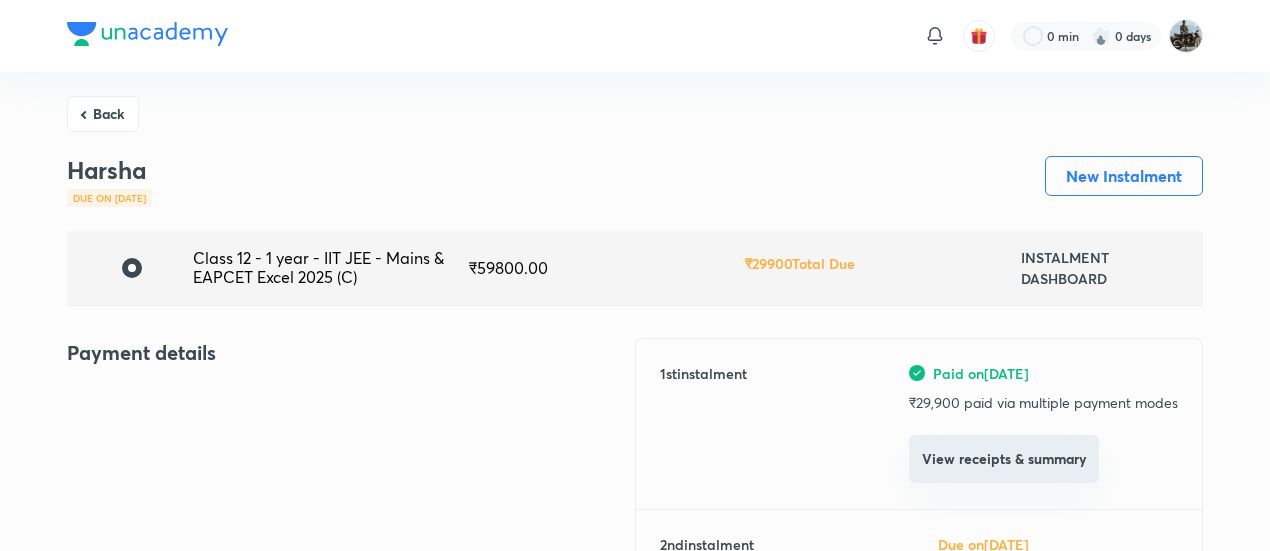 click on "View receipts & summary" at bounding box center (1004, 459) 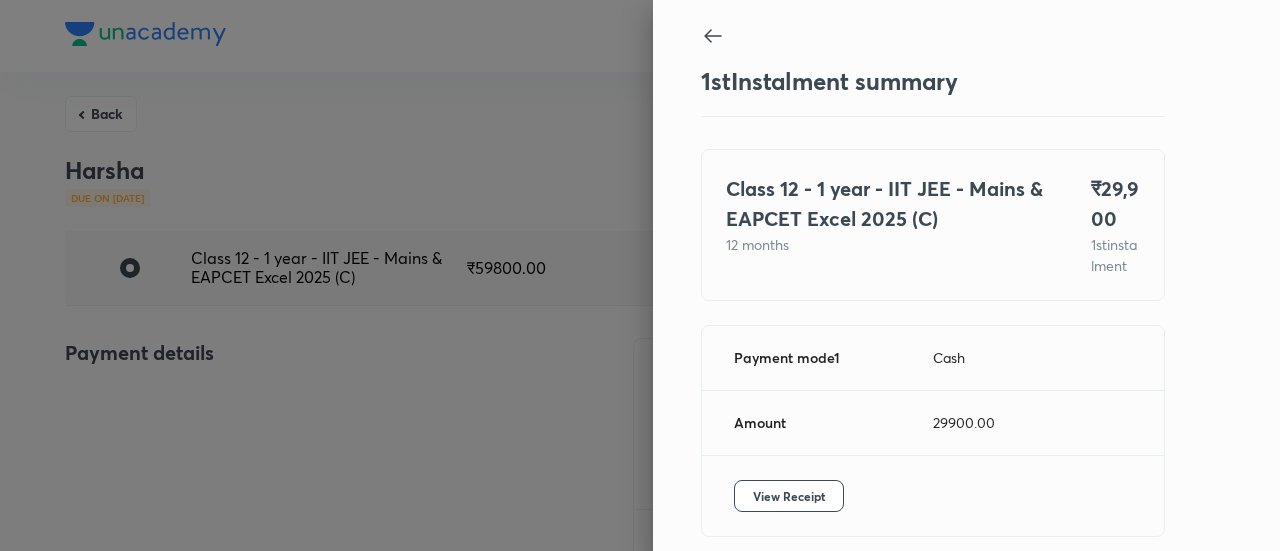 scroll, scrollTop: 109, scrollLeft: 0, axis: vertical 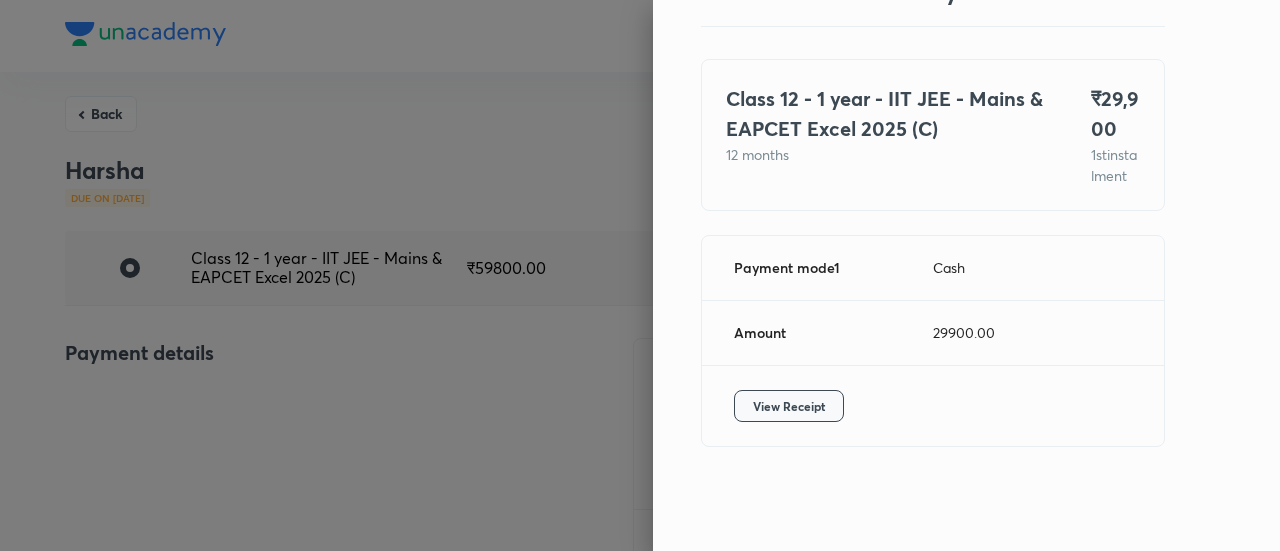 click on "View Receipt" at bounding box center (789, 406) 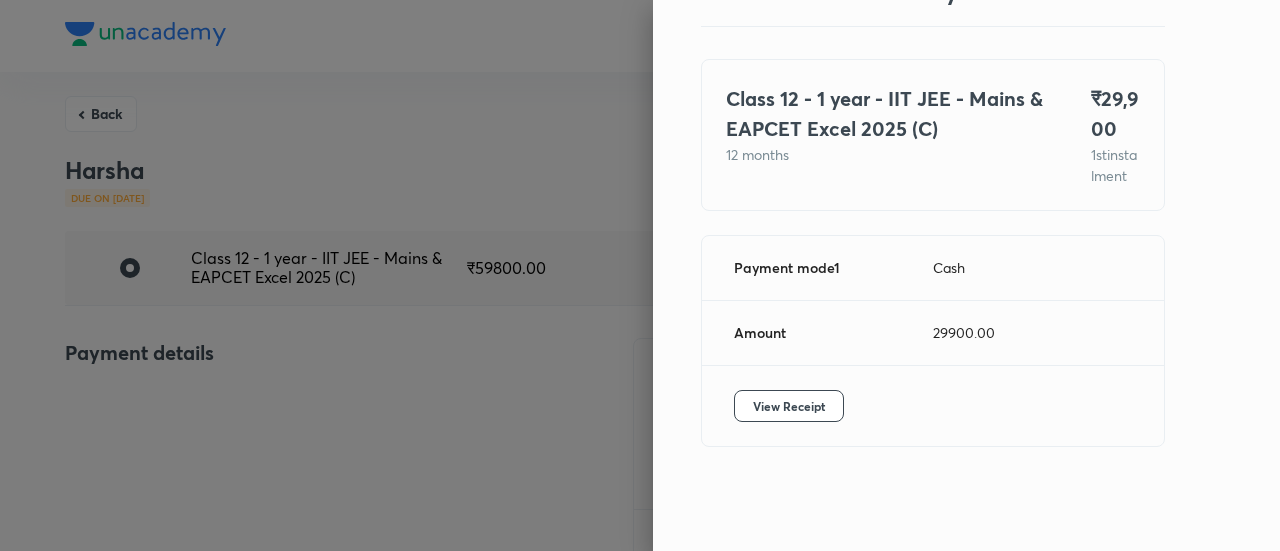 click at bounding box center [640, 275] 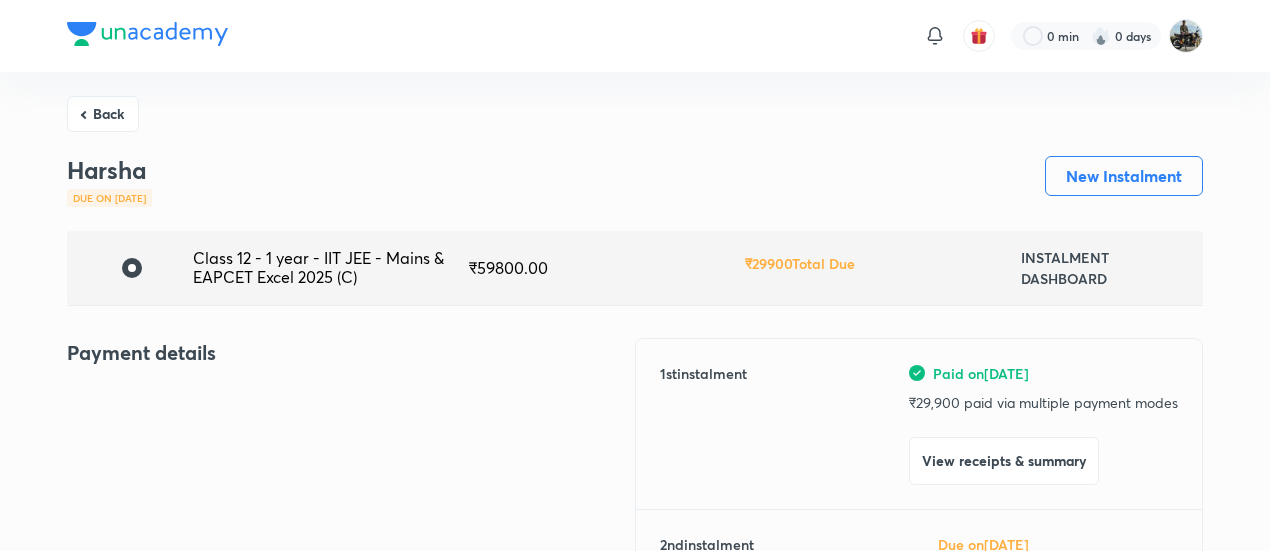 click on "Back" at bounding box center (103, 114) 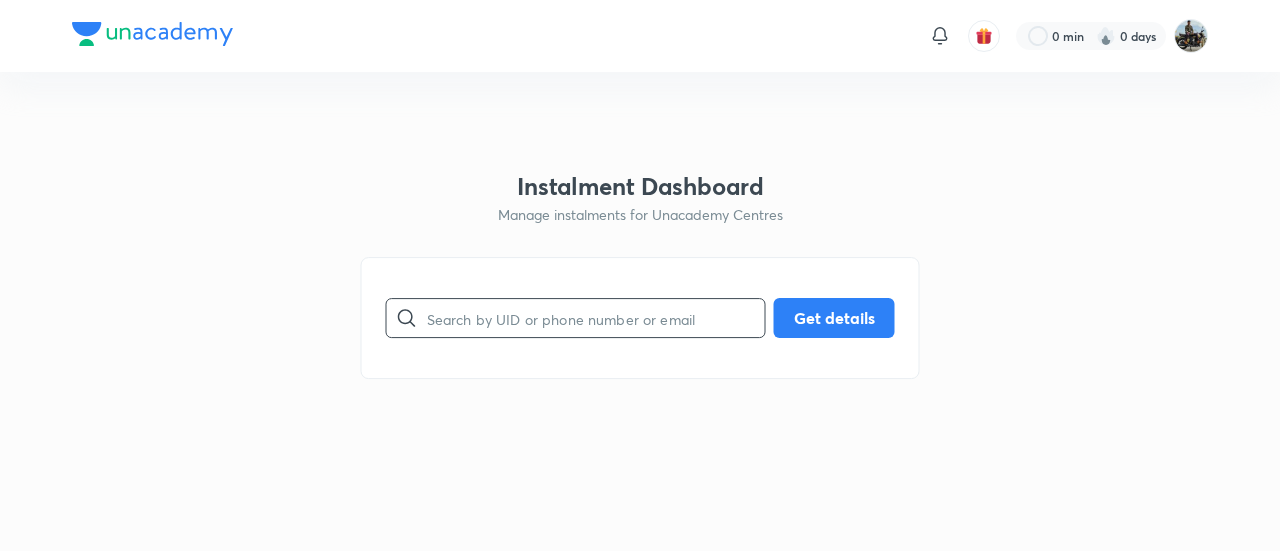 click at bounding box center (596, 318) 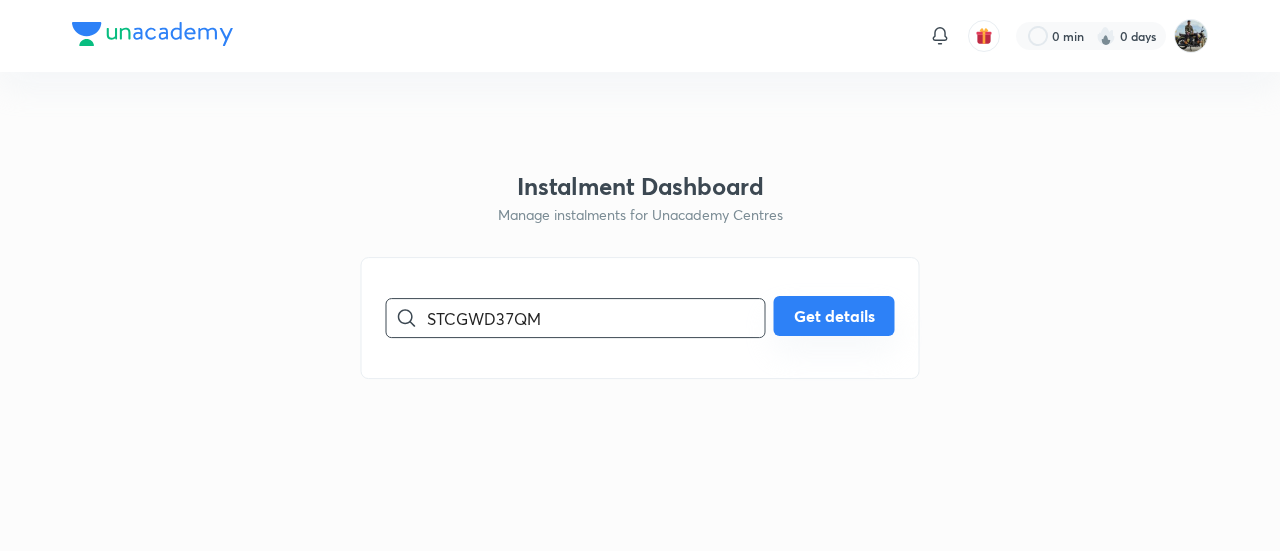 type on "STCGWD37QM" 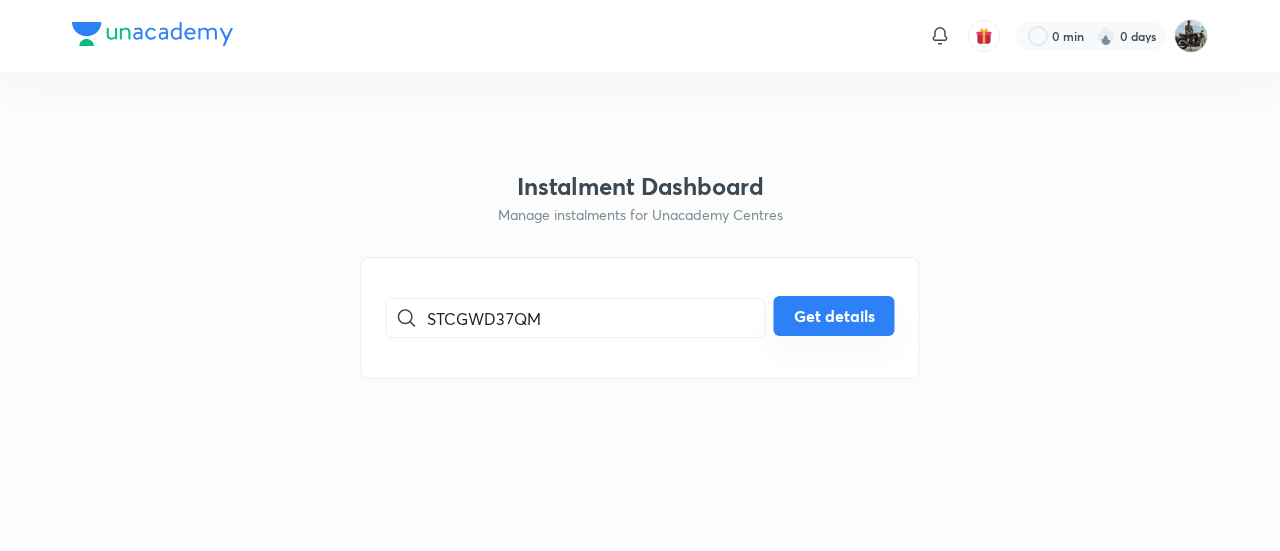 click on "Get details" at bounding box center [834, 316] 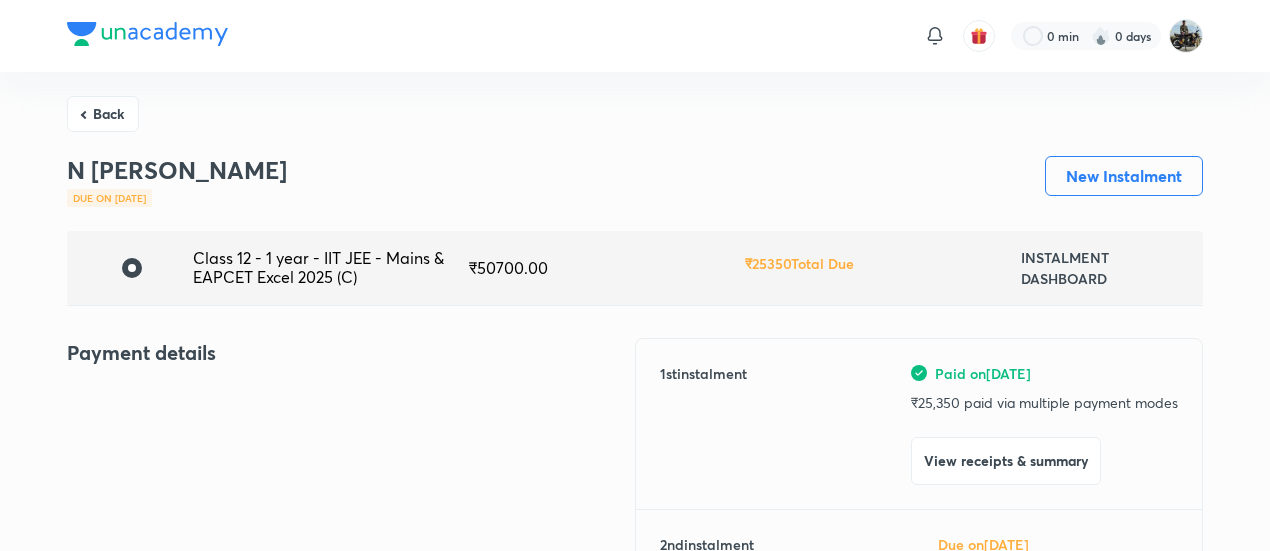 click on "View receipts & summary" at bounding box center [1006, 461] 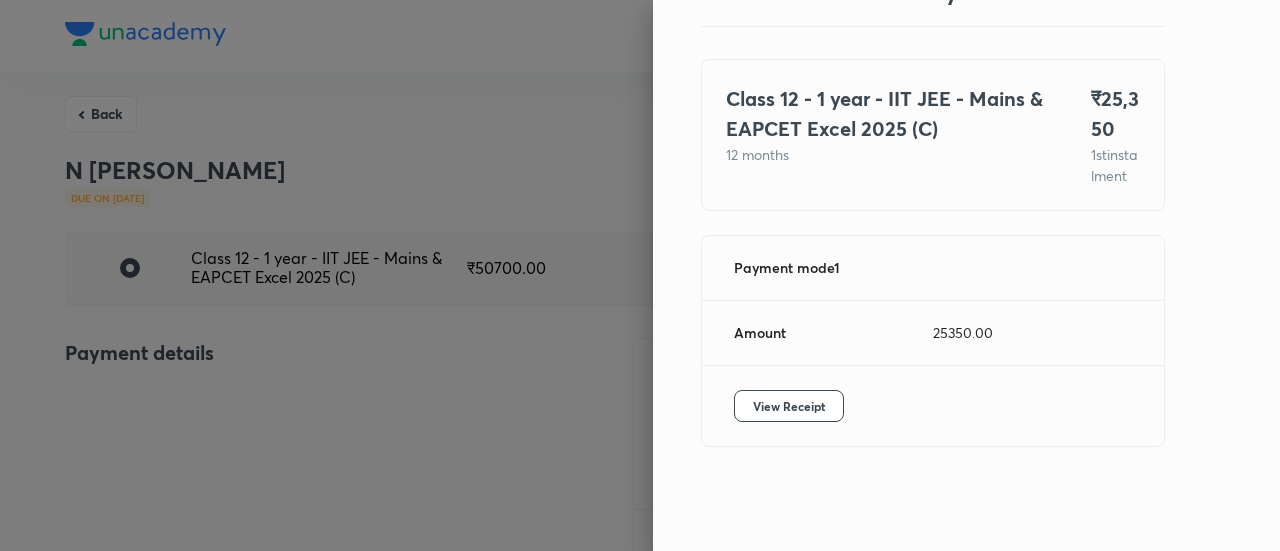 scroll, scrollTop: 109, scrollLeft: 0, axis: vertical 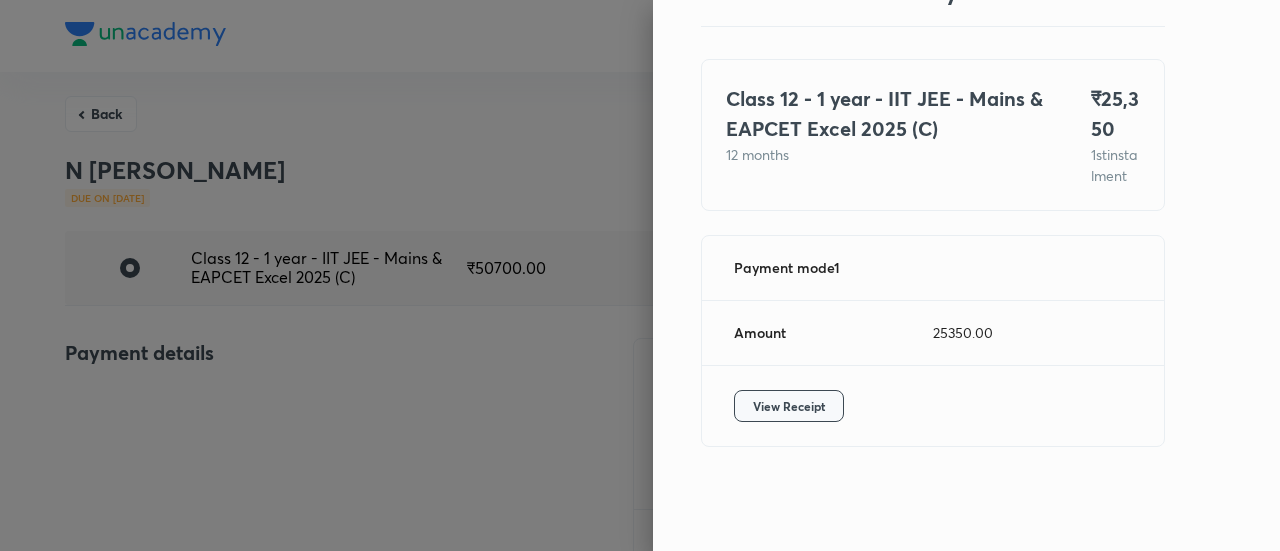 click on "View Receipt" at bounding box center [789, 406] 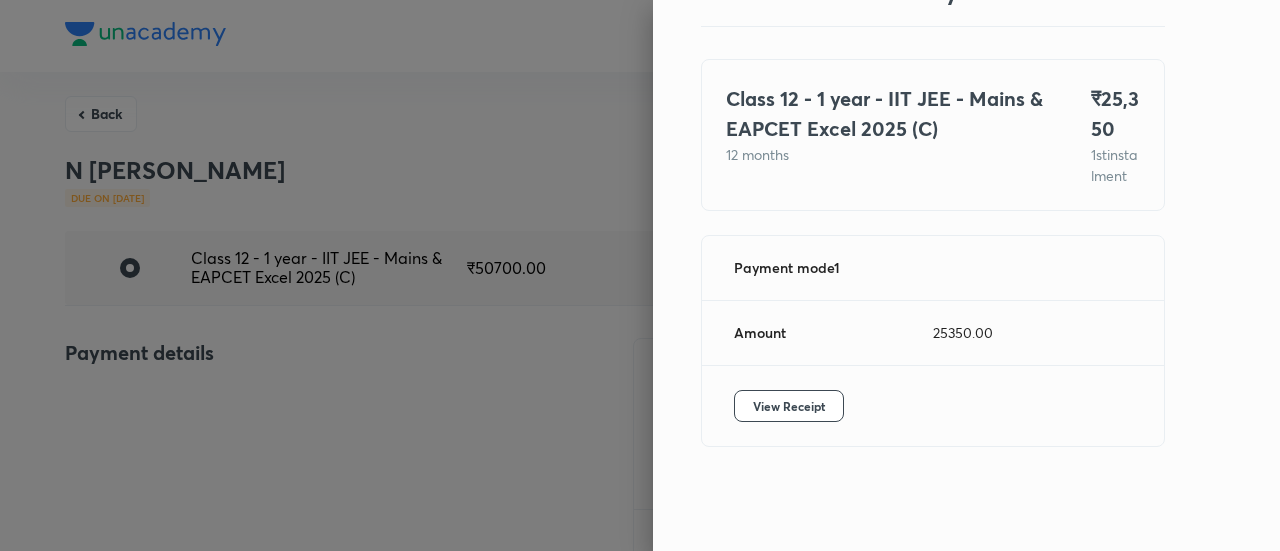 click at bounding box center (640, 275) 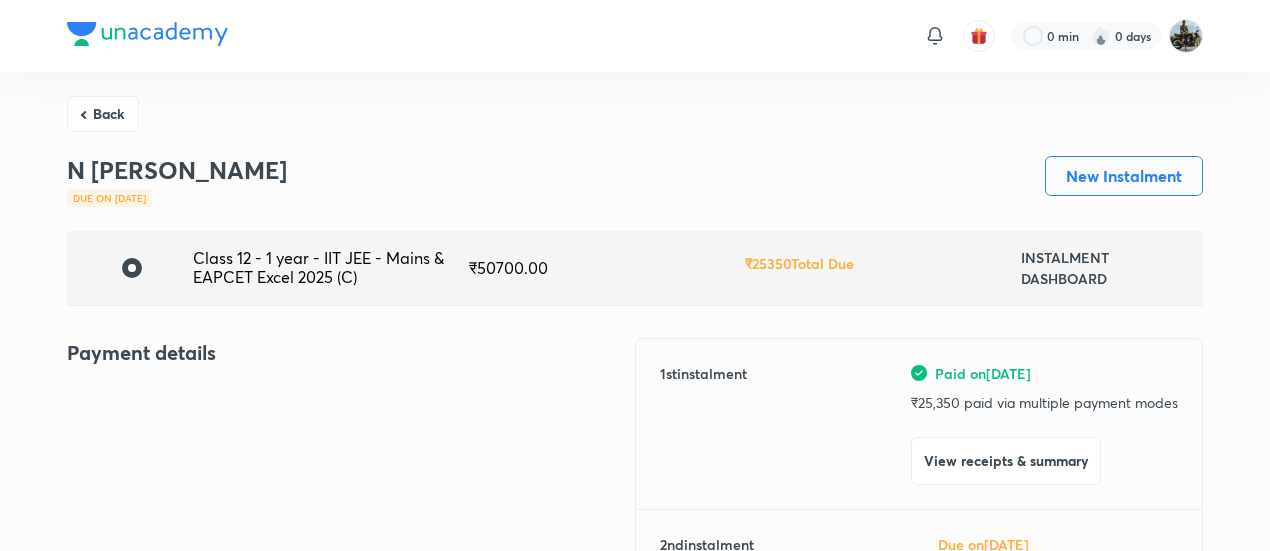 click on "Back" at bounding box center [103, 114] 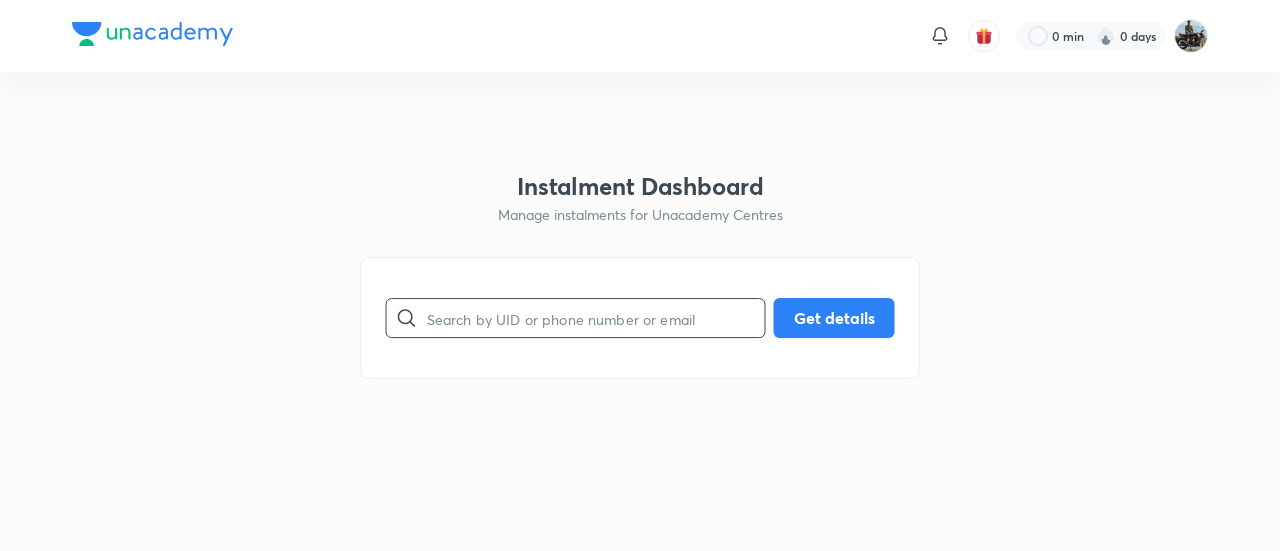 click at bounding box center (596, 318) 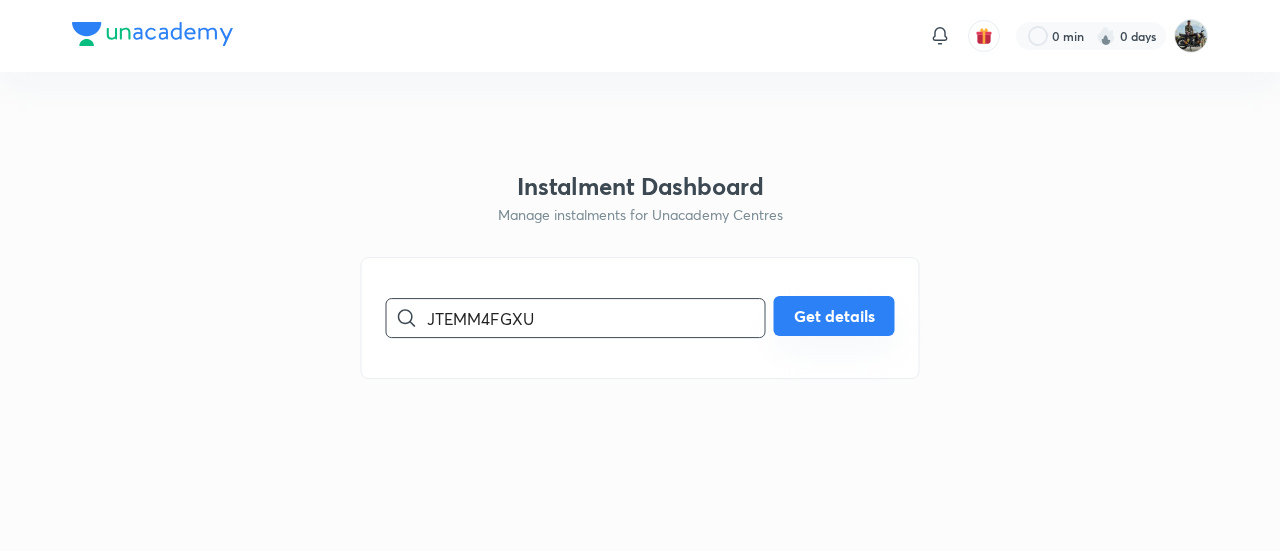 type on "JTEMM4FGXU" 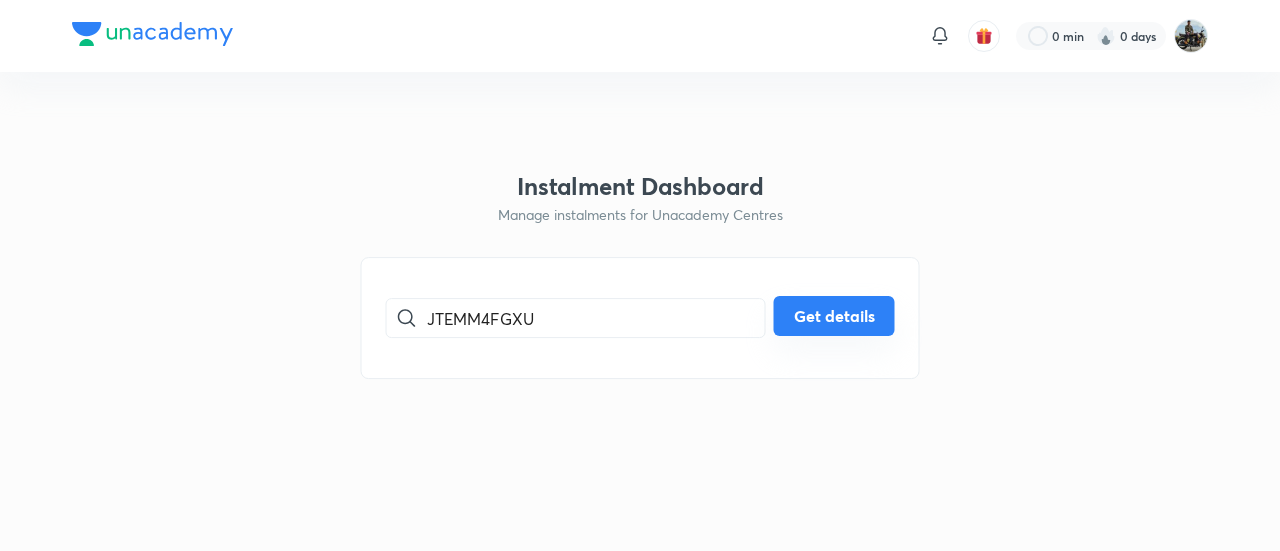 click on "Get details" at bounding box center (834, 316) 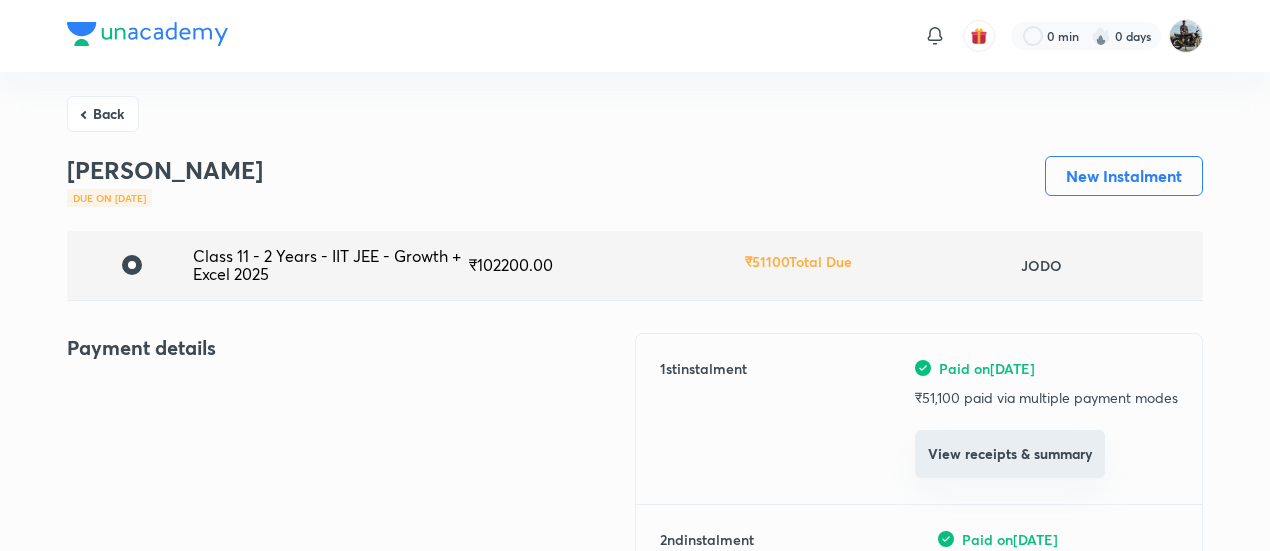 click on "View receipts & summary" at bounding box center [1010, 454] 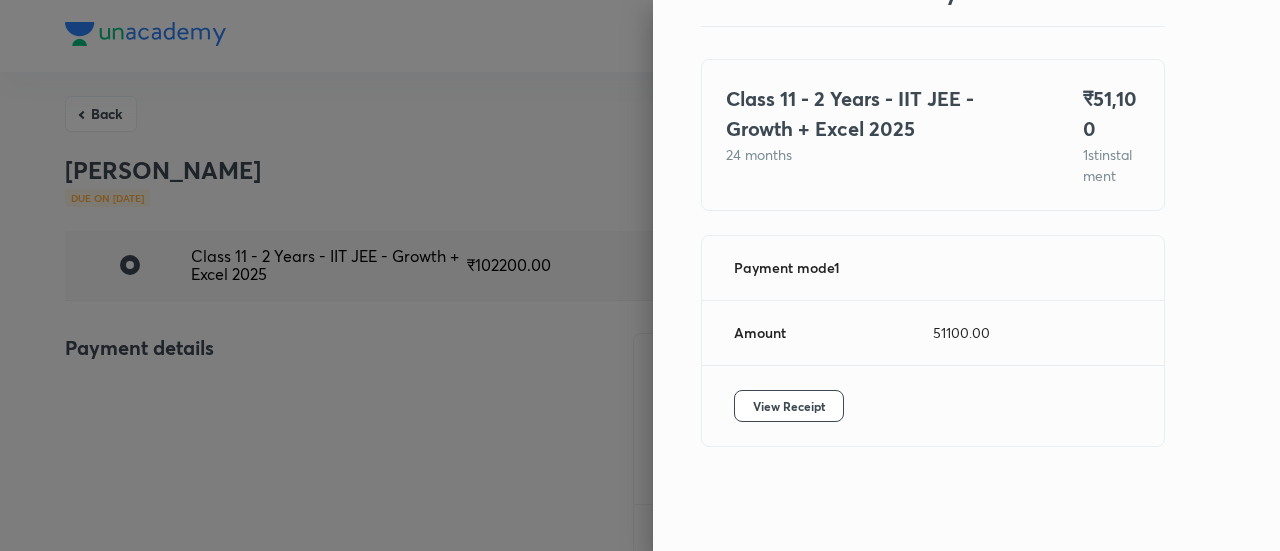 scroll, scrollTop: 109, scrollLeft: 0, axis: vertical 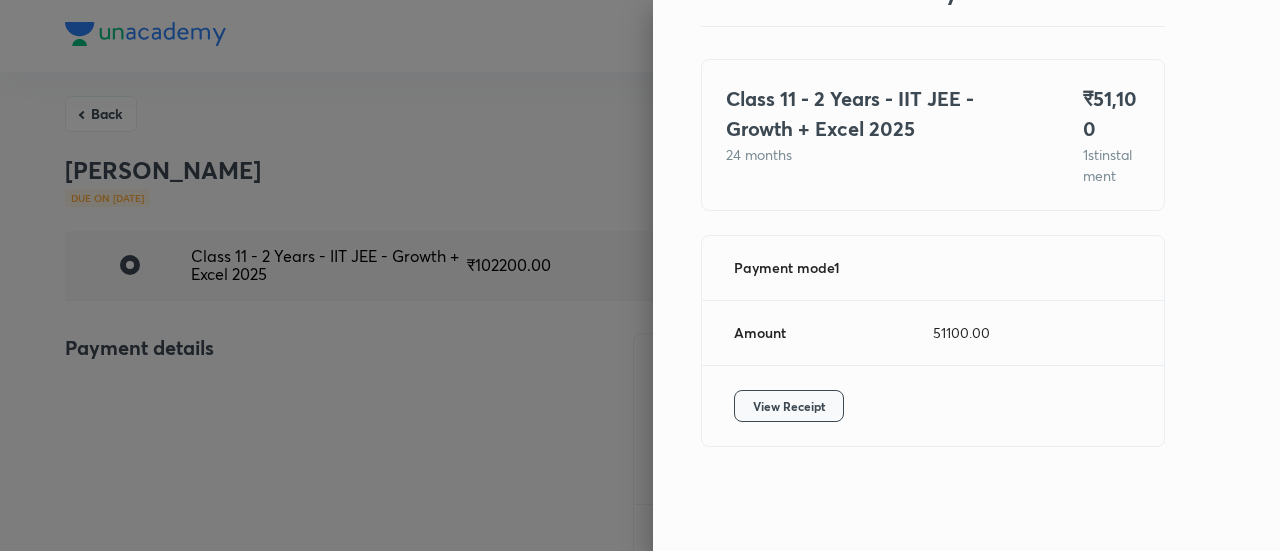 click on "View Receipt" at bounding box center (789, 406) 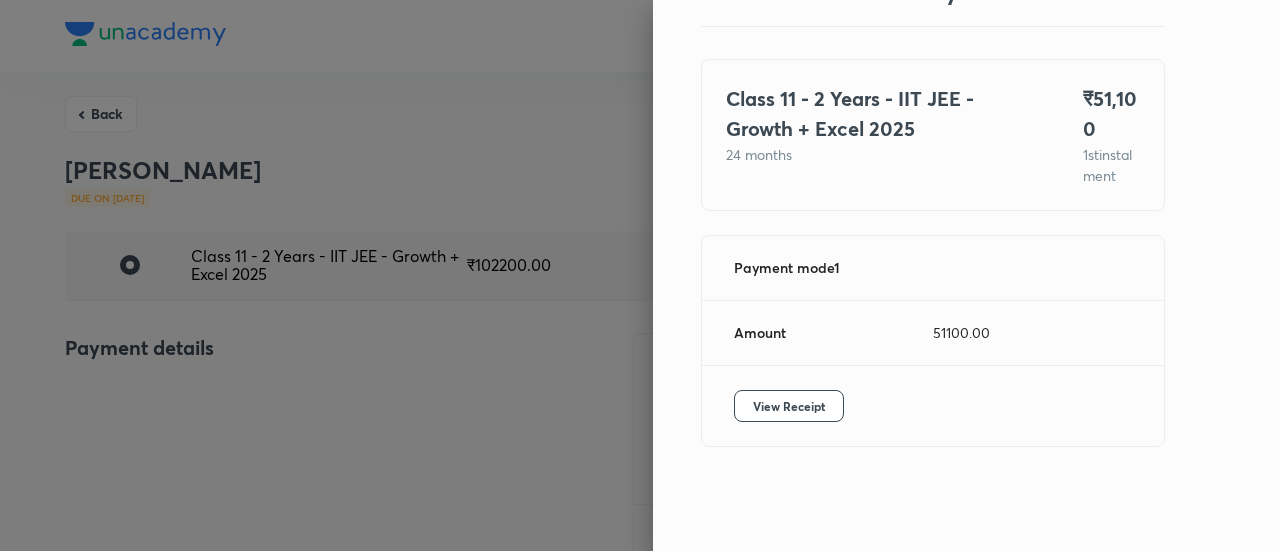 click at bounding box center (640, 275) 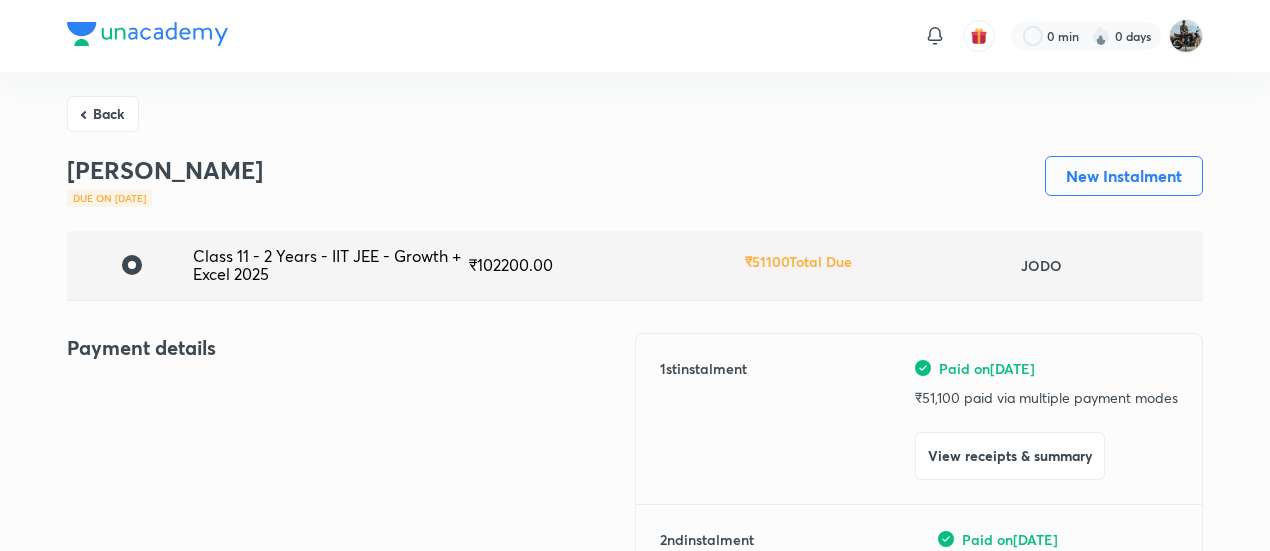 click on "Back" at bounding box center (103, 114) 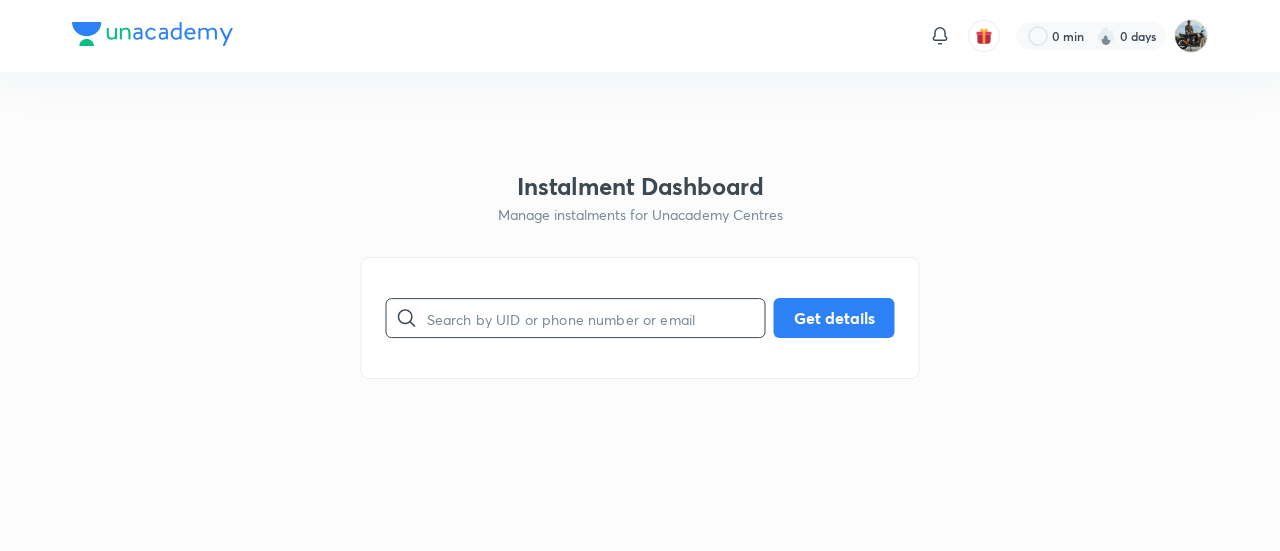 click at bounding box center [596, 318] 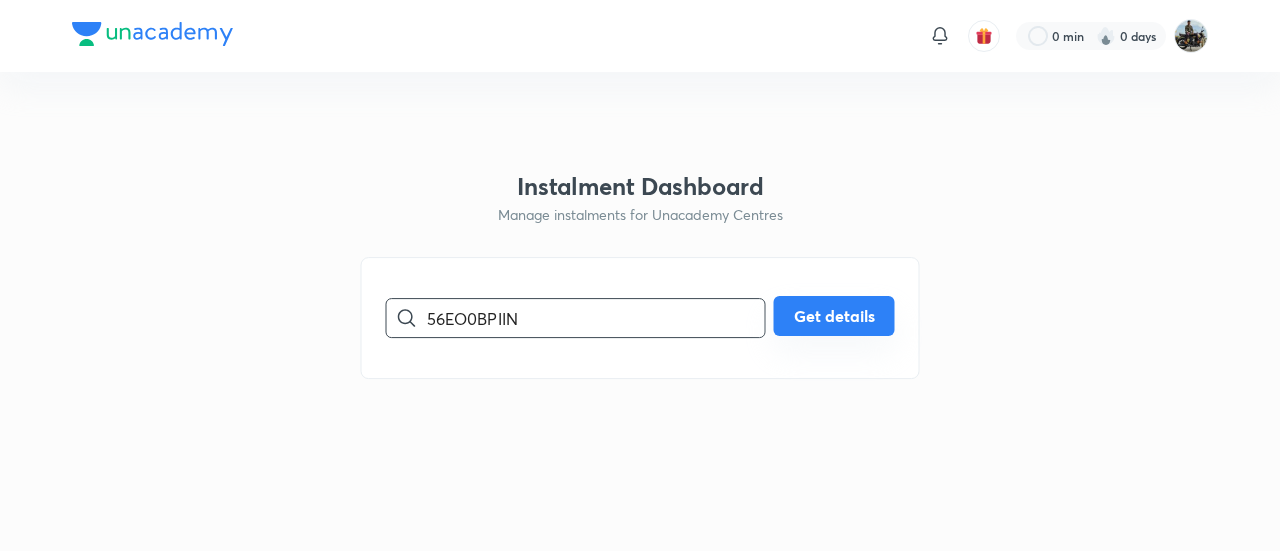 type on "56EO0BPIIN" 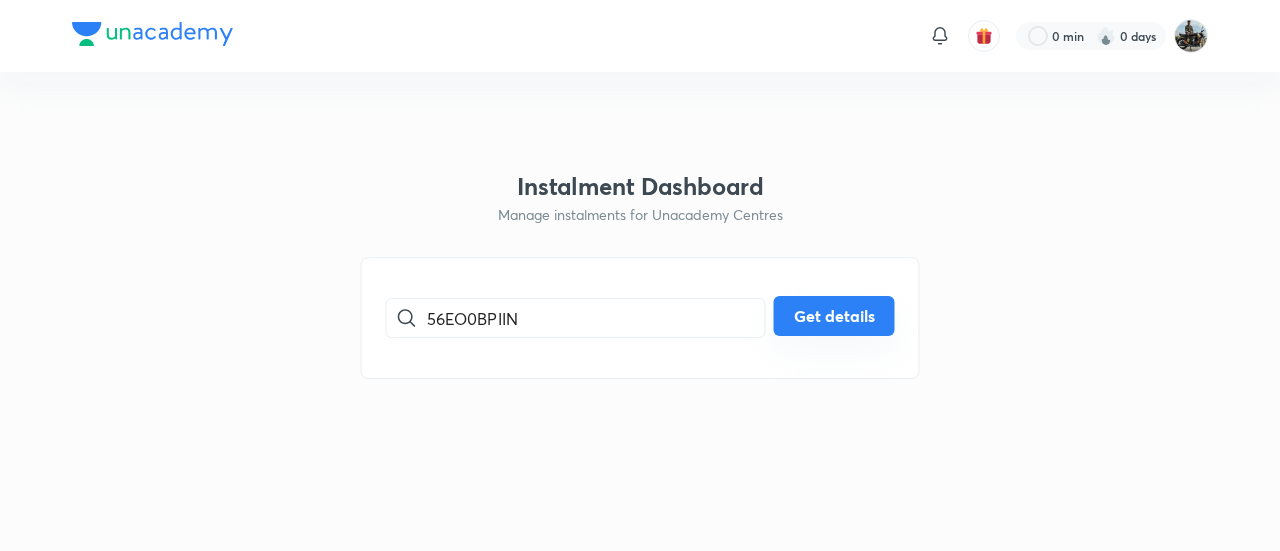 click on "Get details" at bounding box center [834, 316] 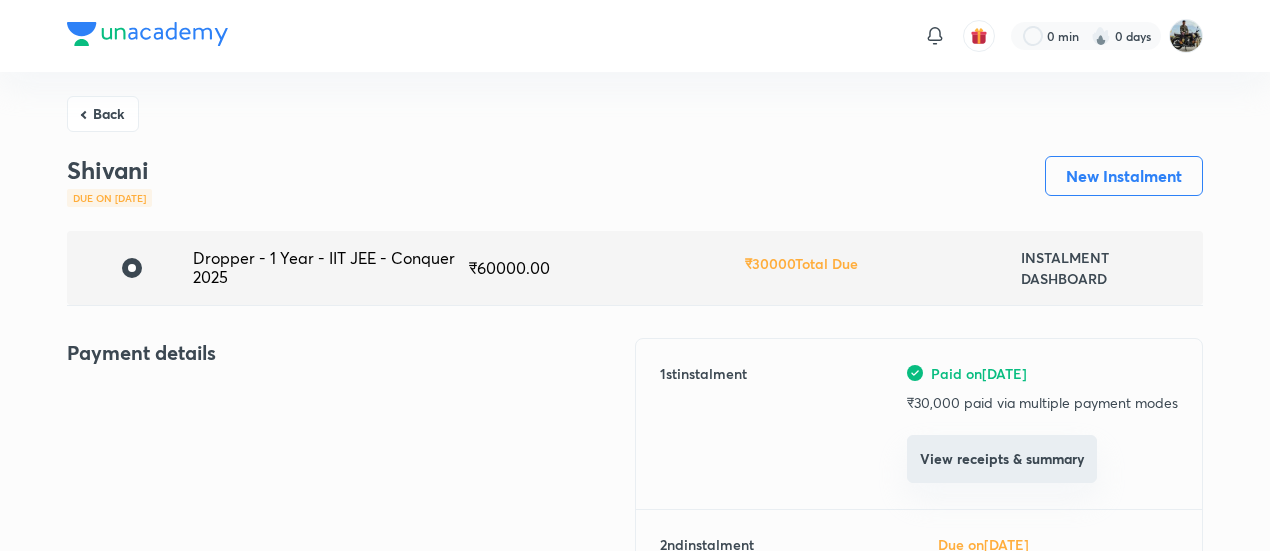 click on "View receipts & summary" at bounding box center (1002, 459) 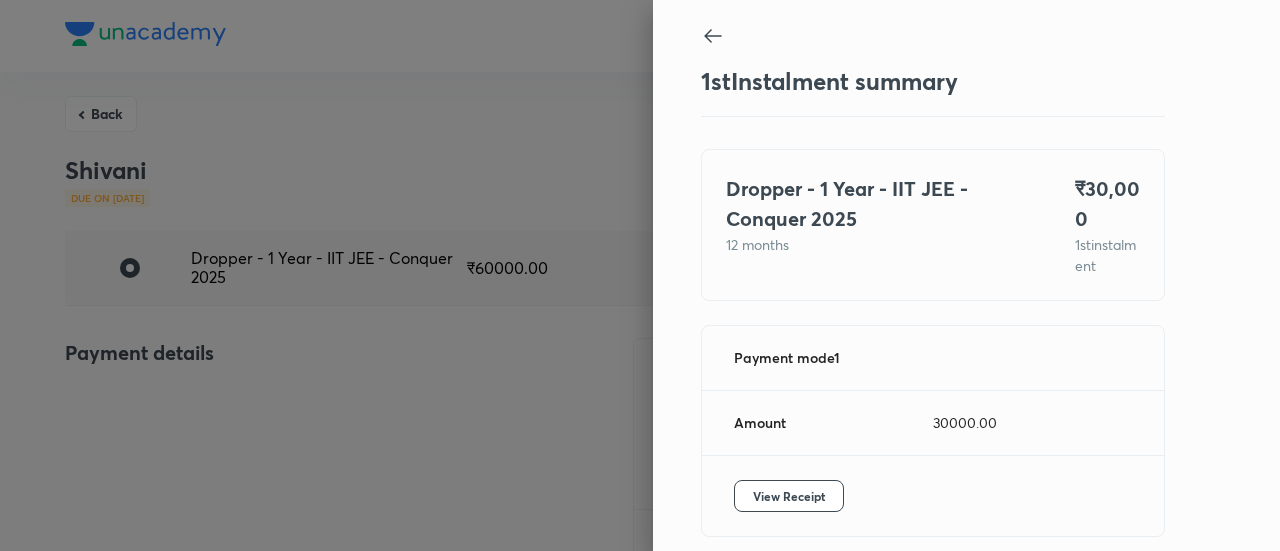 scroll, scrollTop: 88, scrollLeft: 0, axis: vertical 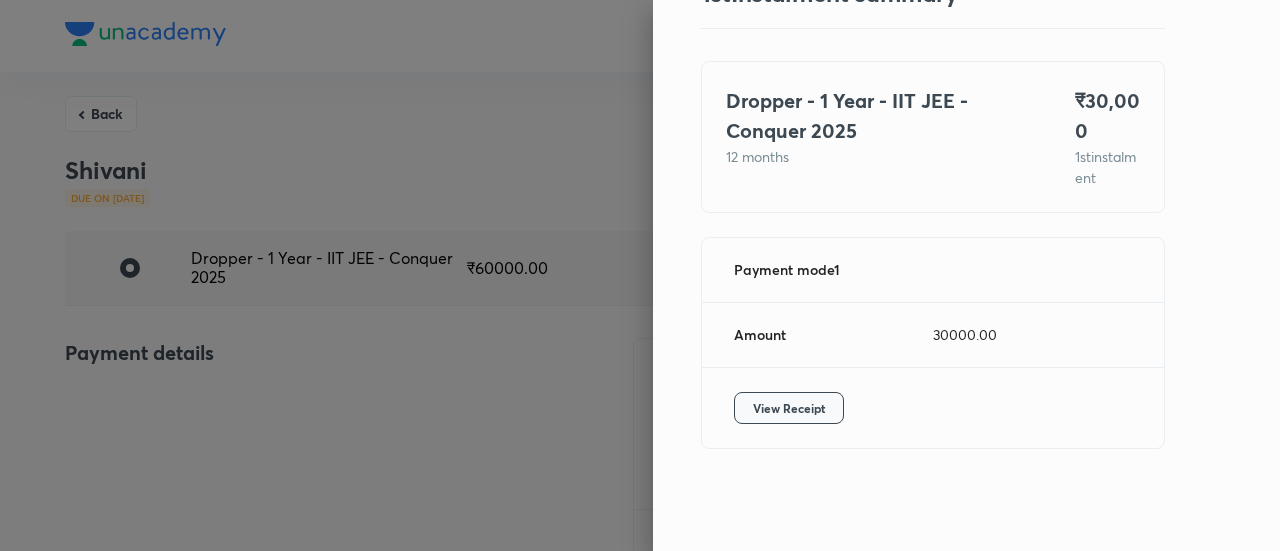 click on "View Receipt" at bounding box center (789, 408) 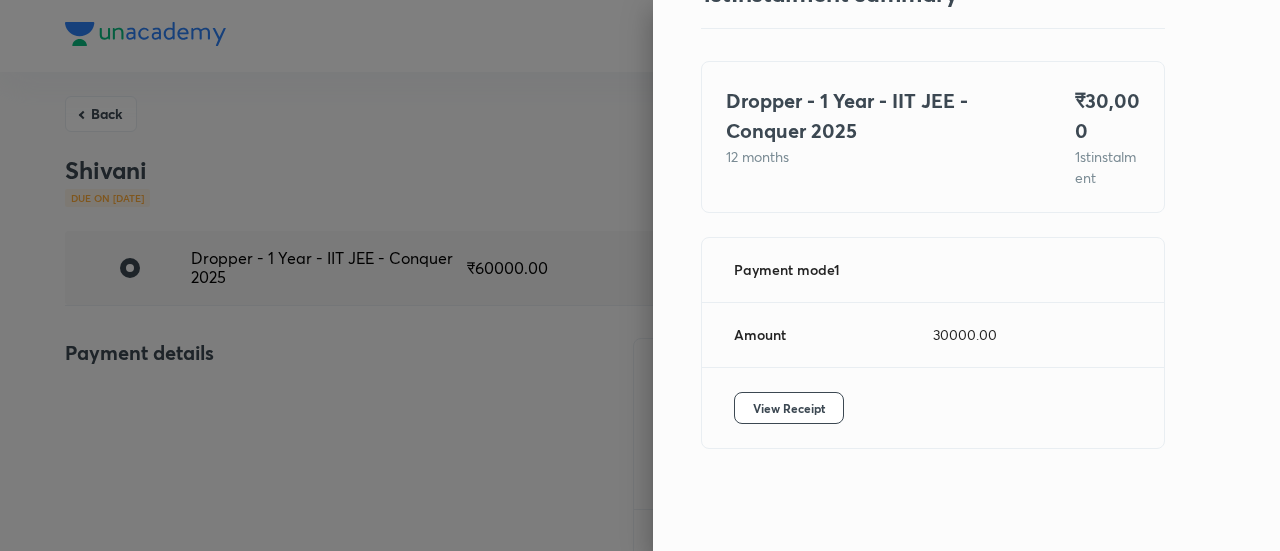 click at bounding box center [640, 275] 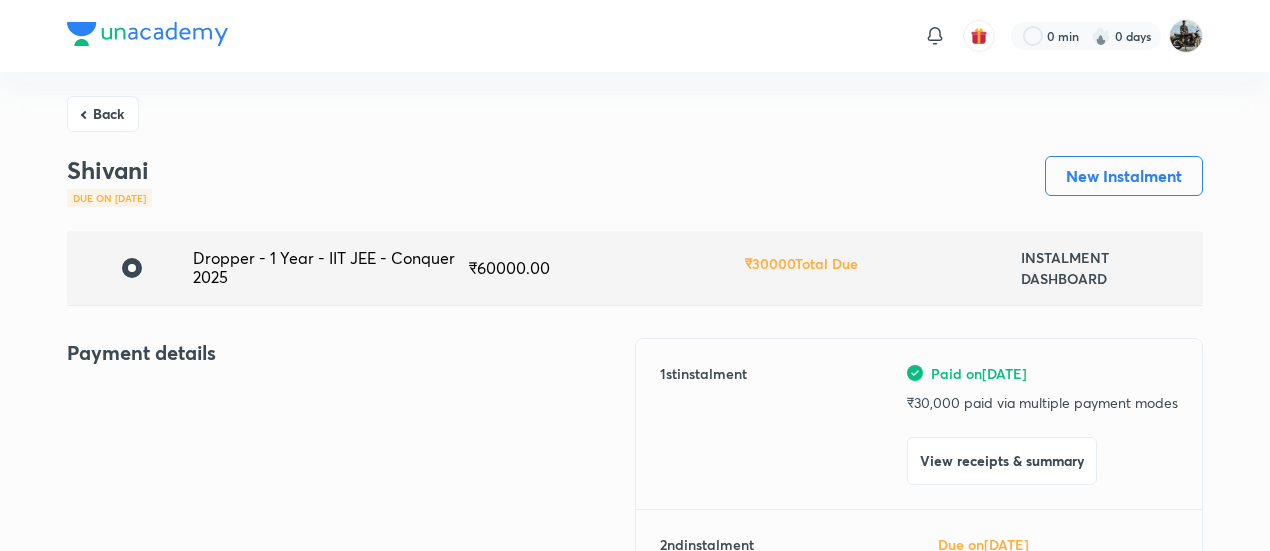click on "Back" at bounding box center (103, 114) 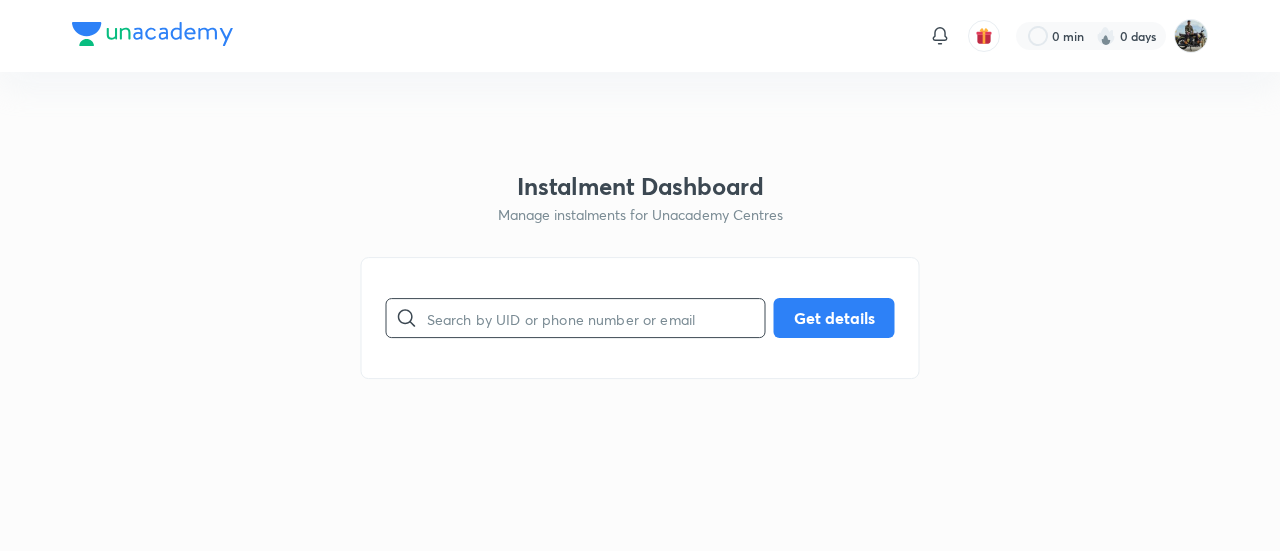click at bounding box center [596, 318] 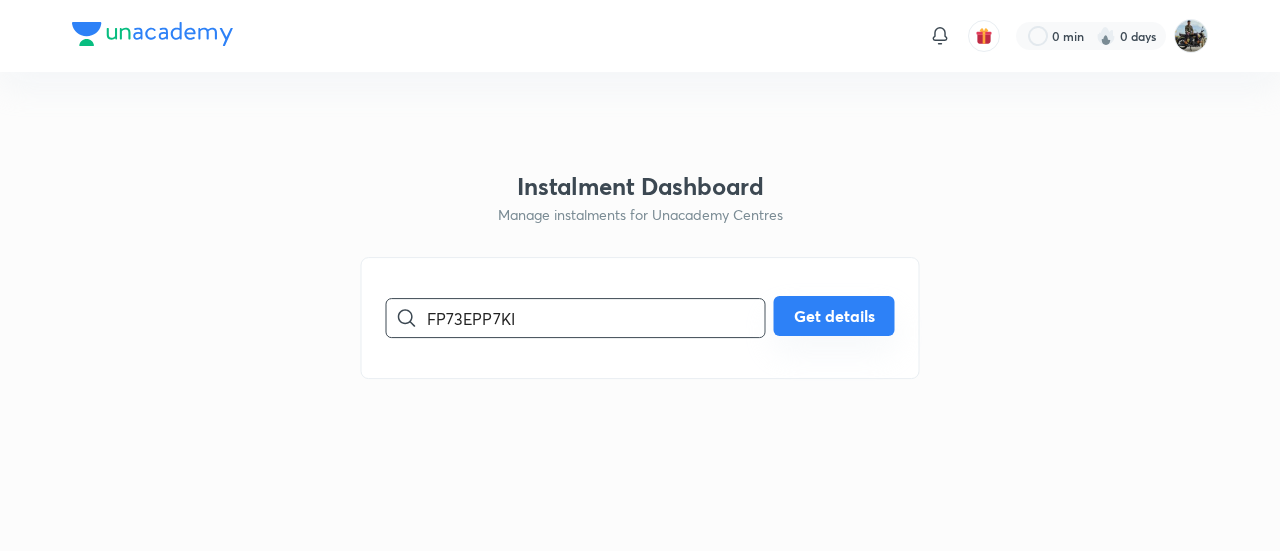 type on "FP73EPP7KI" 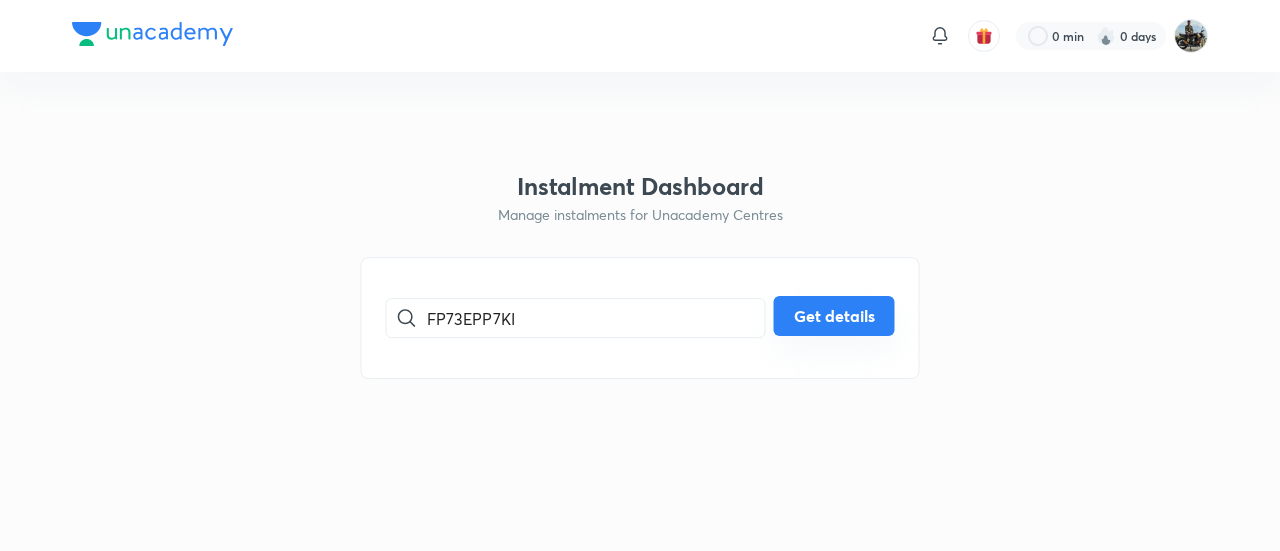click on "Get details" at bounding box center (834, 316) 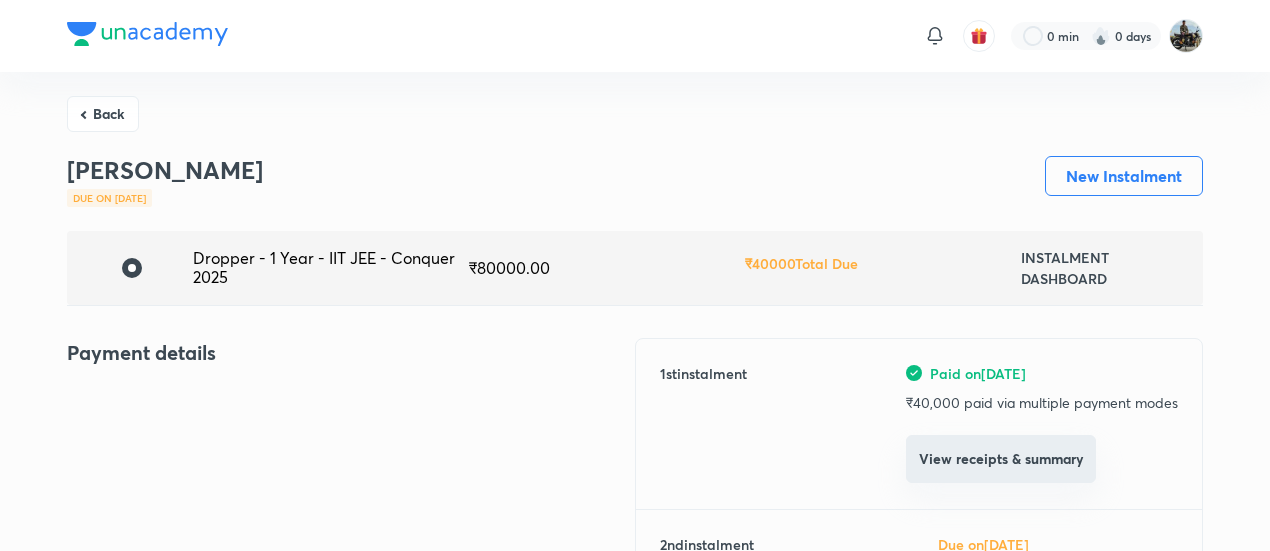 click on "View receipts & summary" at bounding box center (1001, 459) 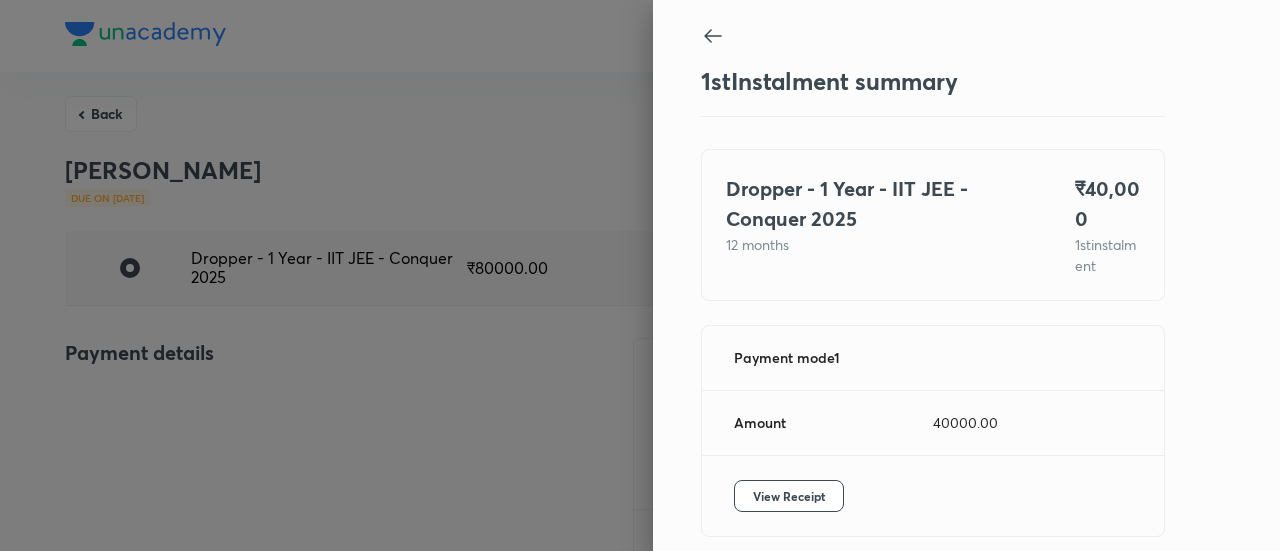 scroll, scrollTop: 88, scrollLeft: 0, axis: vertical 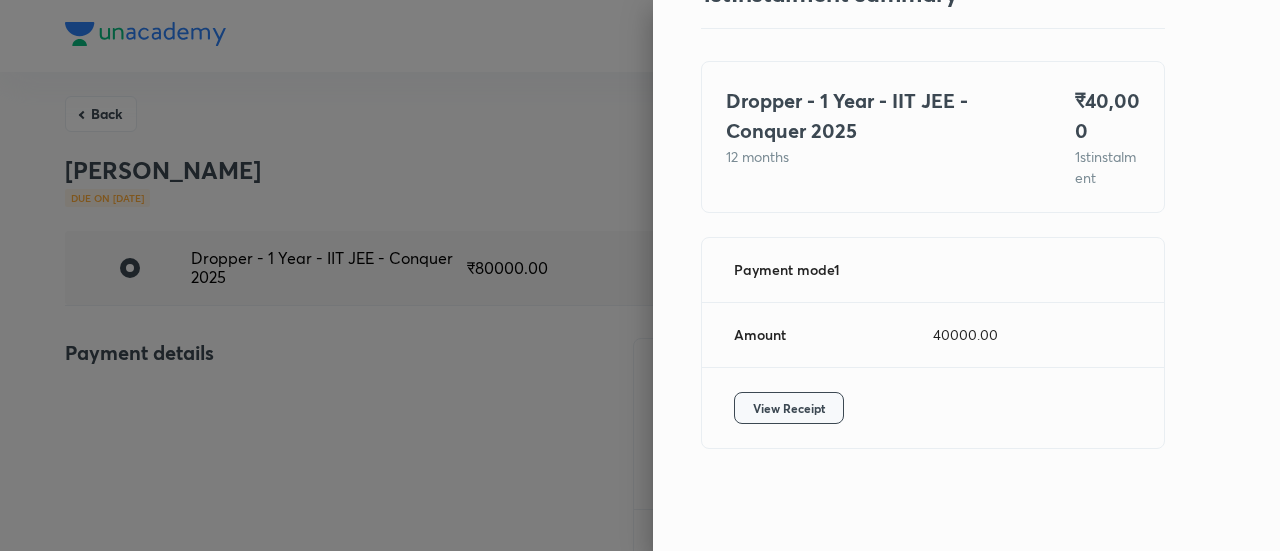 click on "View Receipt" at bounding box center (789, 408) 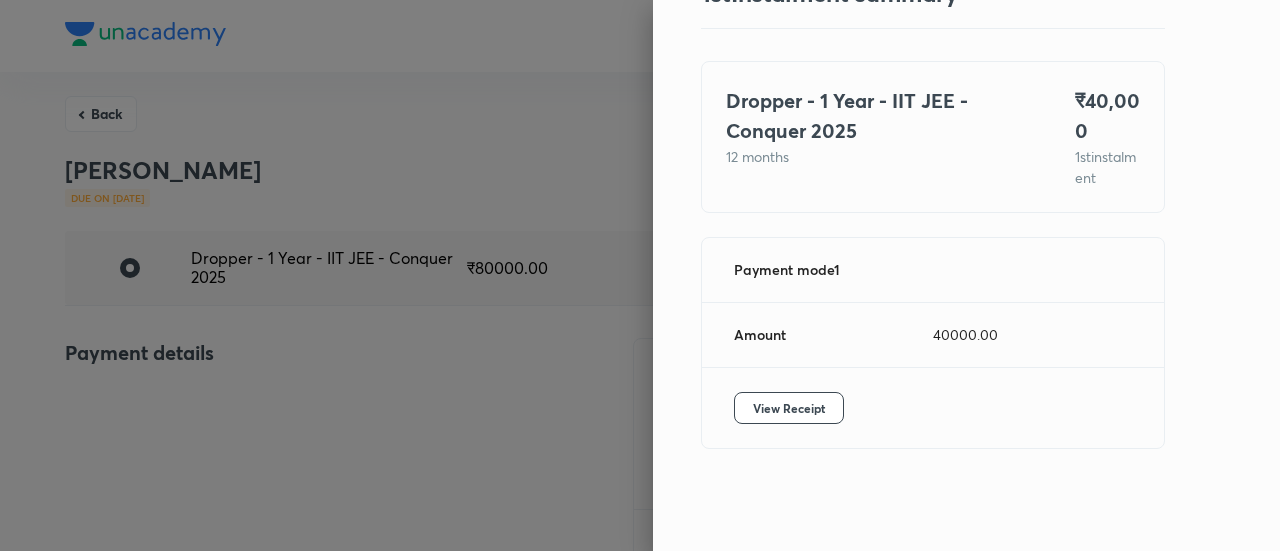 click at bounding box center (640, 275) 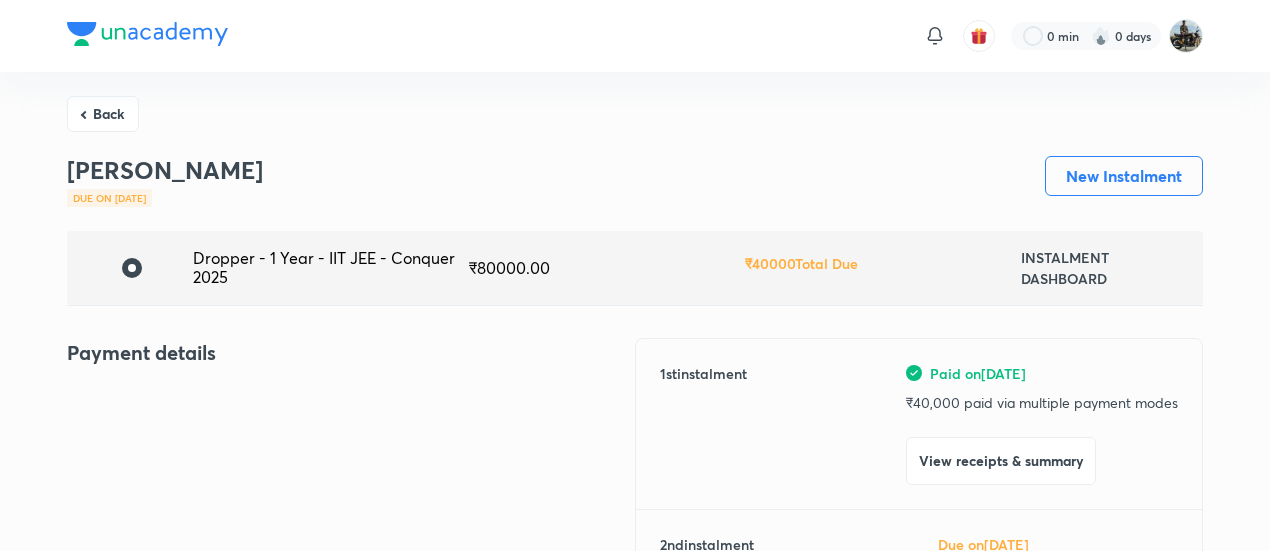 click on "Back" at bounding box center [103, 114] 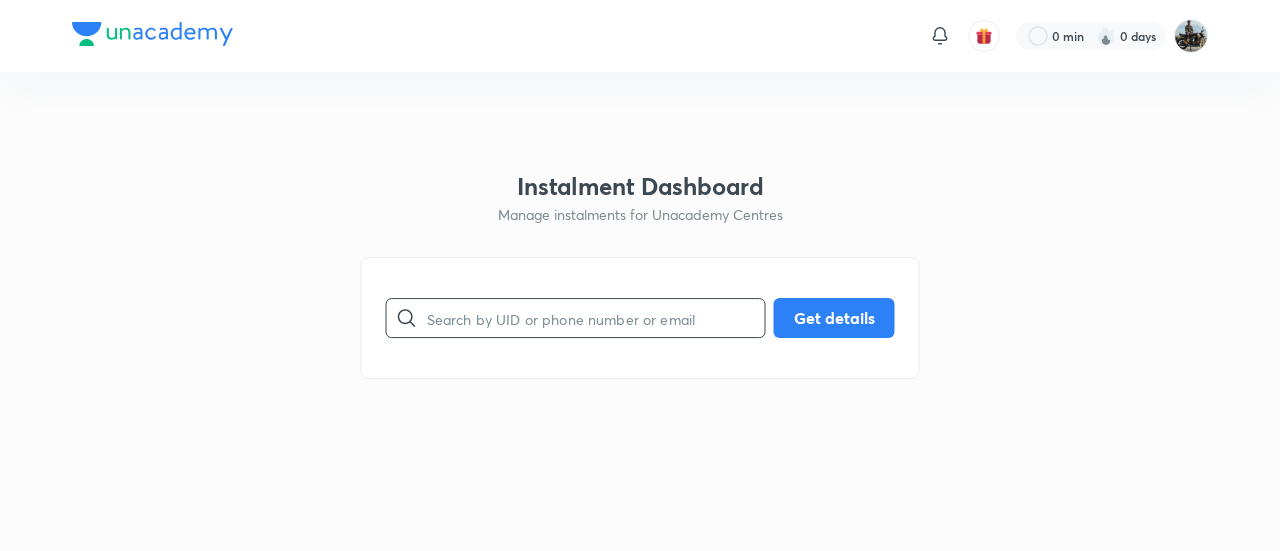 click at bounding box center [596, 318] 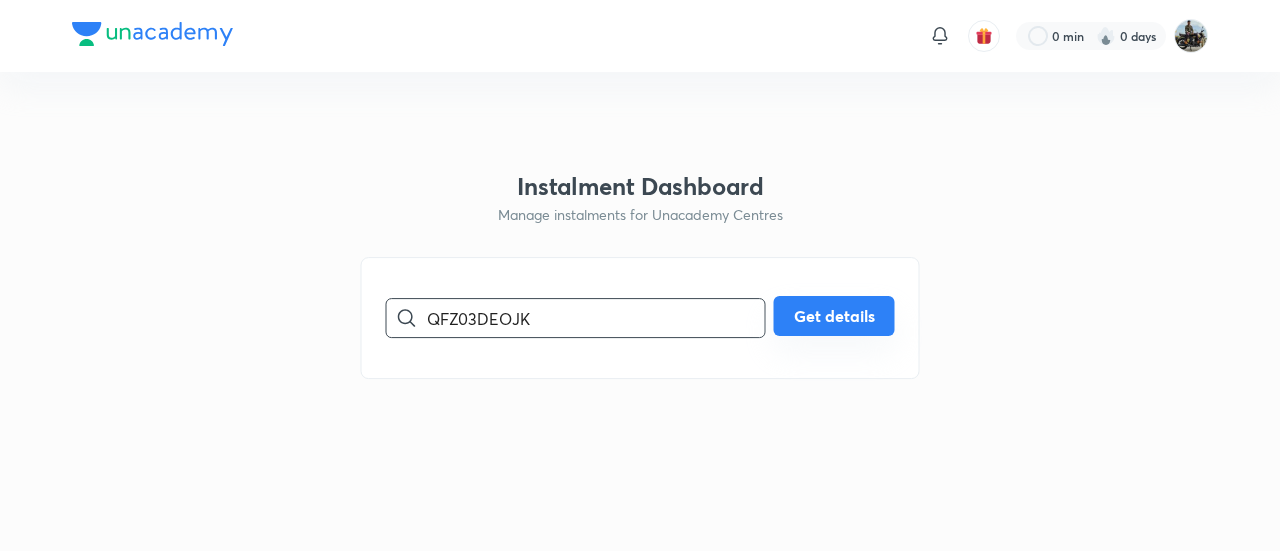 type on "QFZ03DEOJK" 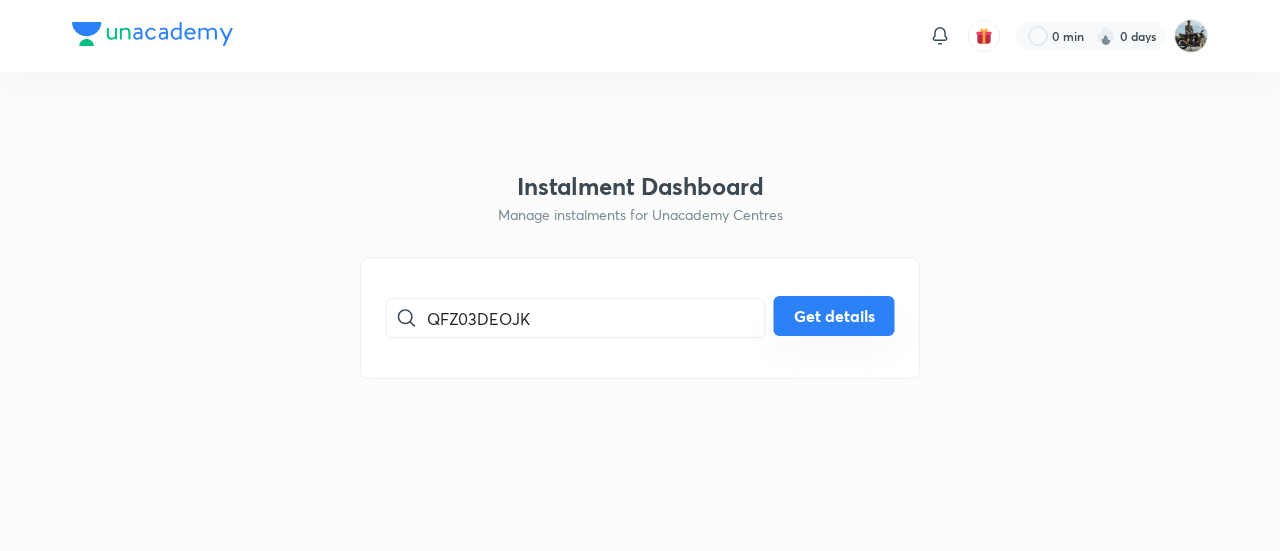 click on "Get details" at bounding box center [834, 316] 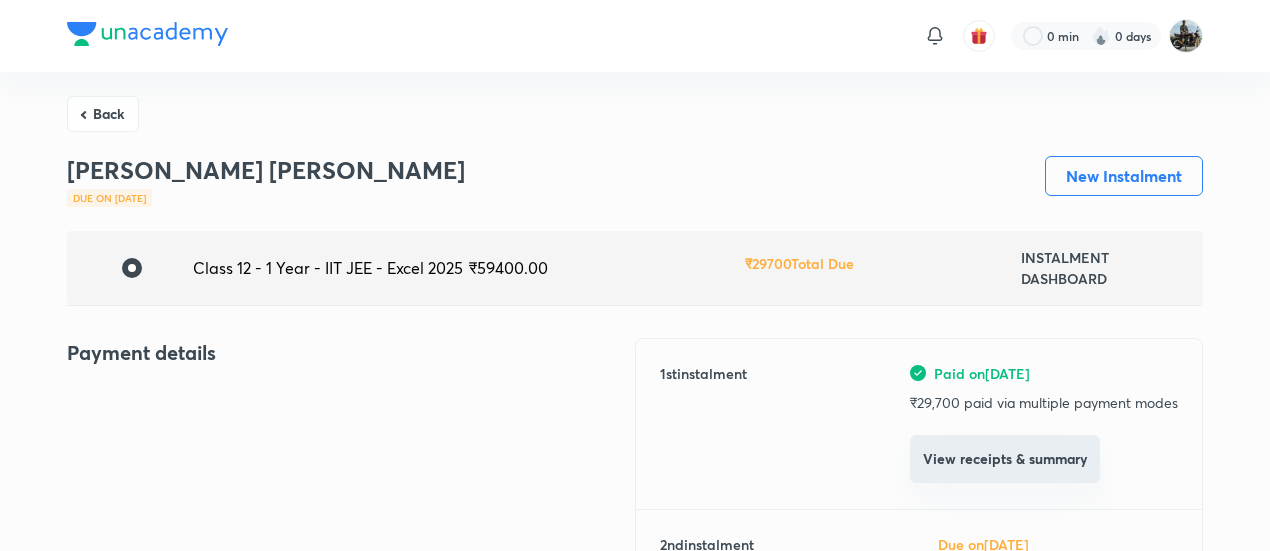 click on "View receipts & summary" at bounding box center (1005, 459) 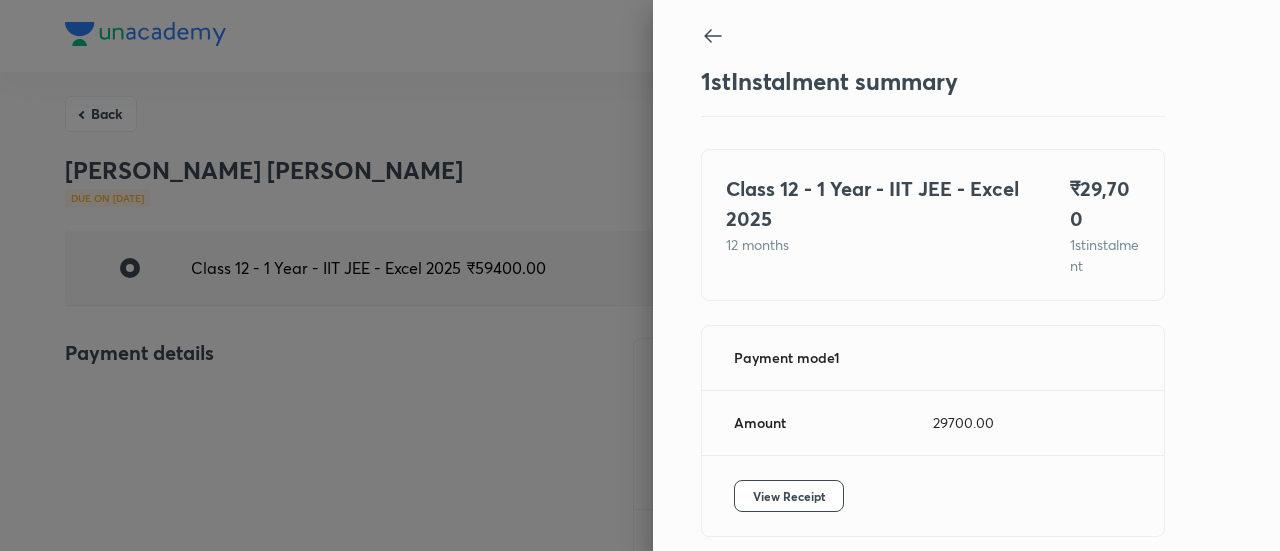 scroll, scrollTop: 67, scrollLeft: 0, axis: vertical 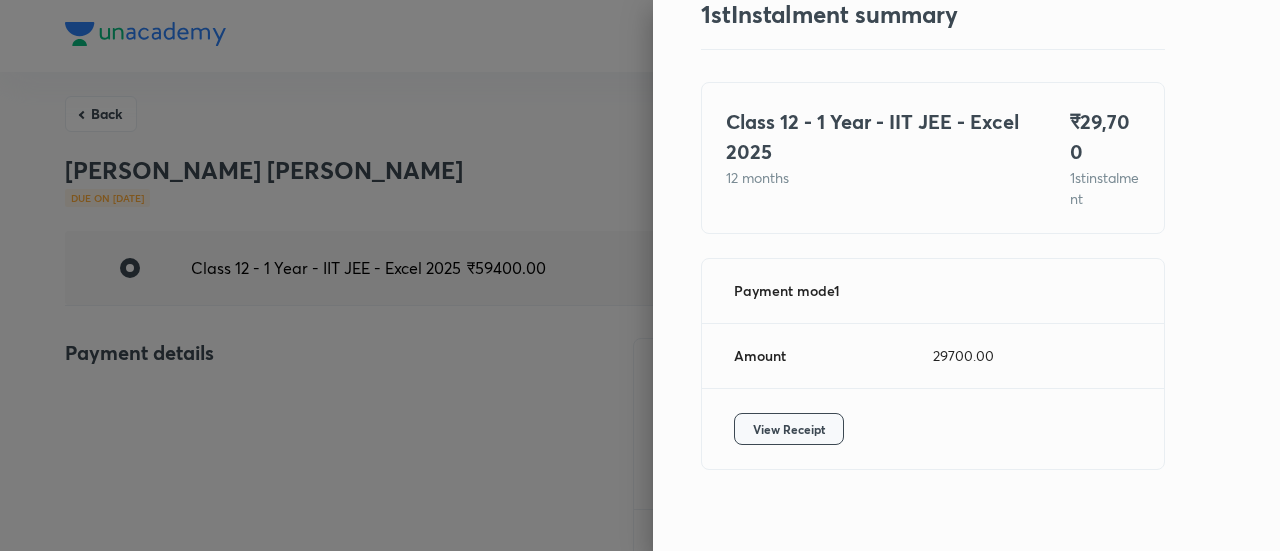 click on "View Receipt" at bounding box center (789, 429) 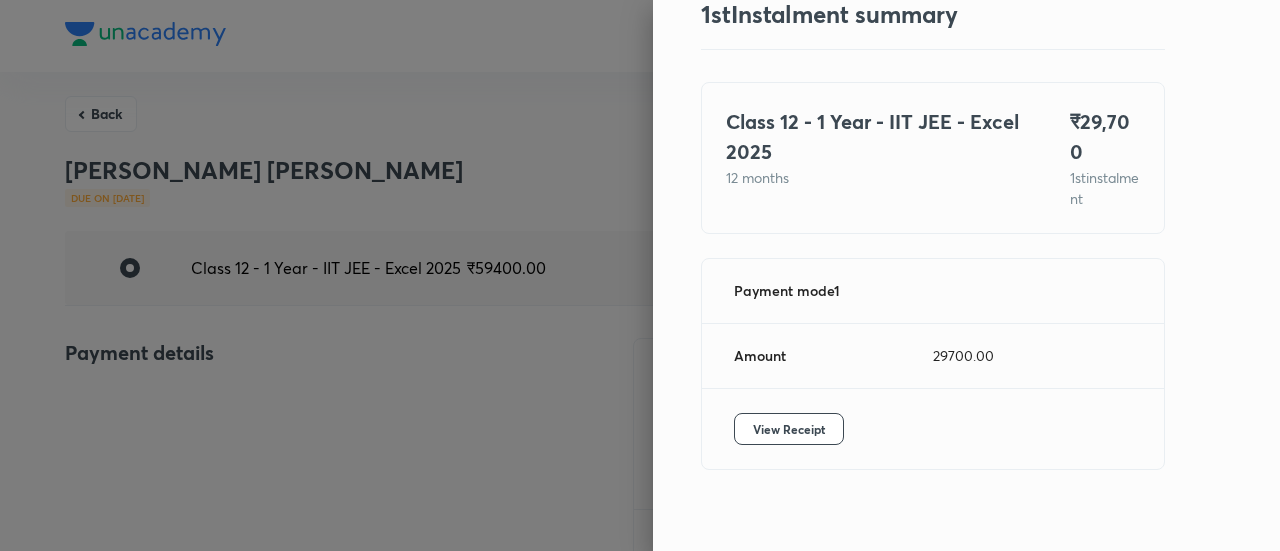 click at bounding box center (640, 275) 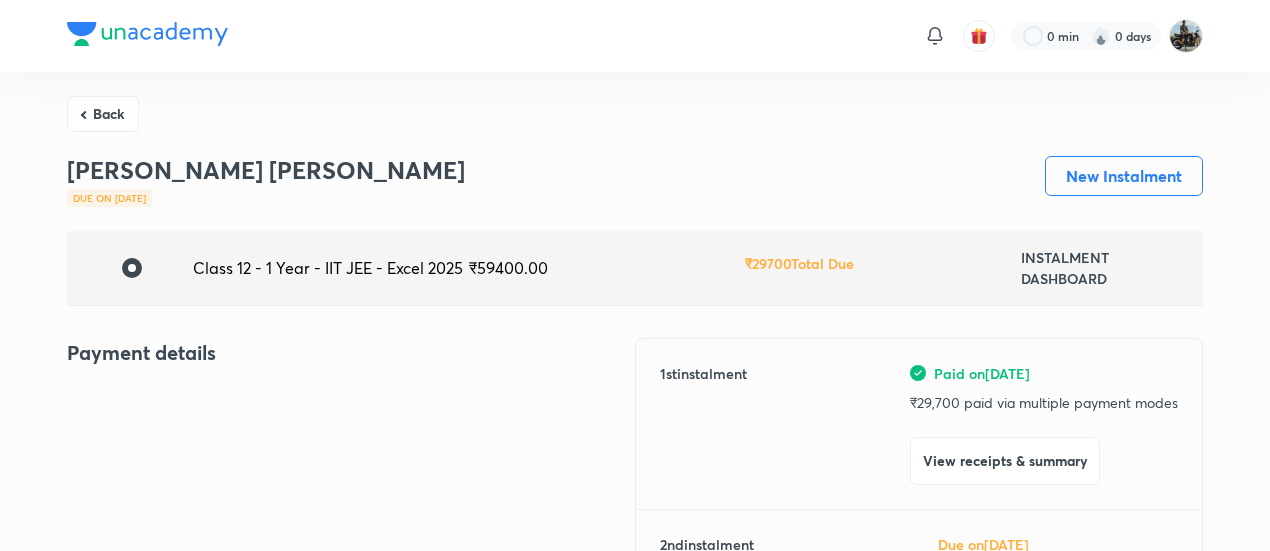 click on "Back" at bounding box center (103, 114) 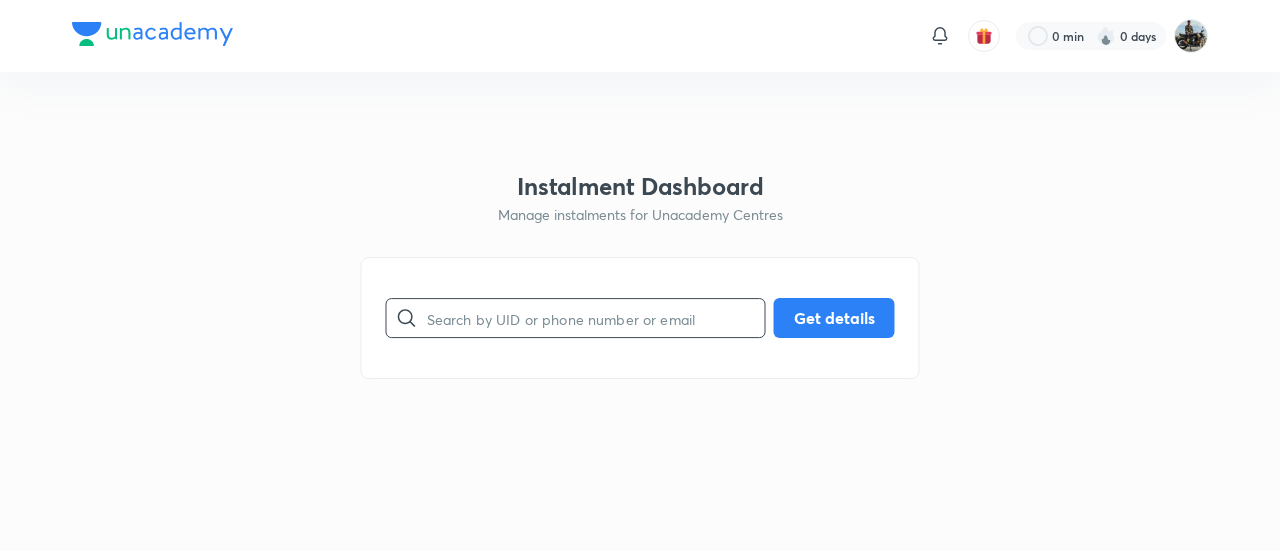click at bounding box center (596, 318) 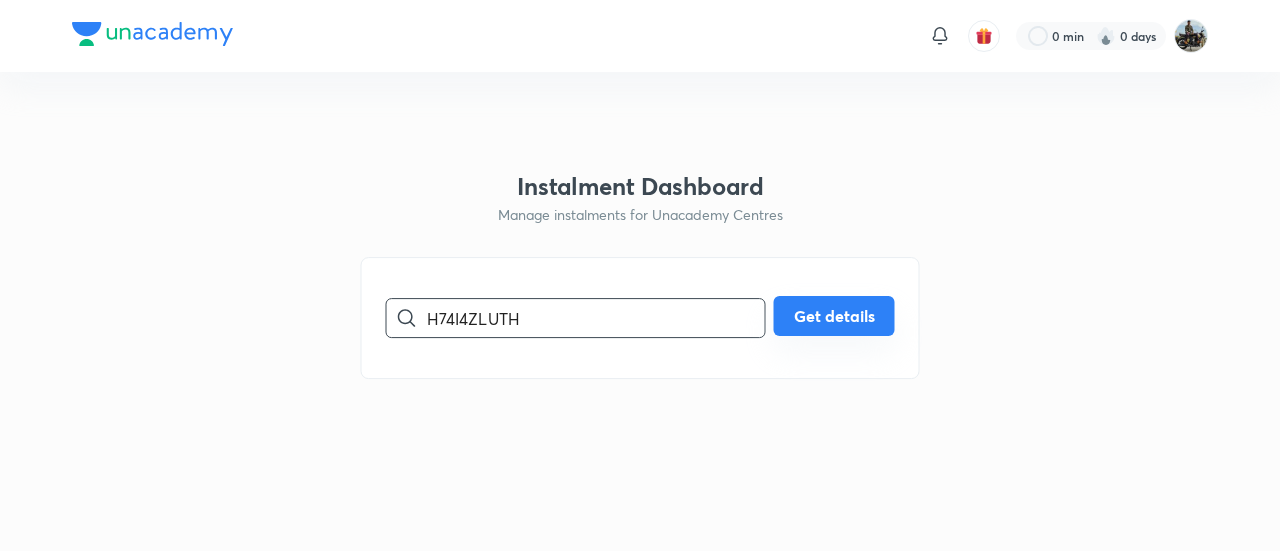 type on "H74I4ZLUTH" 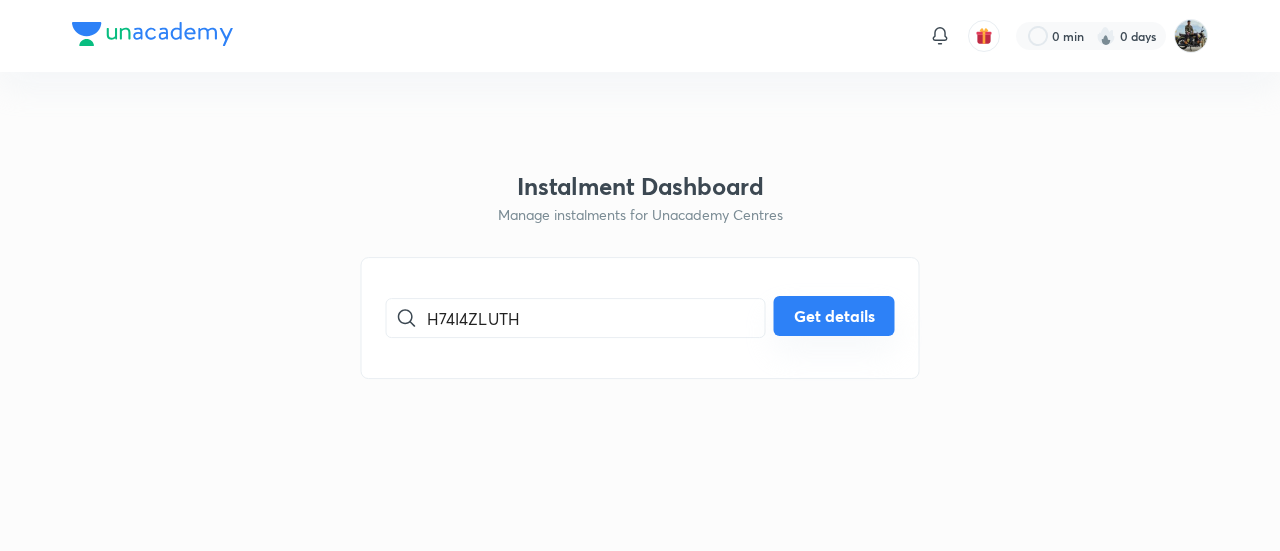 click on "Get details" at bounding box center (834, 316) 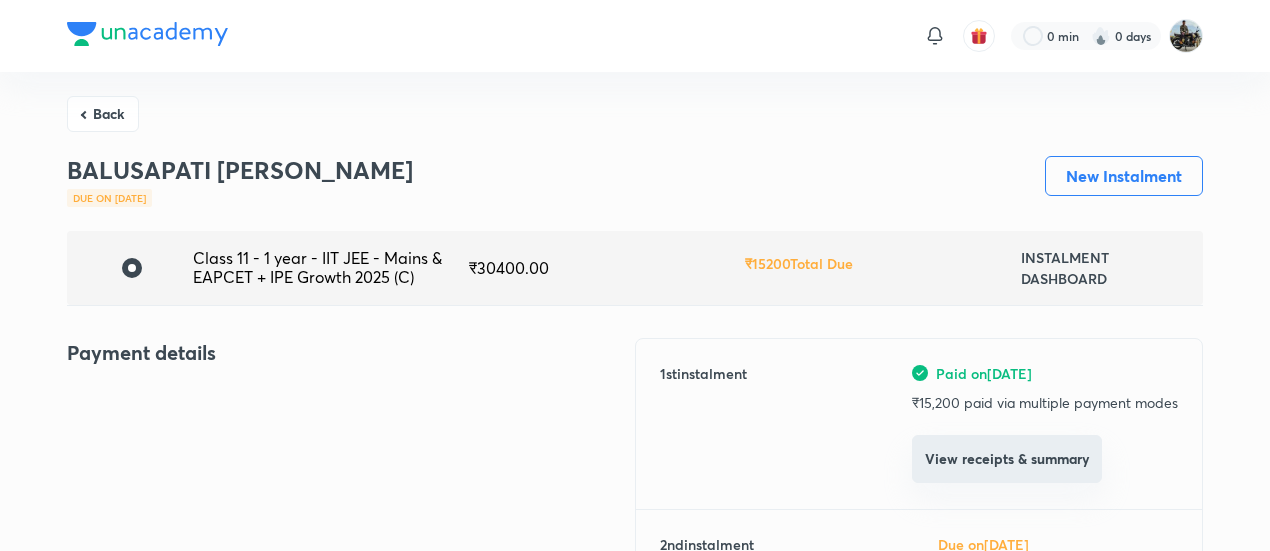 click on "View receipts & summary" at bounding box center (1007, 459) 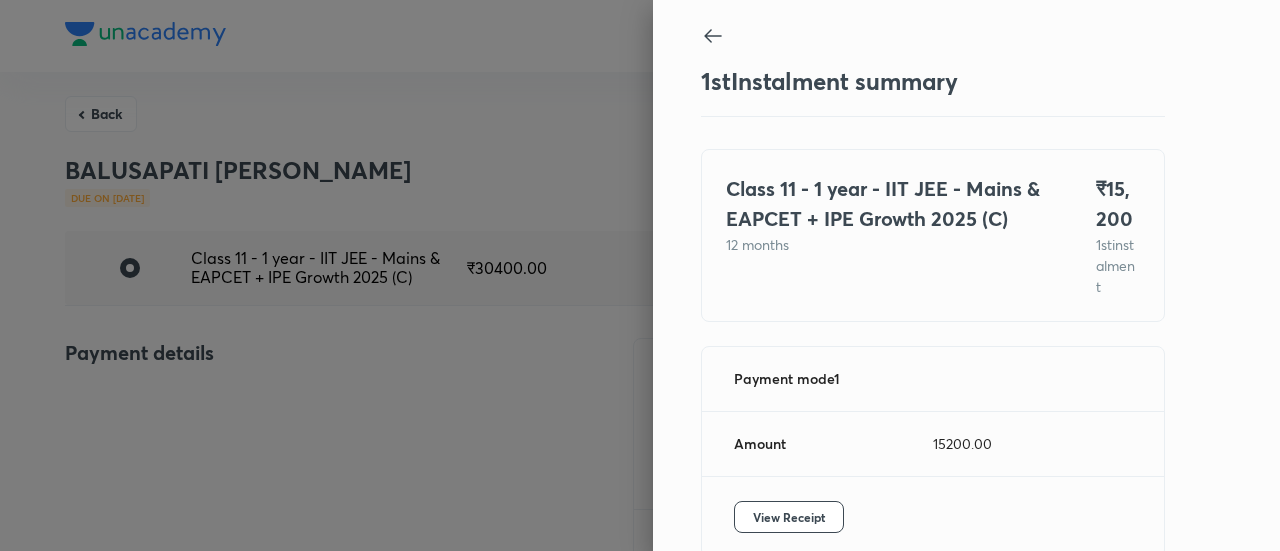 scroll, scrollTop: 109, scrollLeft: 0, axis: vertical 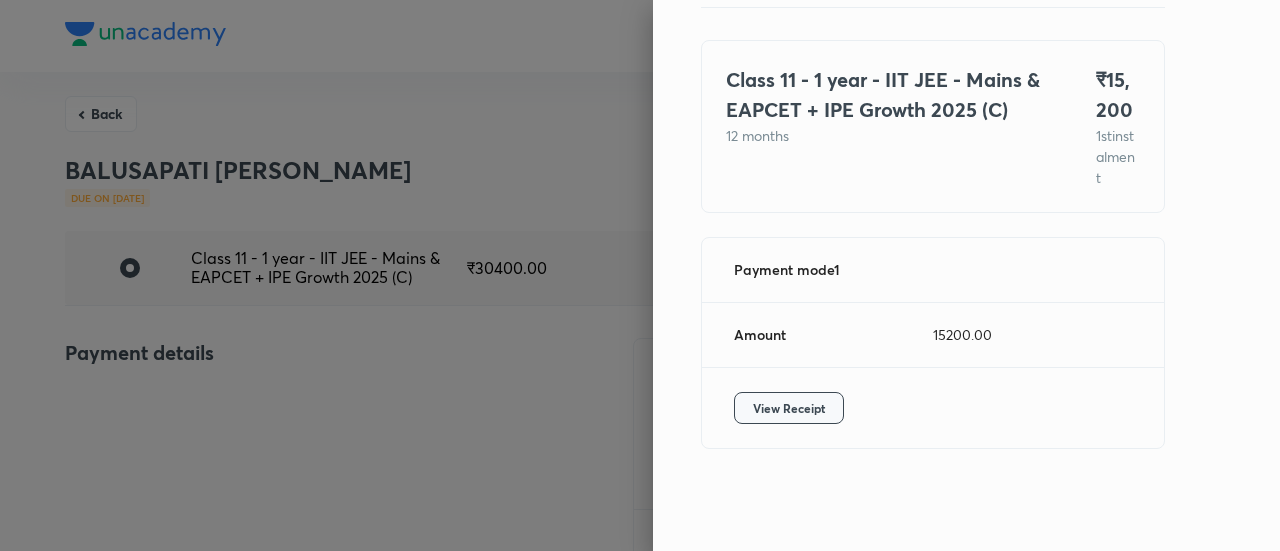 click on "View Receipt" at bounding box center (789, 408) 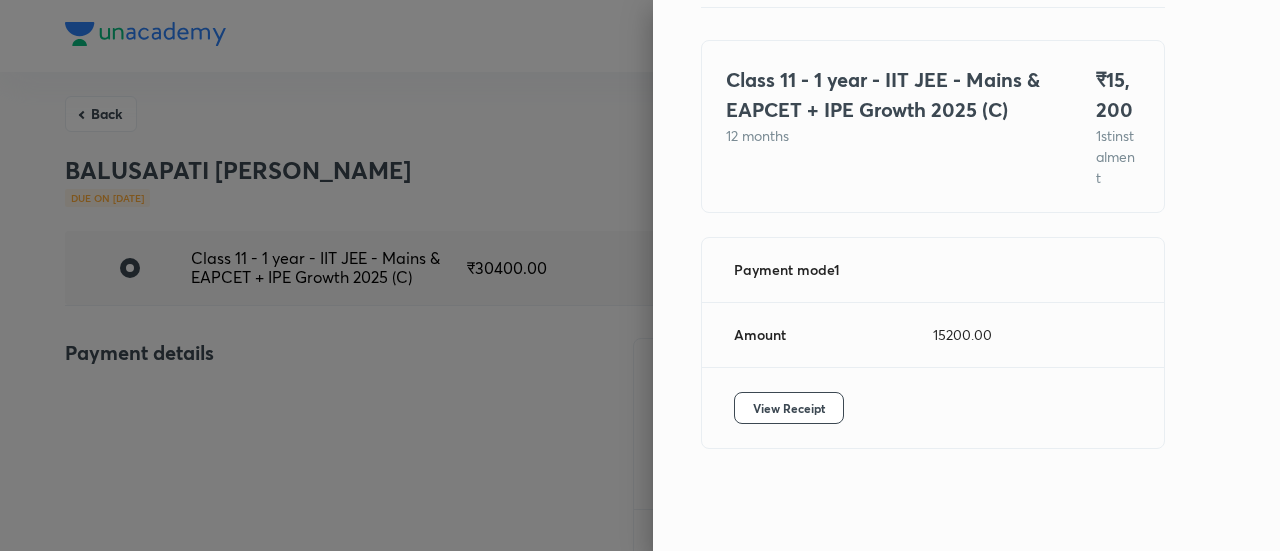 click at bounding box center (640, 275) 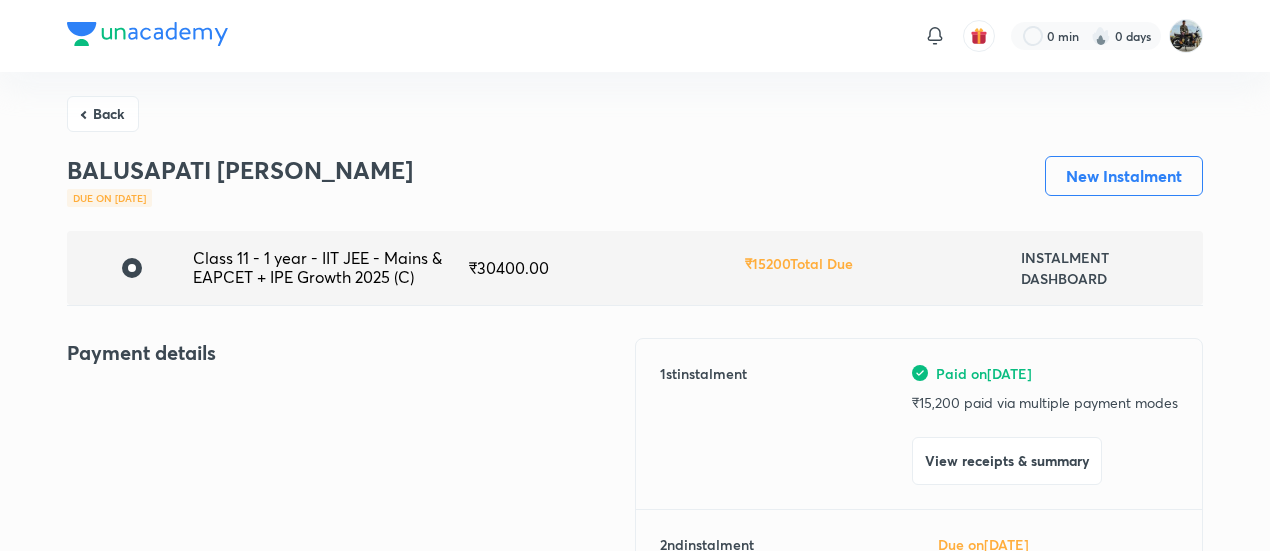 click on "Back" at bounding box center (103, 114) 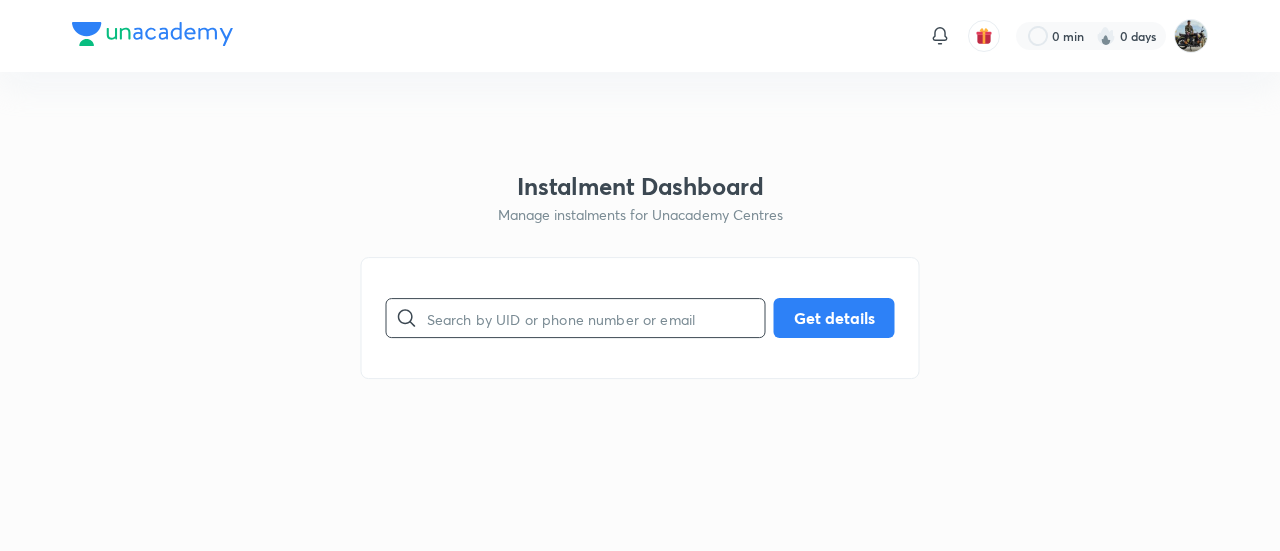 drag, startPoint x: 532, startPoint y: 352, endPoint x: 507, endPoint y: 327, distance: 35.35534 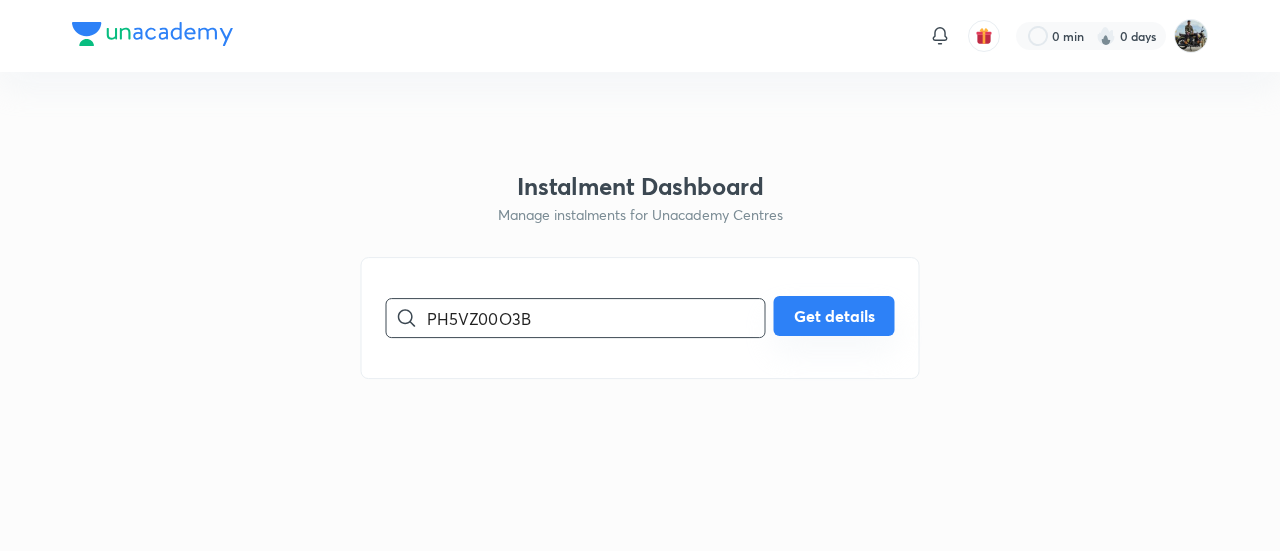 type on "PH5VZ00O3B" 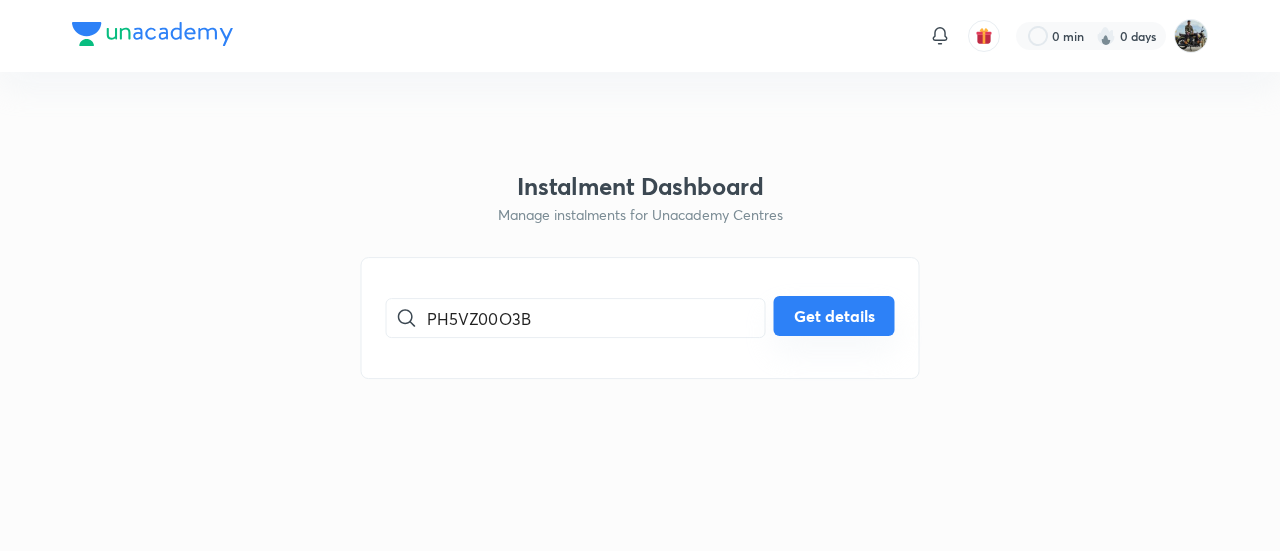 click on "Get details" at bounding box center (834, 316) 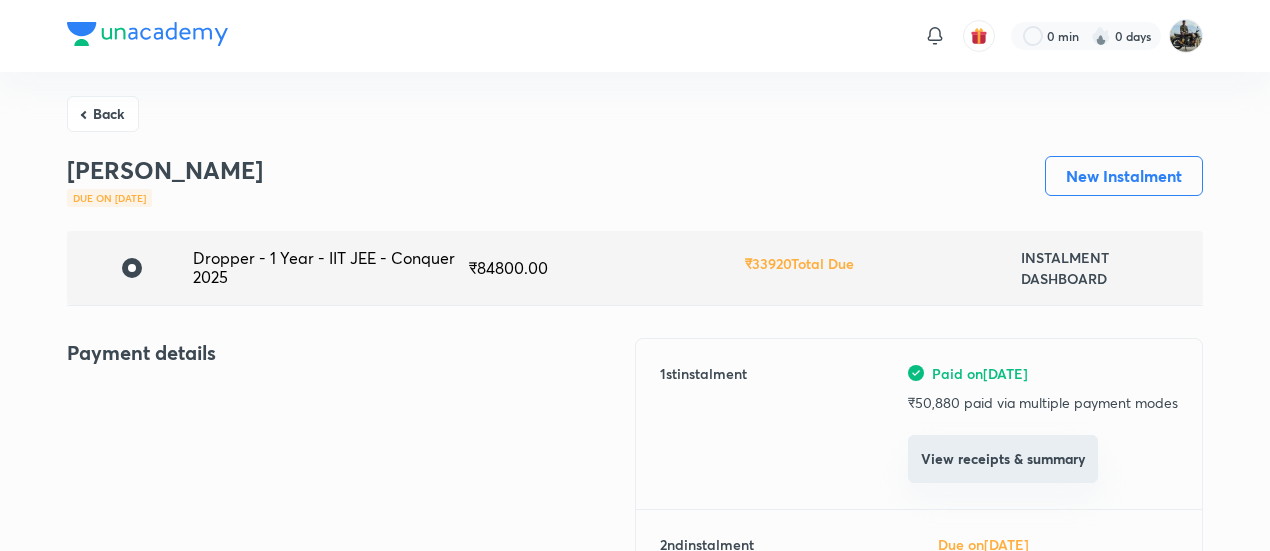 click on "View receipts & summary" at bounding box center (1003, 459) 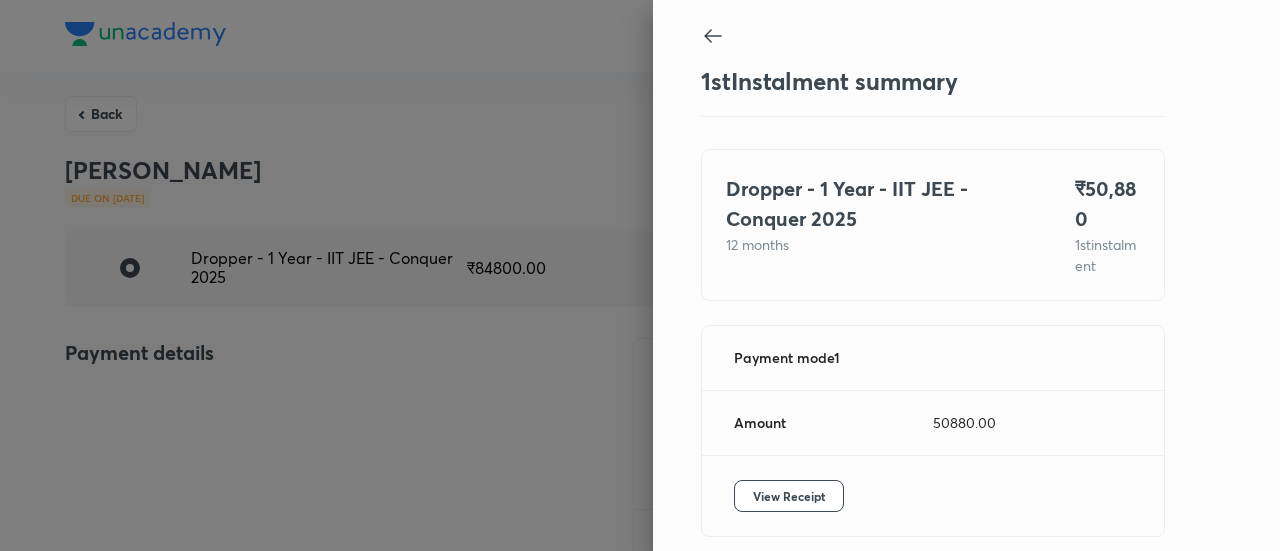scroll, scrollTop: 88, scrollLeft: 0, axis: vertical 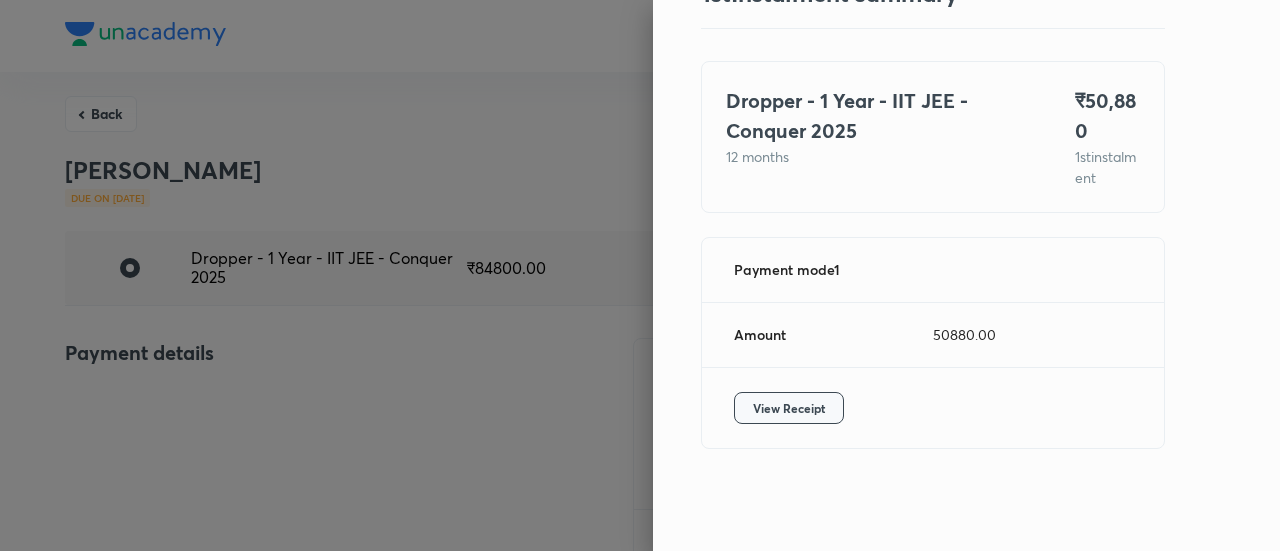 click on "View Receipt" at bounding box center [789, 408] 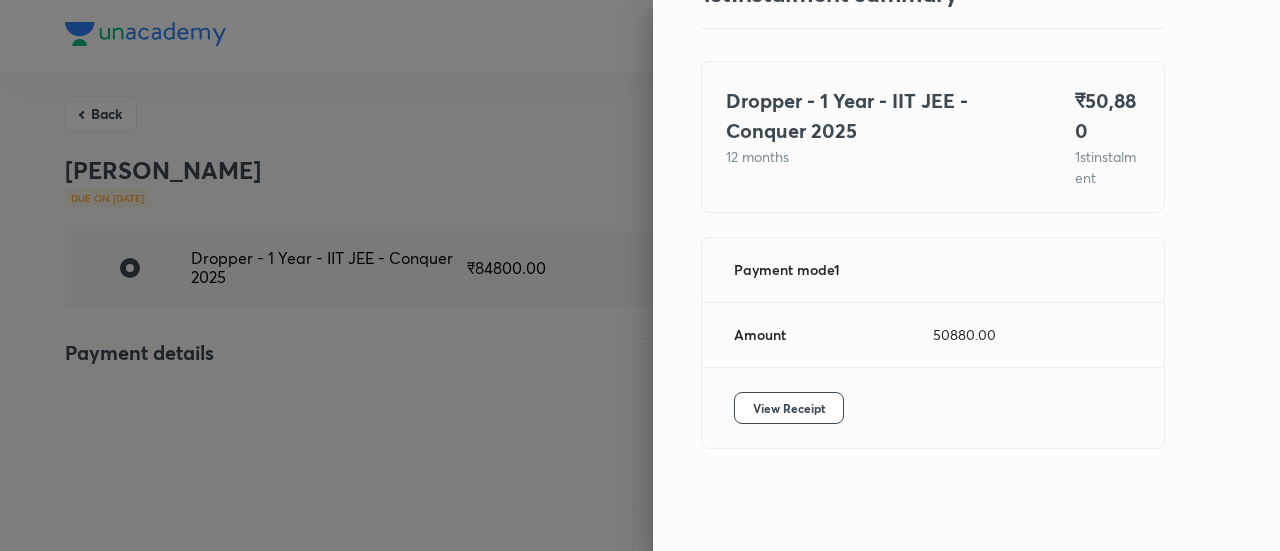 click at bounding box center (640, 275) 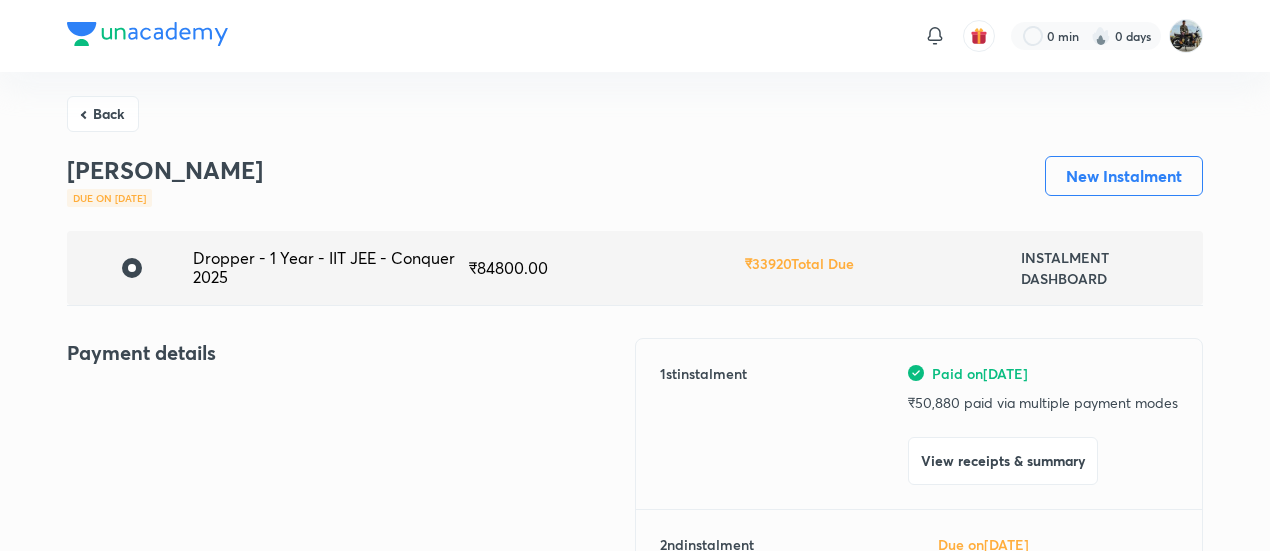 click on "Back" at bounding box center (103, 114) 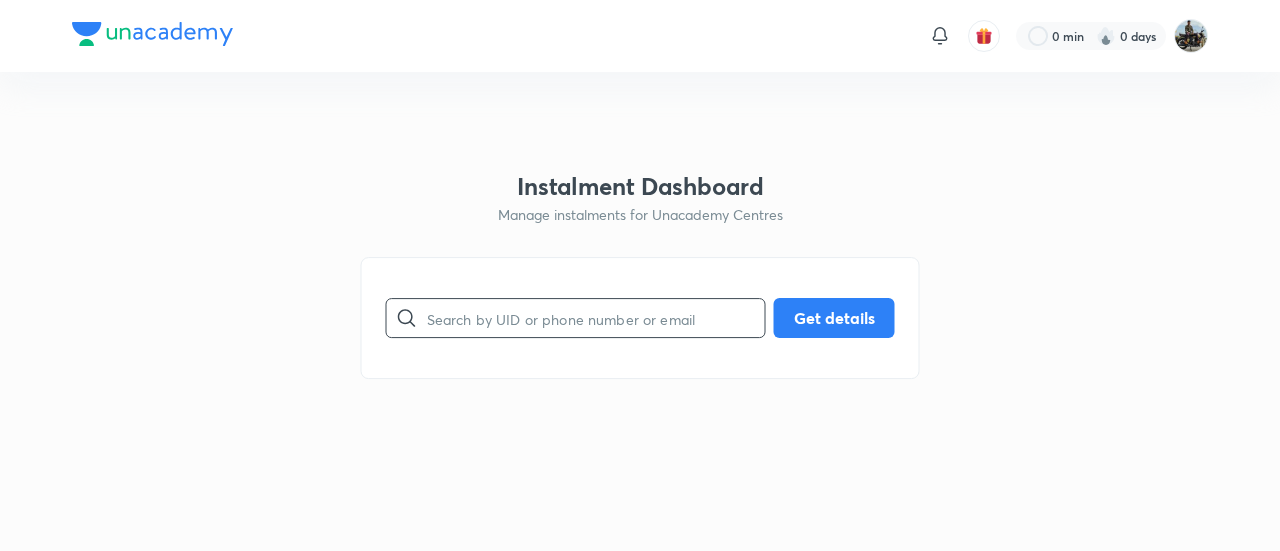 click at bounding box center [596, 318] 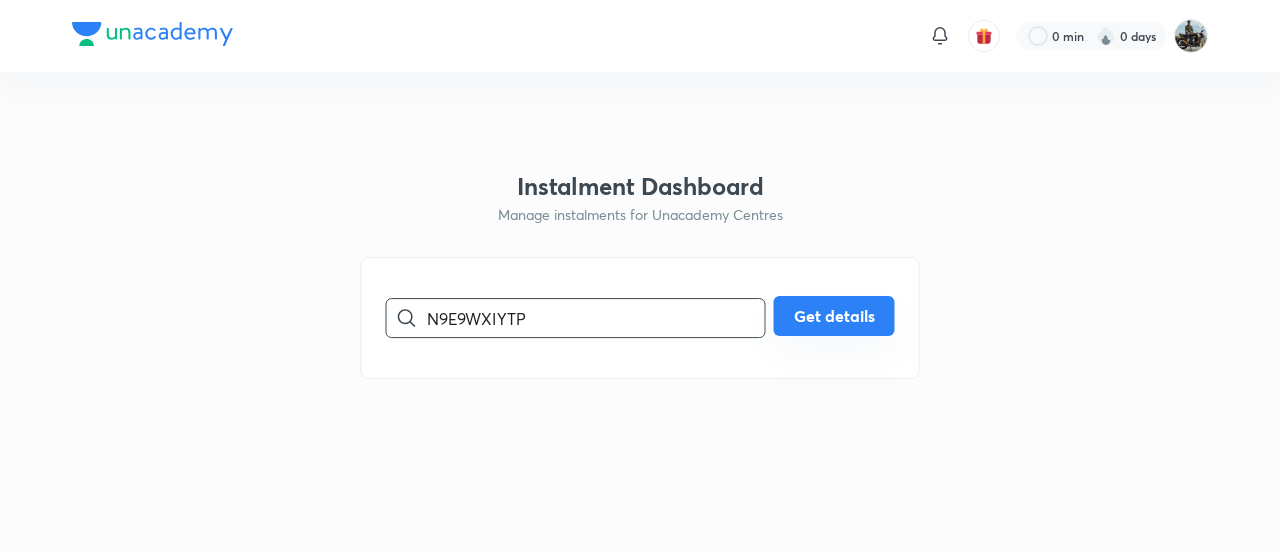 type on "N9E9WXIYTP" 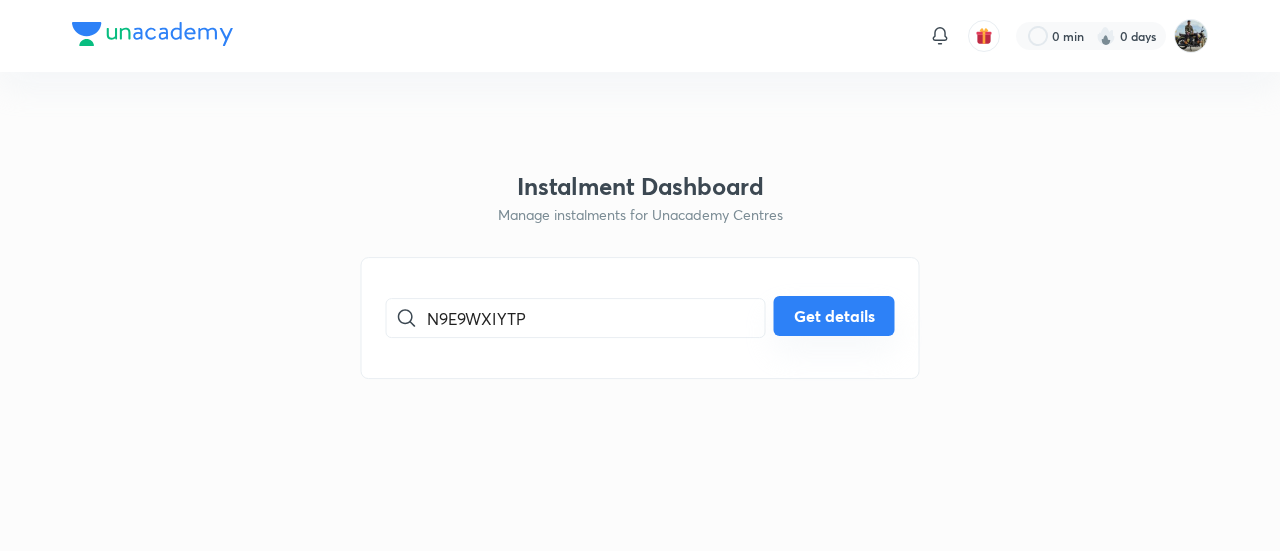 click on "Get details" at bounding box center (834, 316) 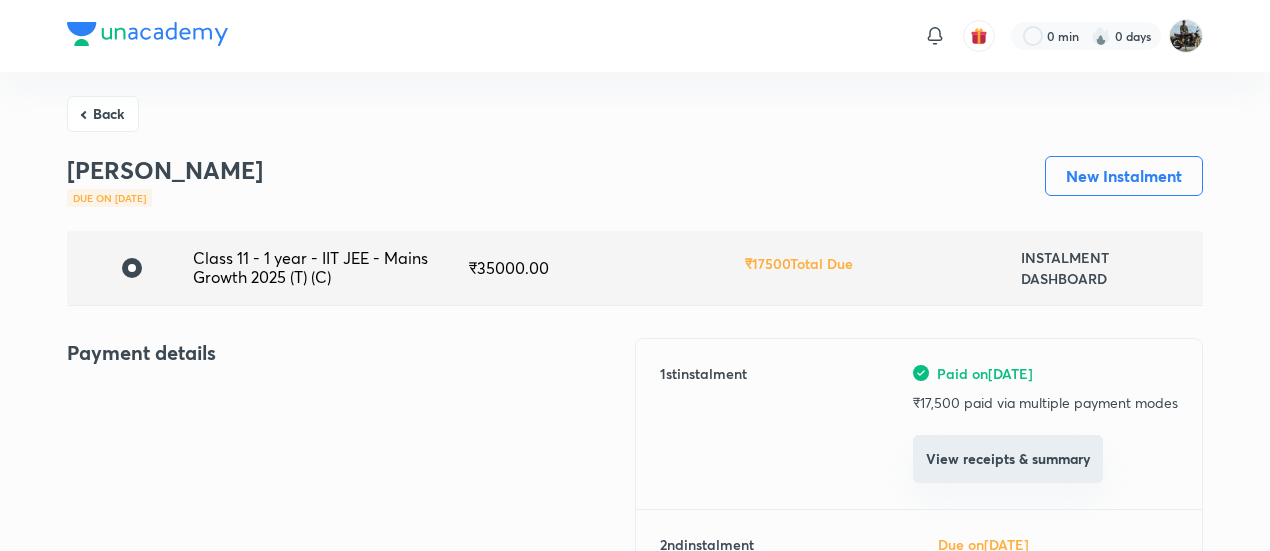 click on "View receipts & summary" at bounding box center [1008, 459] 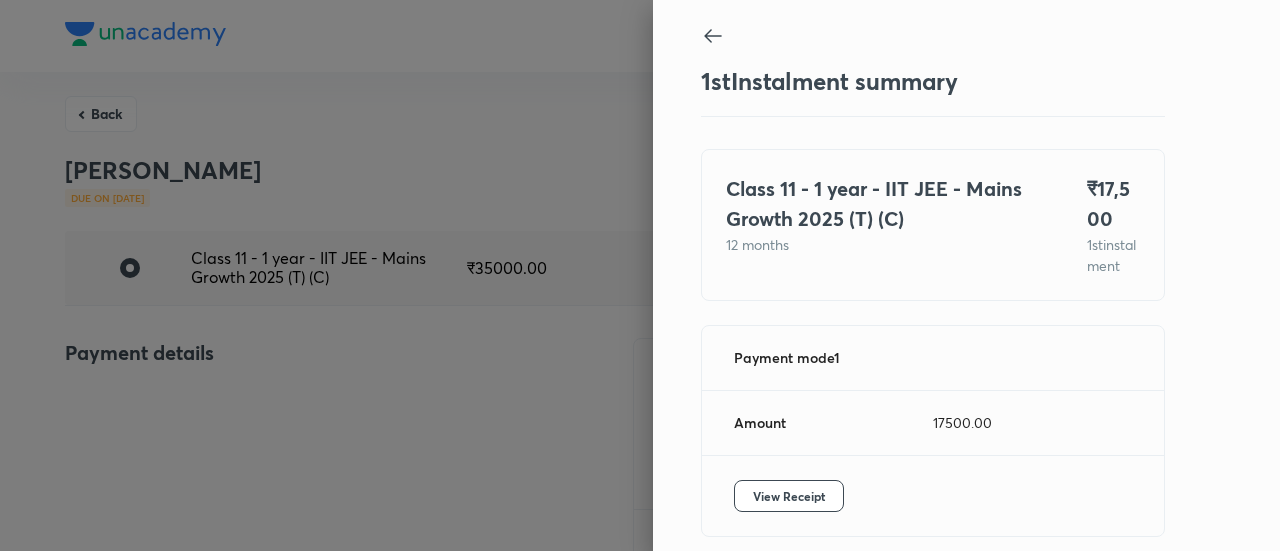 scroll, scrollTop: 109, scrollLeft: 0, axis: vertical 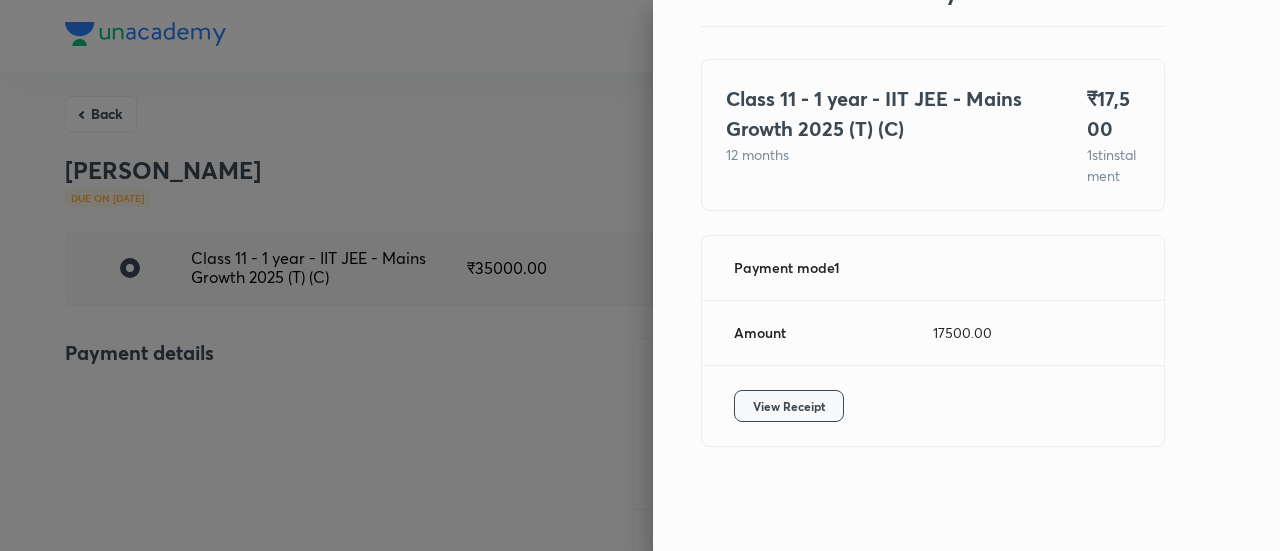 click on "View Receipt" at bounding box center [789, 406] 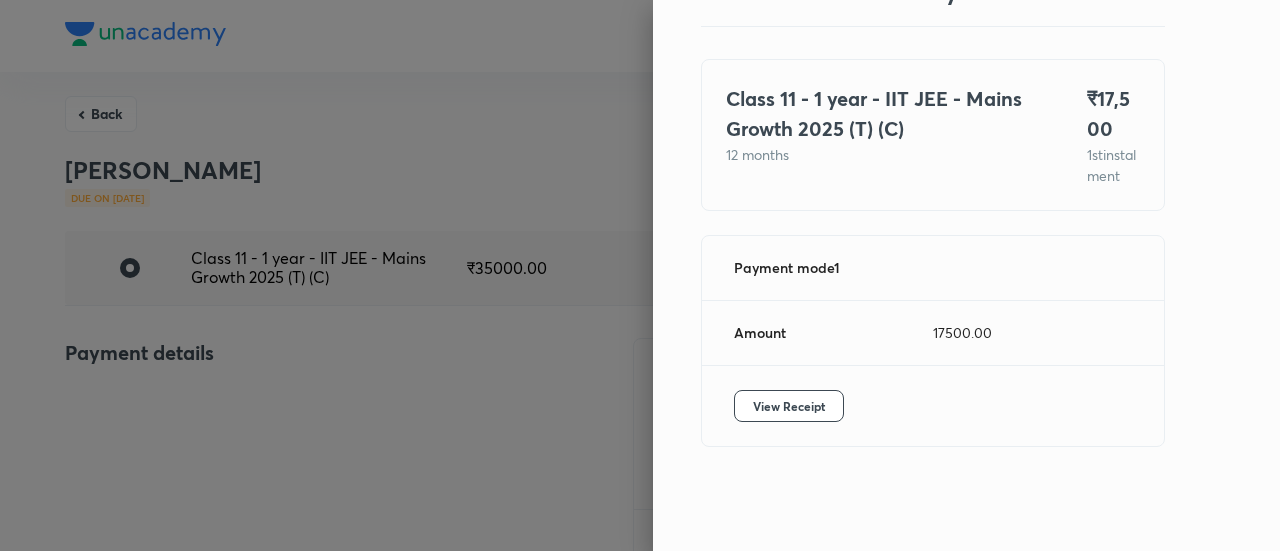 click at bounding box center [640, 275] 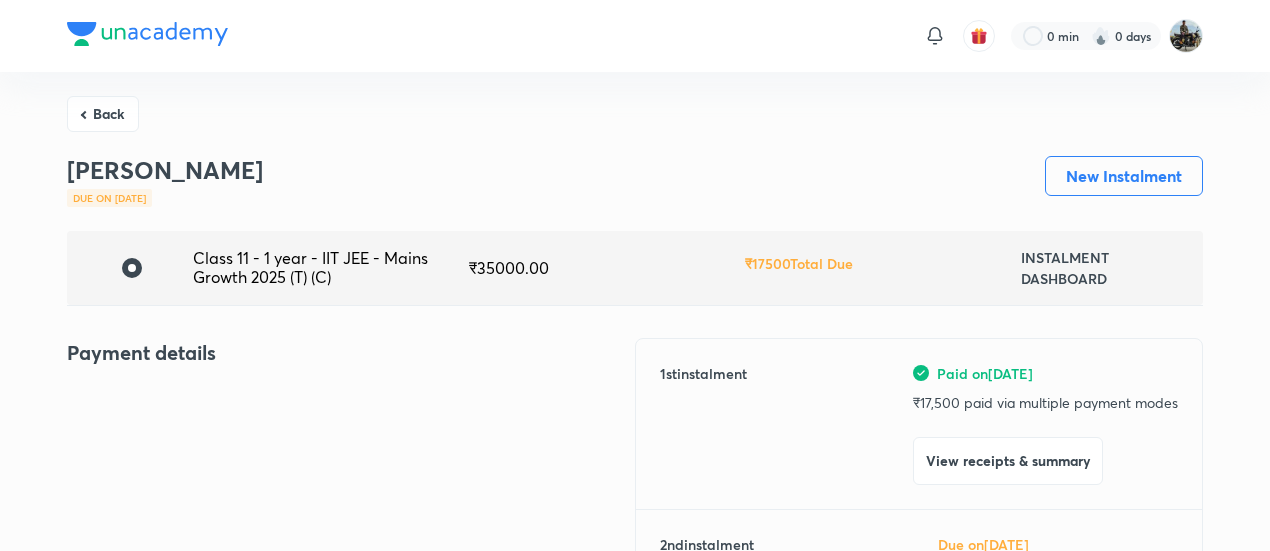 click on "Back" at bounding box center [103, 114] 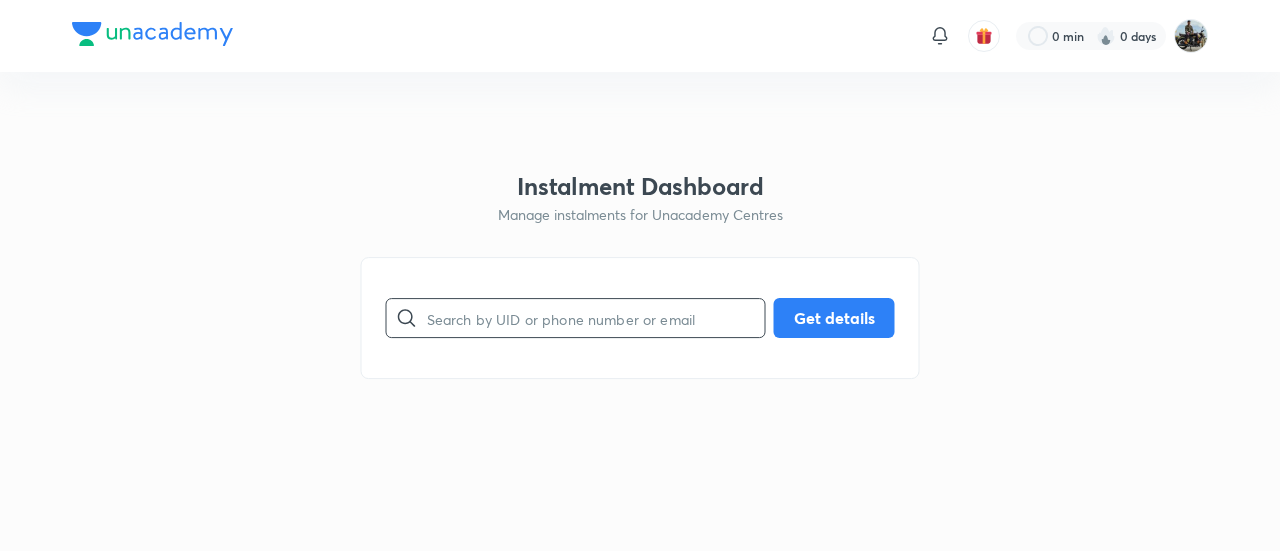 click at bounding box center [596, 318] 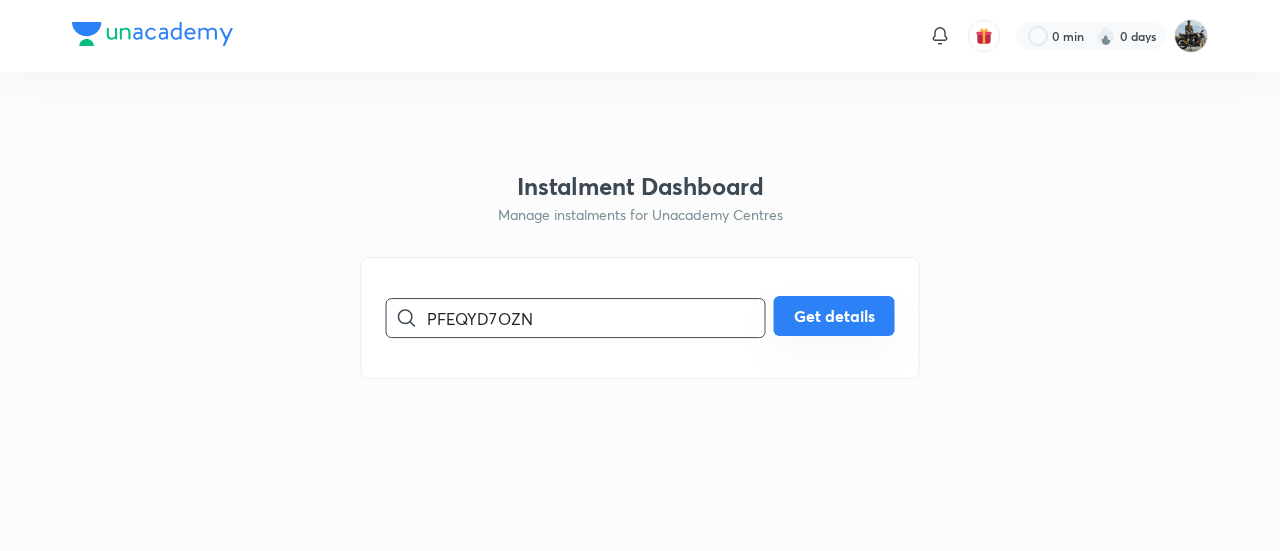 type on "PFEQYD7OZN" 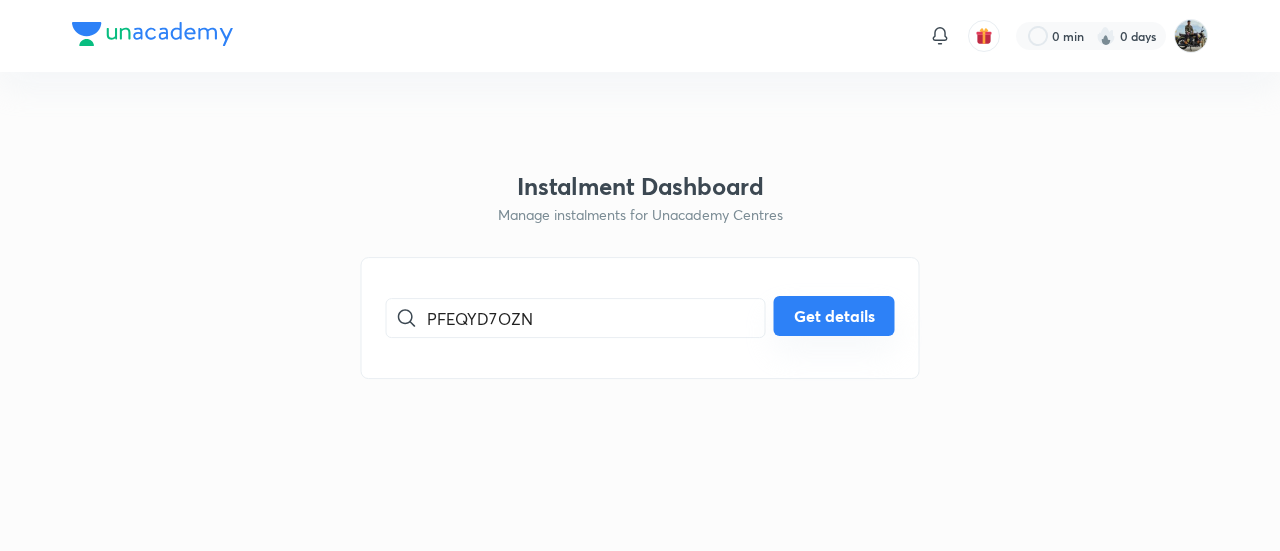 click on "Get details" at bounding box center [834, 316] 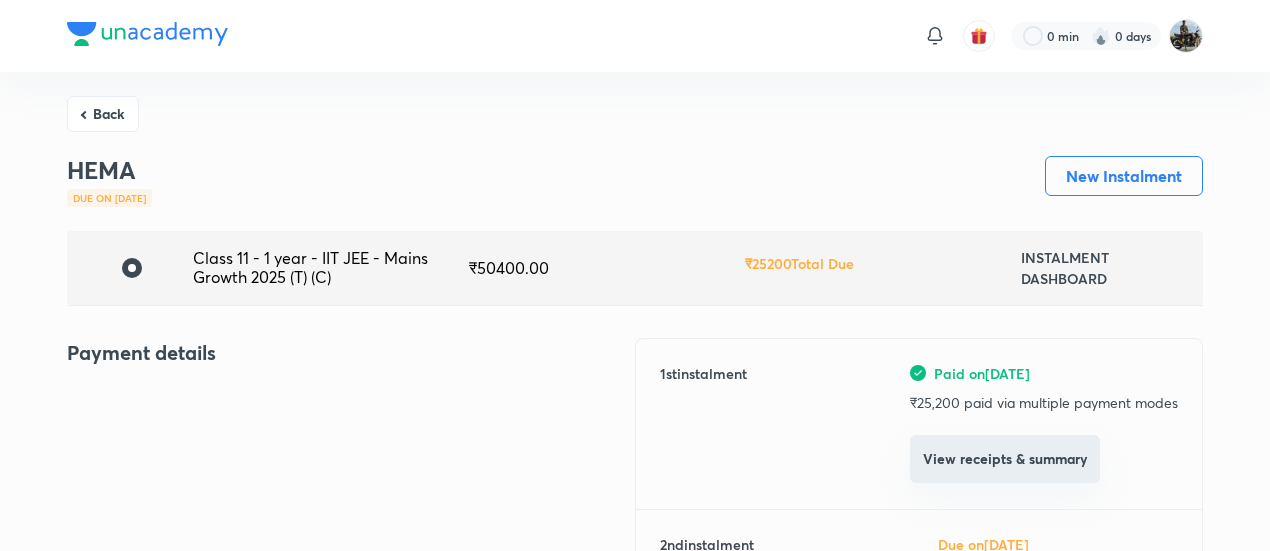 click on "View receipts & summary" at bounding box center [1005, 459] 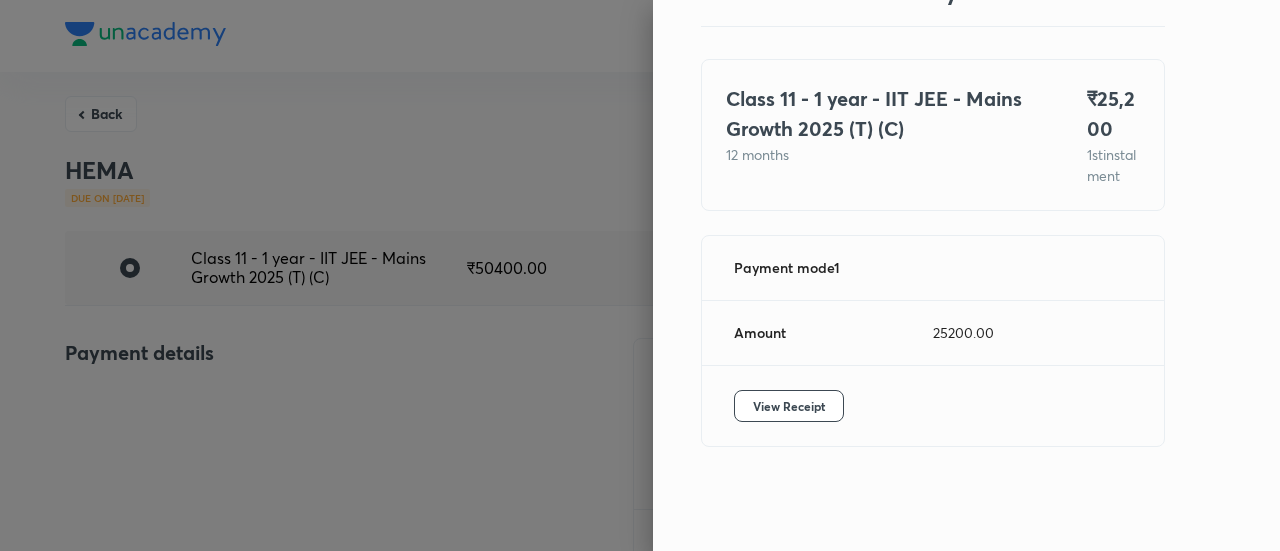 scroll, scrollTop: 109, scrollLeft: 0, axis: vertical 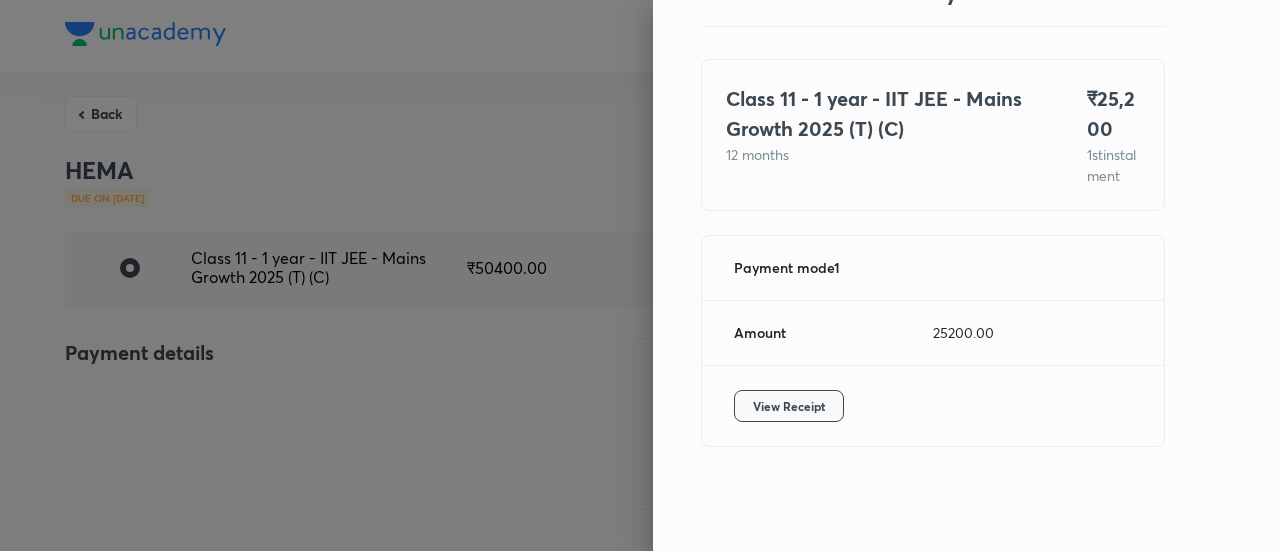 click on "View Receipt" at bounding box center (789, 406) 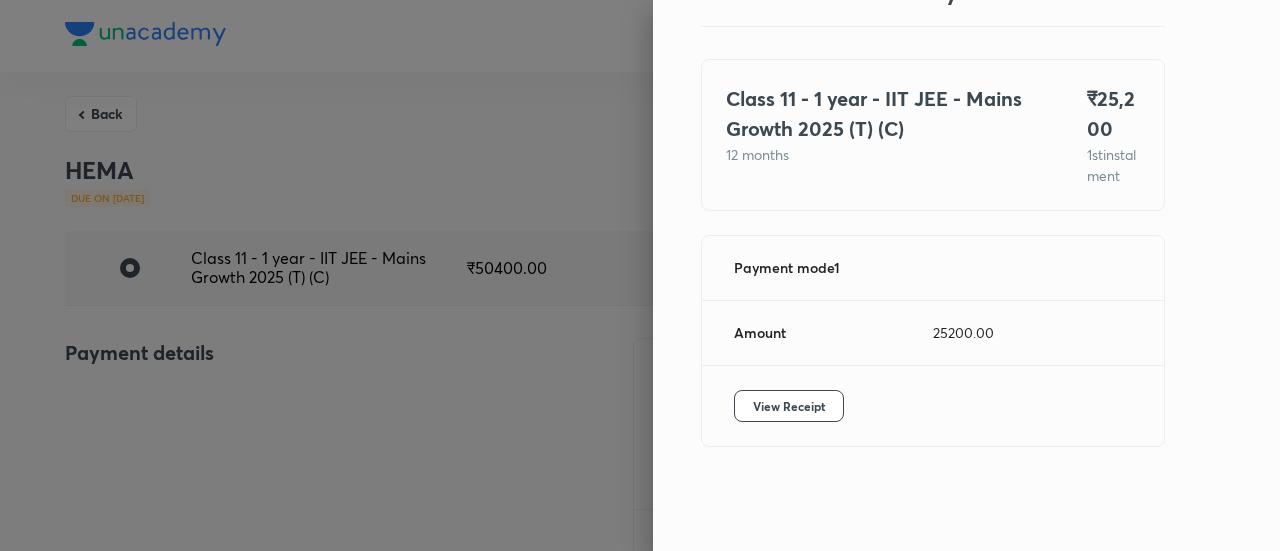 click at bounding box center [640, 275] 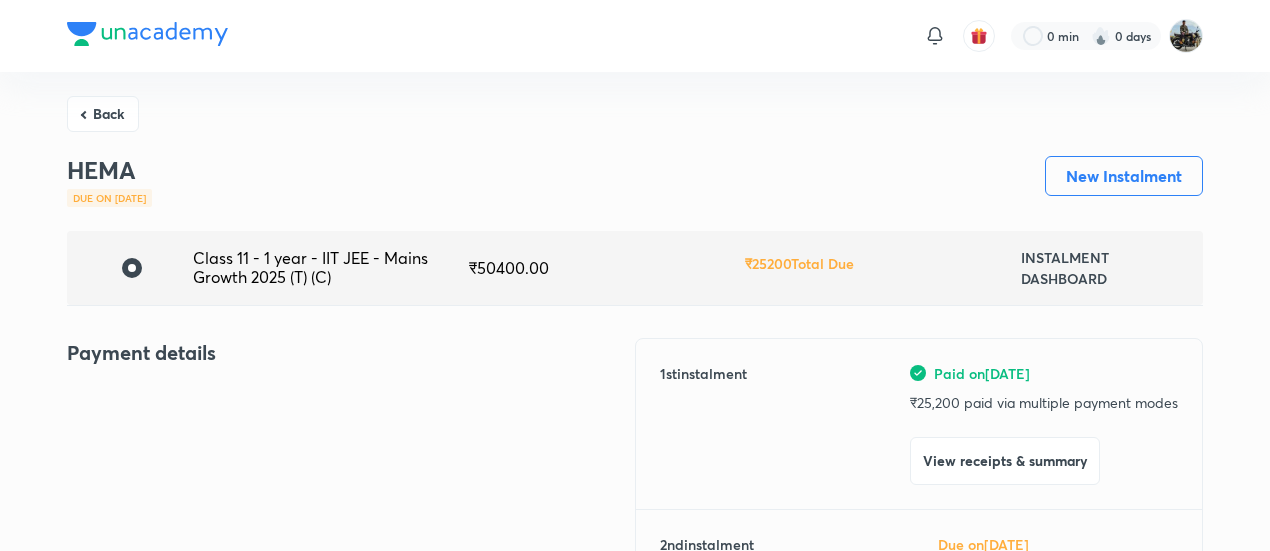 click on "Back" at bounding box center (103, 114) 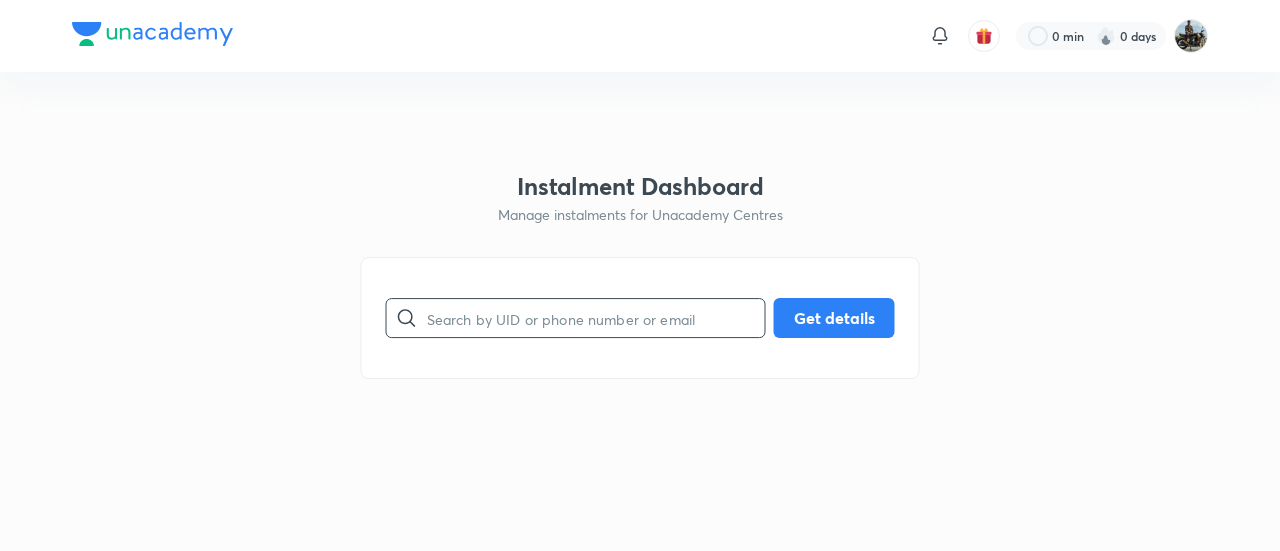 click at bounding box center [596, 318] 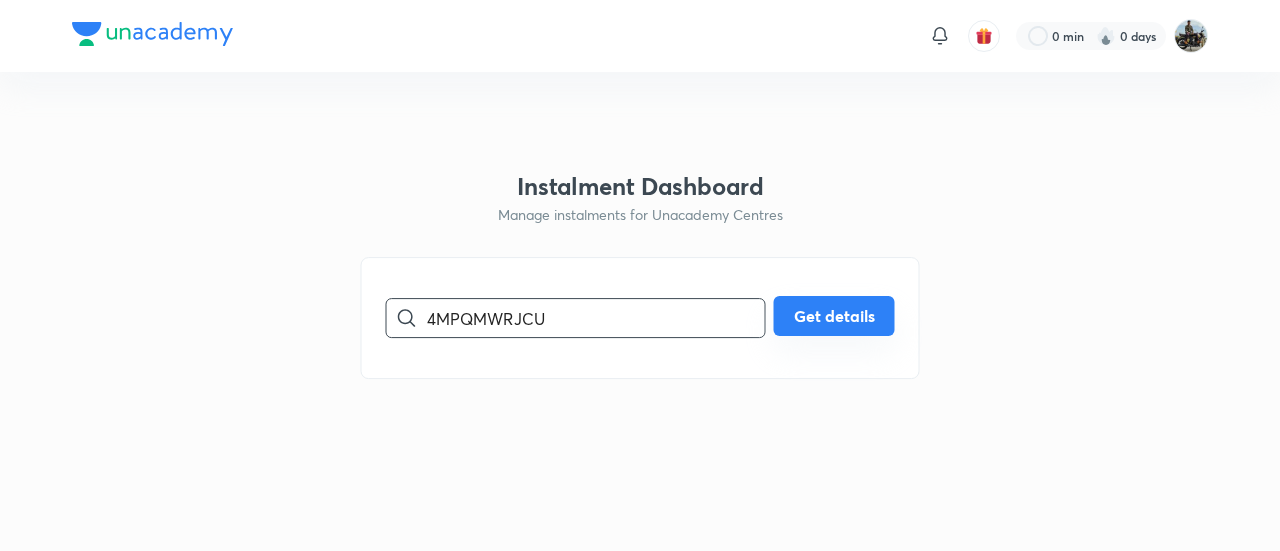 type on "4MPQMWRJCU" 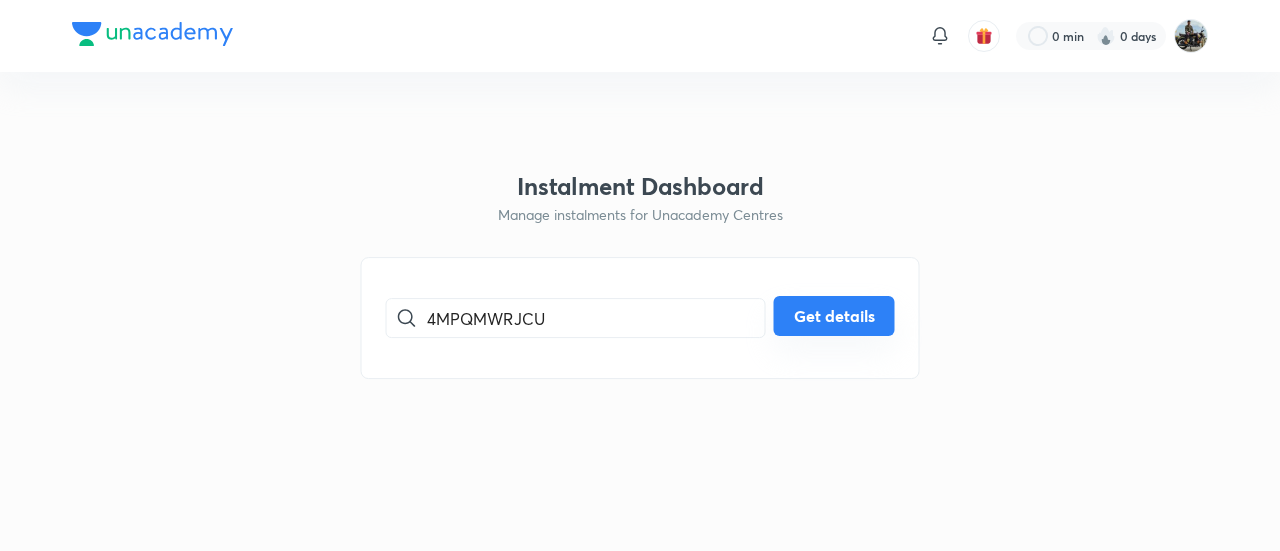 click on "Get details" at bounding box center (834, 316) 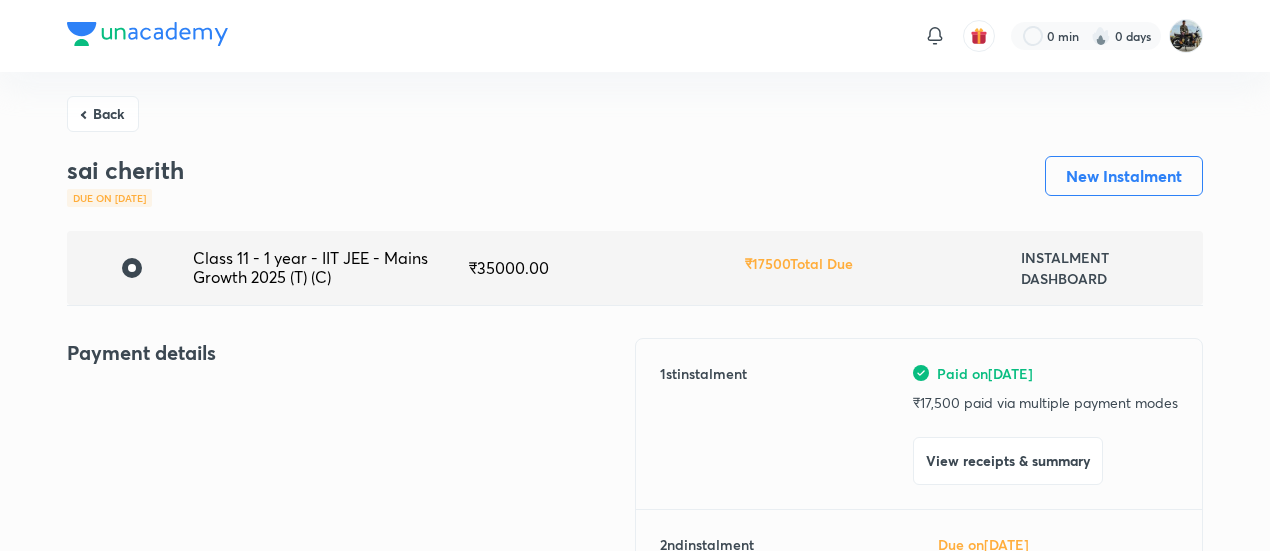 click on "View receipts & summary" at bounding box center [1008, 461] 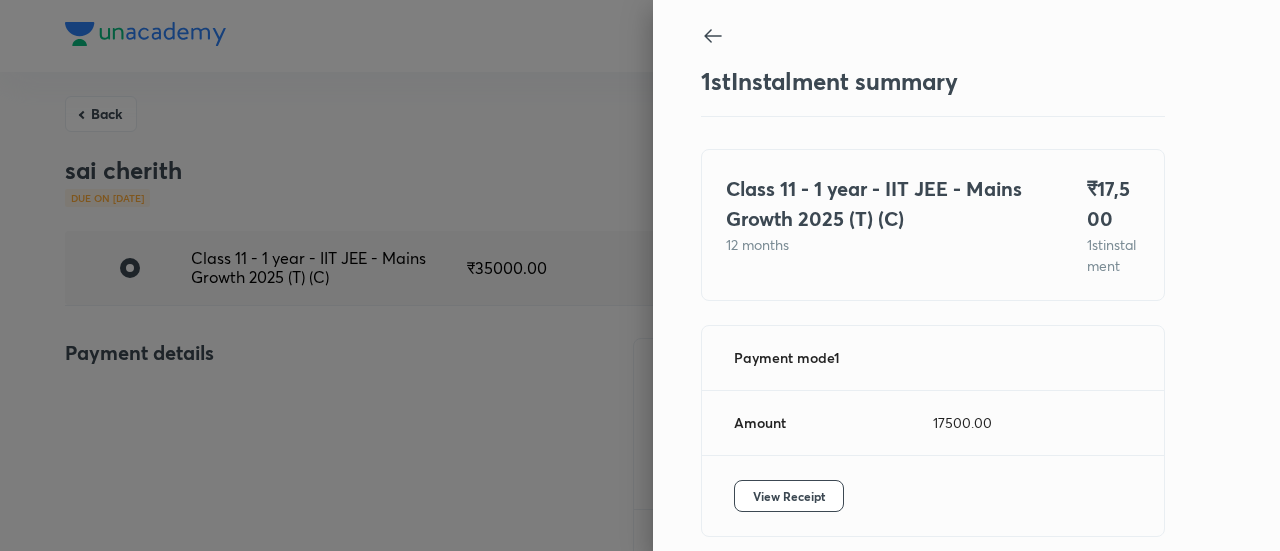 scroll, scrollTop: 109, scrollLeft: 0, axis: vertical 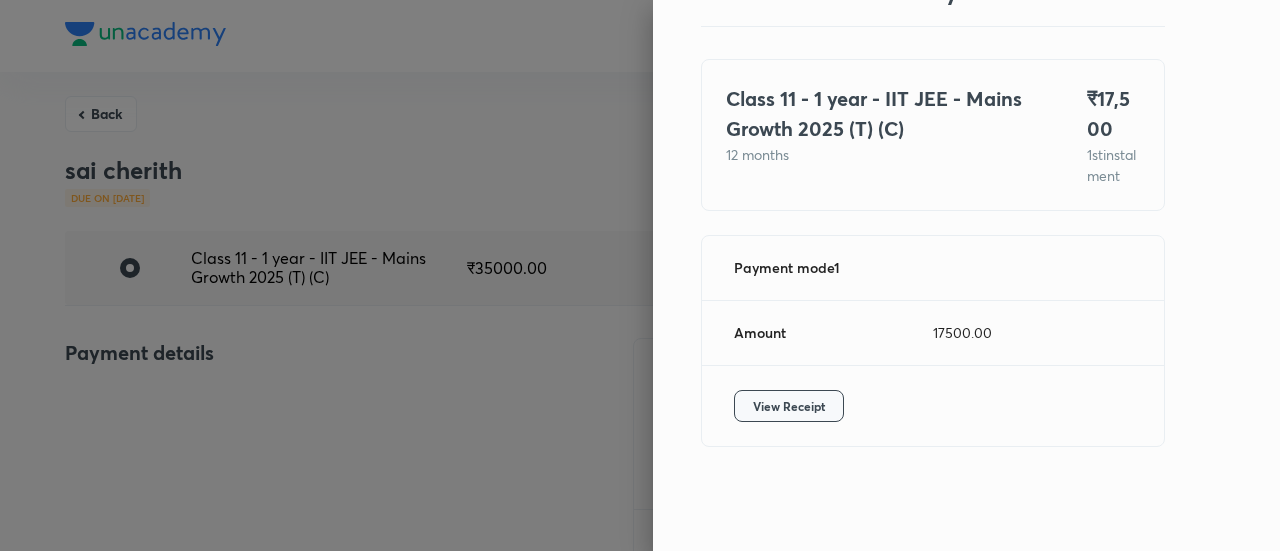 click on "View Receipt" at bounding box center [789, 406] 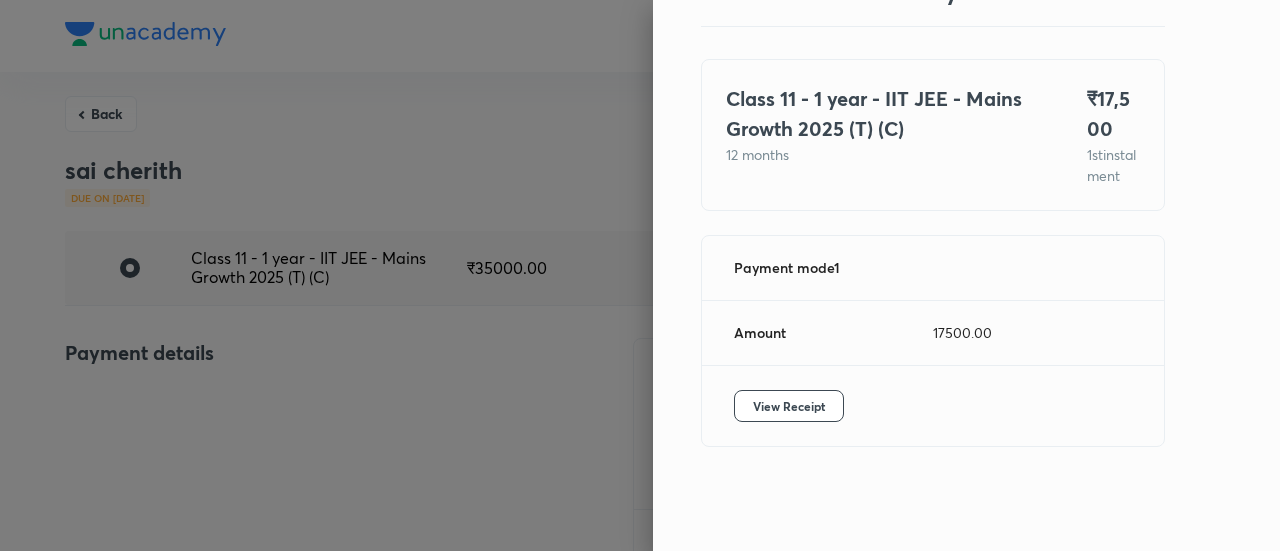click at bounding box center (640, 275) 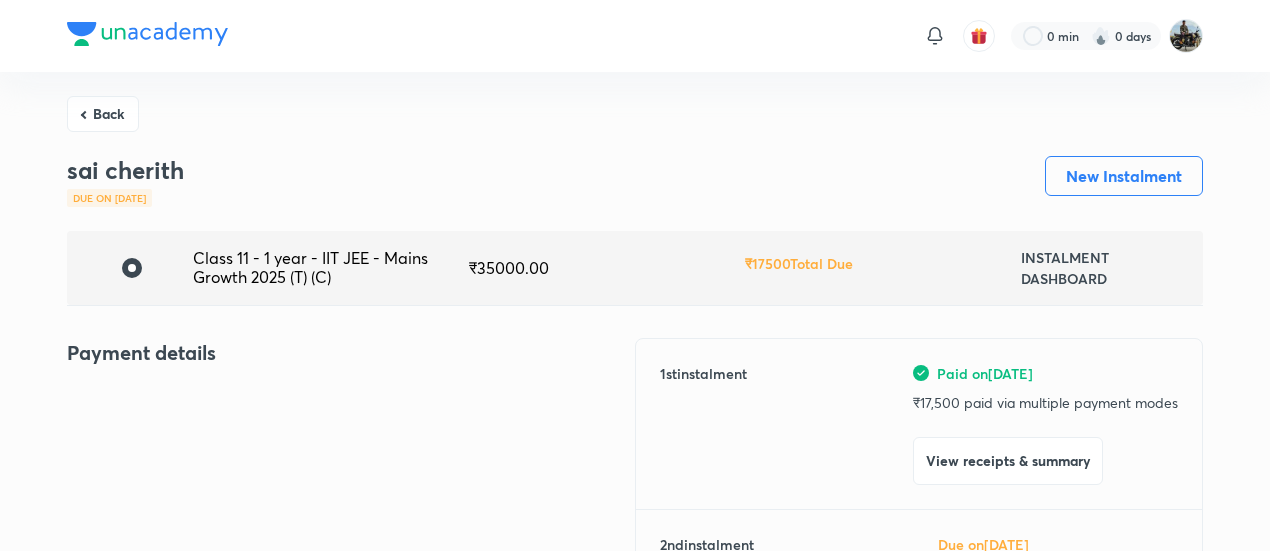 click on "Back" at bounding box center (103, 114) 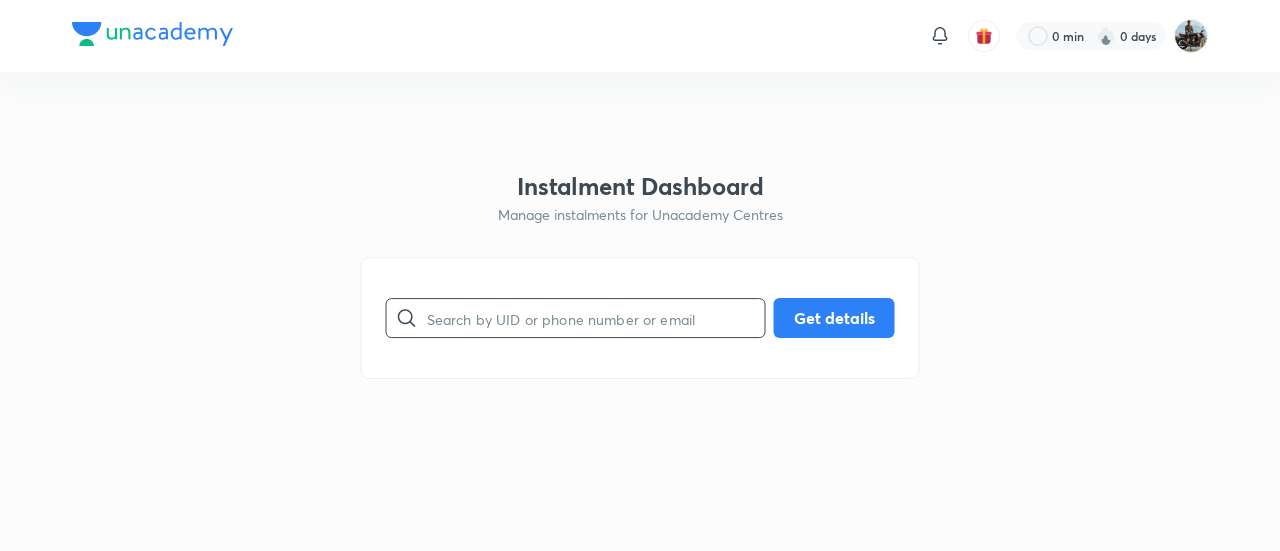 click at bounding box center (596, 318) 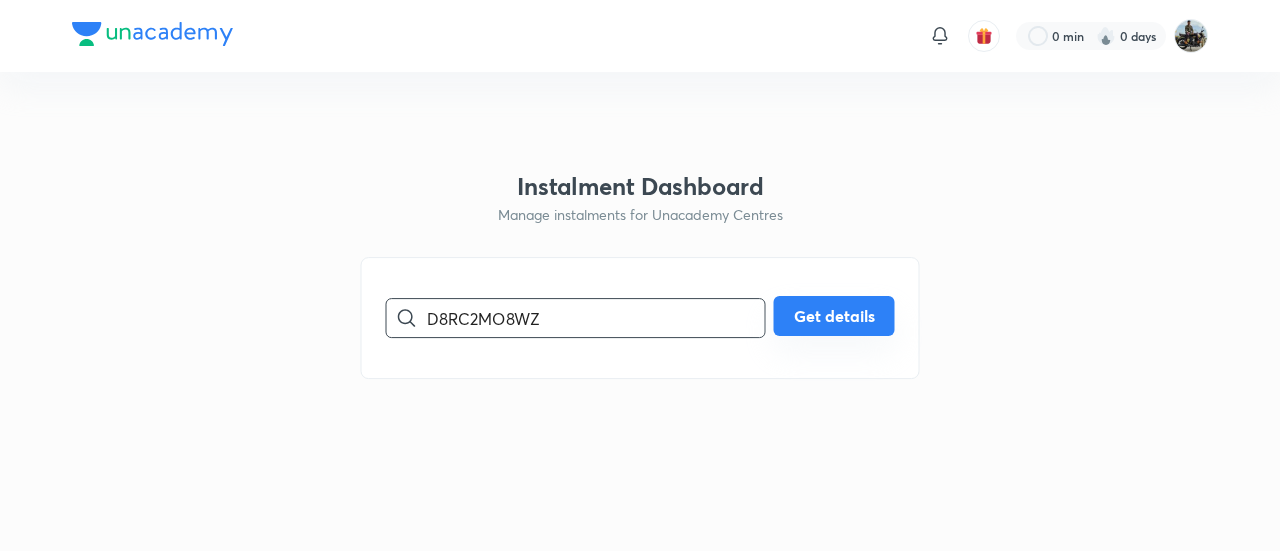 type on "D8RC2MO8WZ" 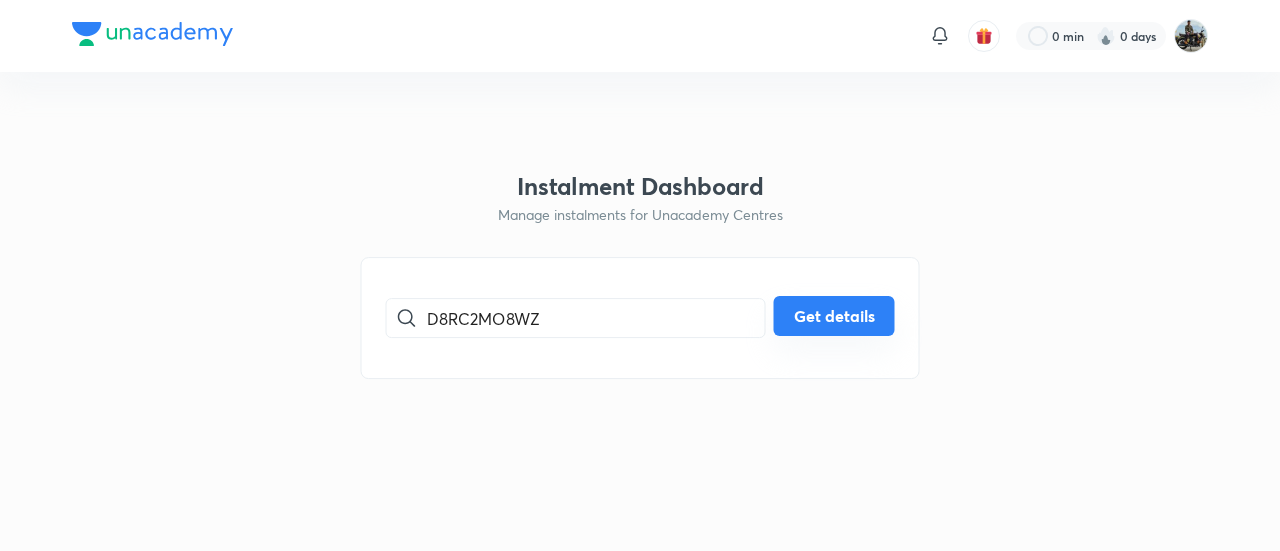 click on "Get details" at bounding box center [834, 316] 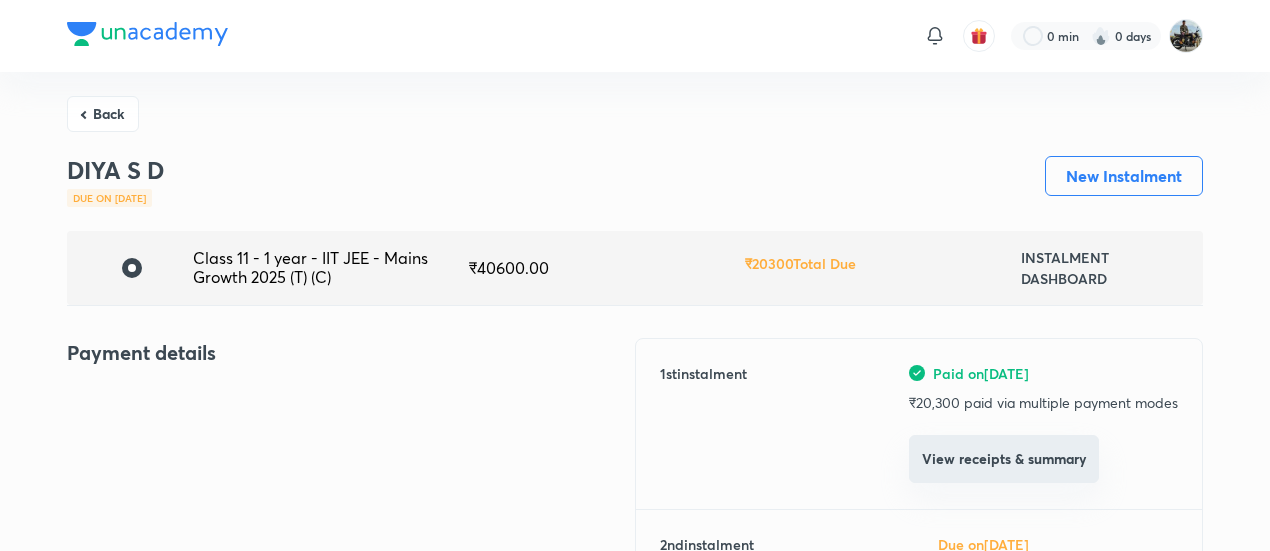 click on "View receipts & summary" at bounding box center [1004, 459] 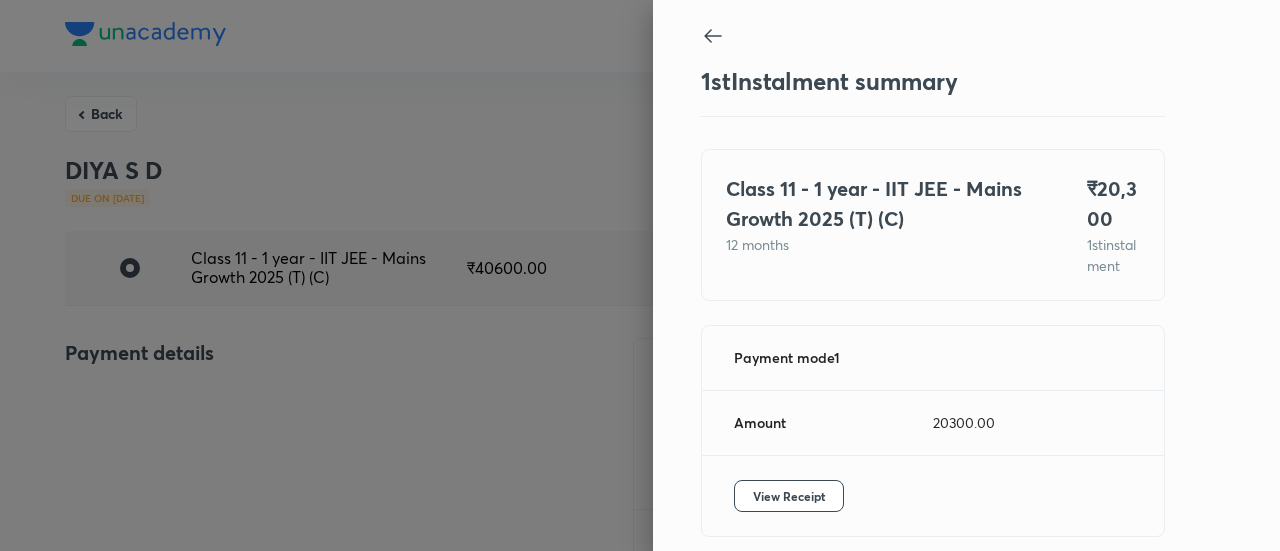 scroll, scrollTop: 109, scrollLeft: 0, axis: vertical 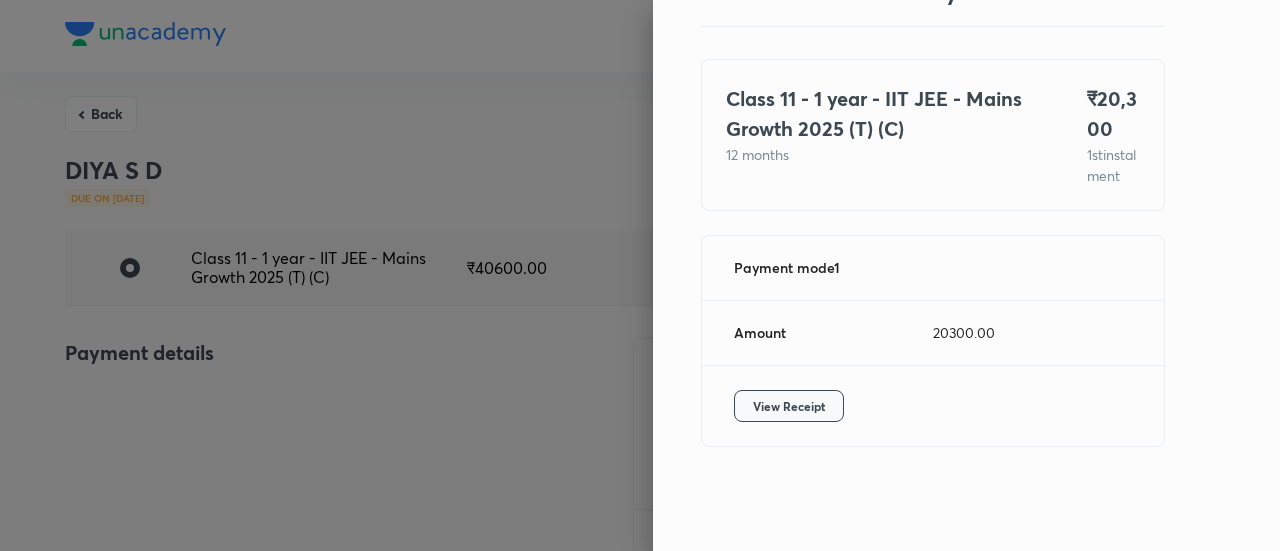 click on "View Receipt" at bounding box center (789, 406) 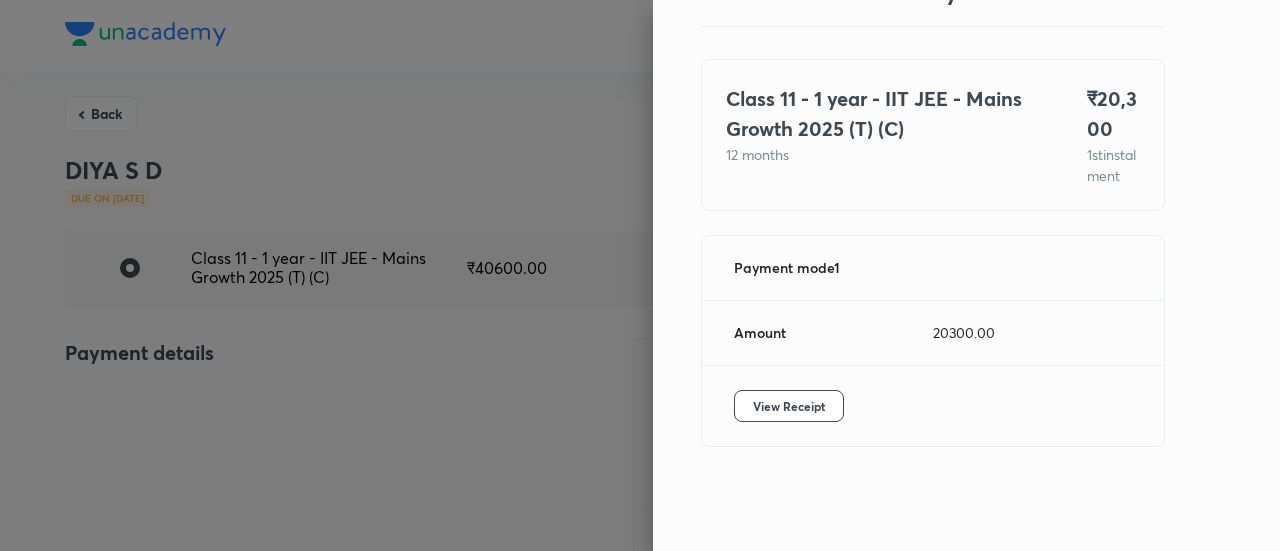 click at bounding box center [640, 275] 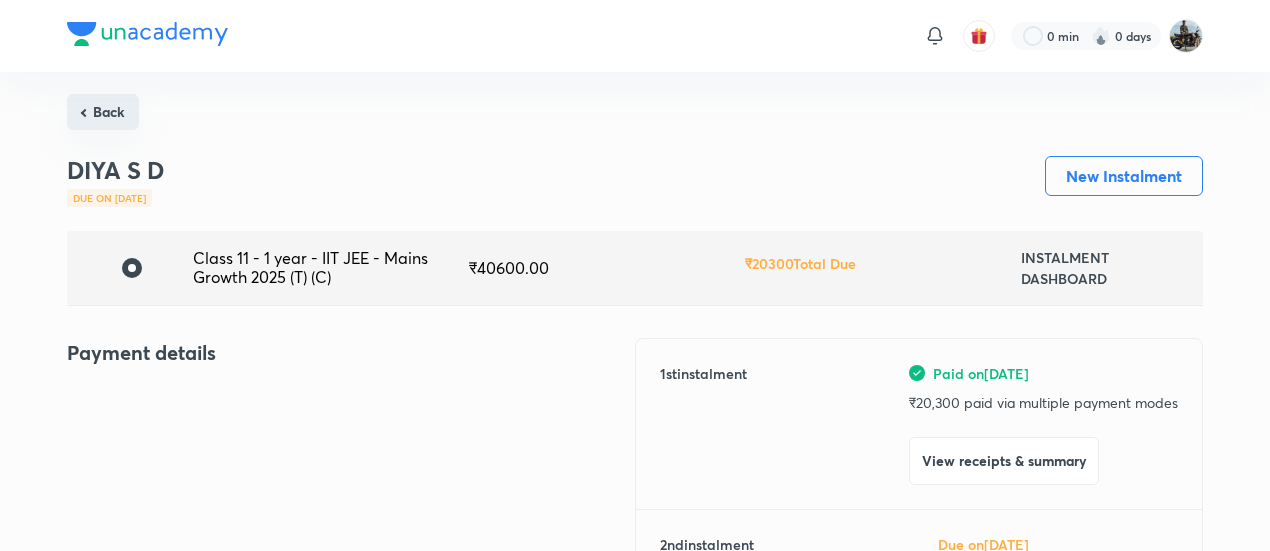 click on "Back" at bounding box center (103, 112) 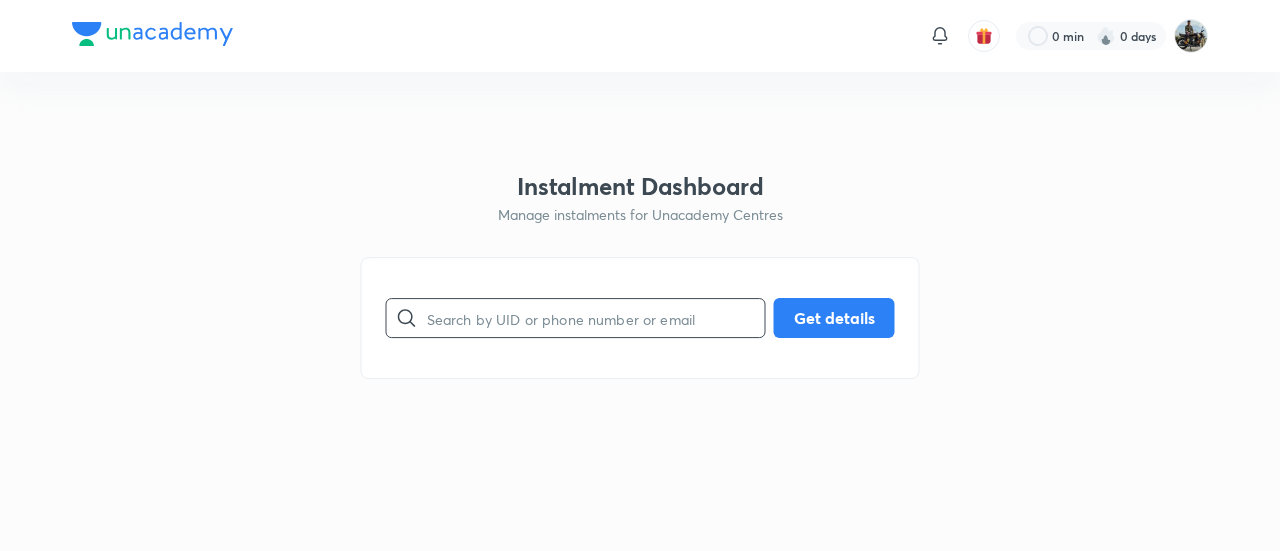 click at bounding box center (596, 318) 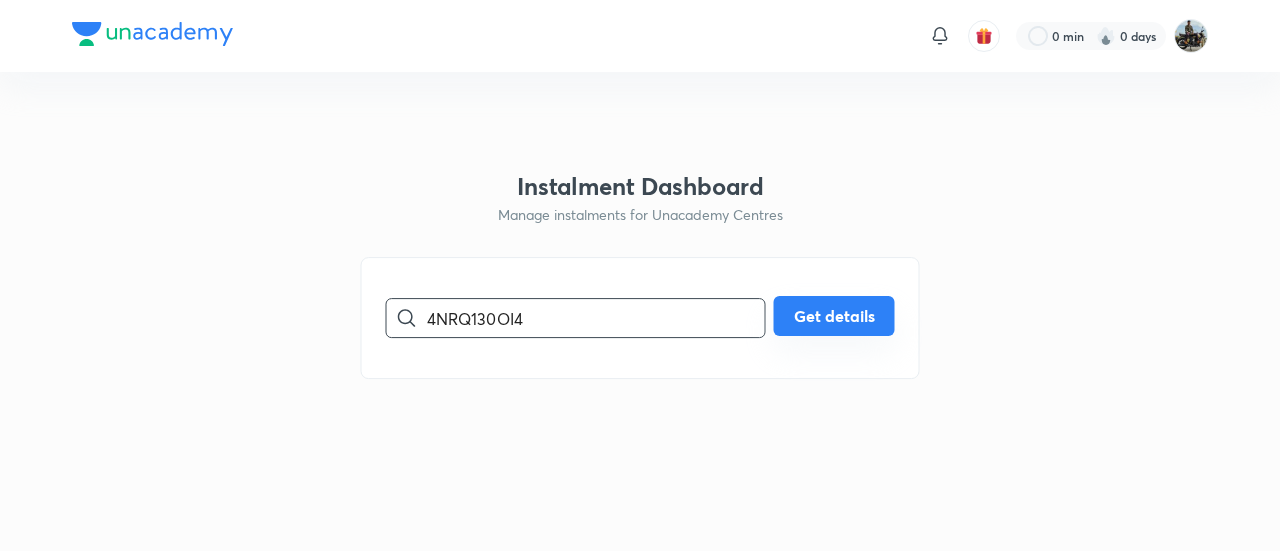 type on "4NRQ130OI4" 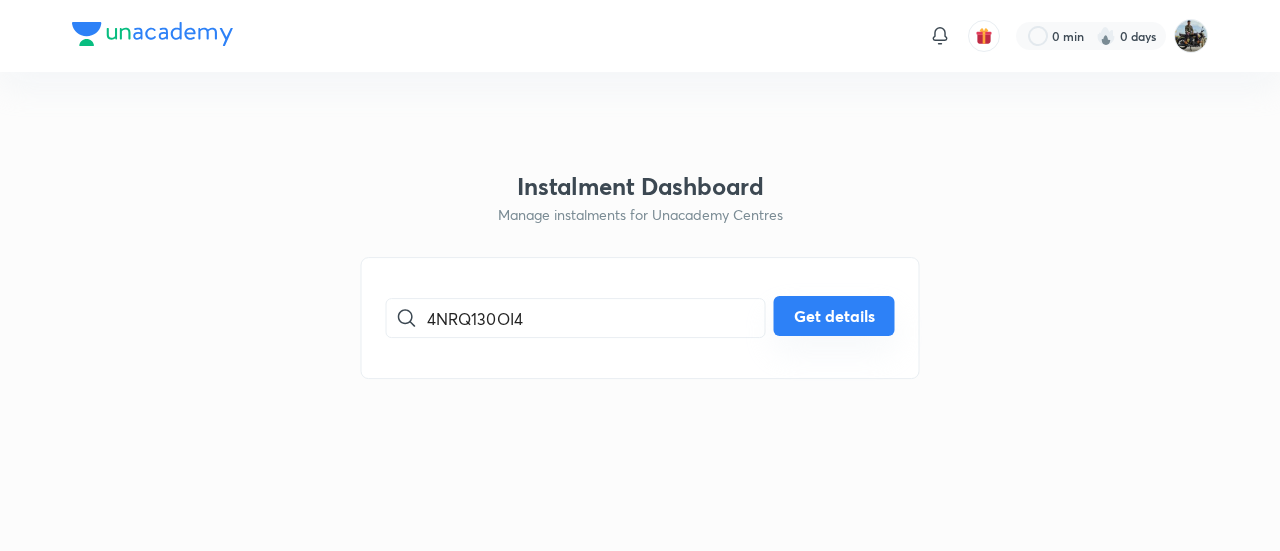 click on "Get details" at bounding box center (834, 316) 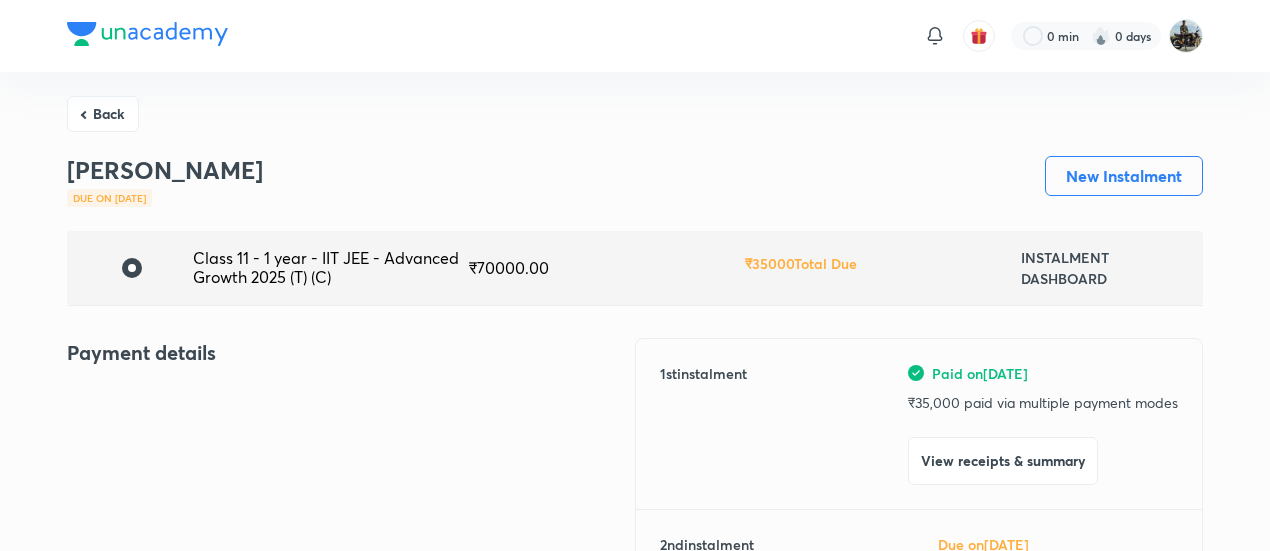 click on "View receipts & summary" at bounding box center (1003, 461) 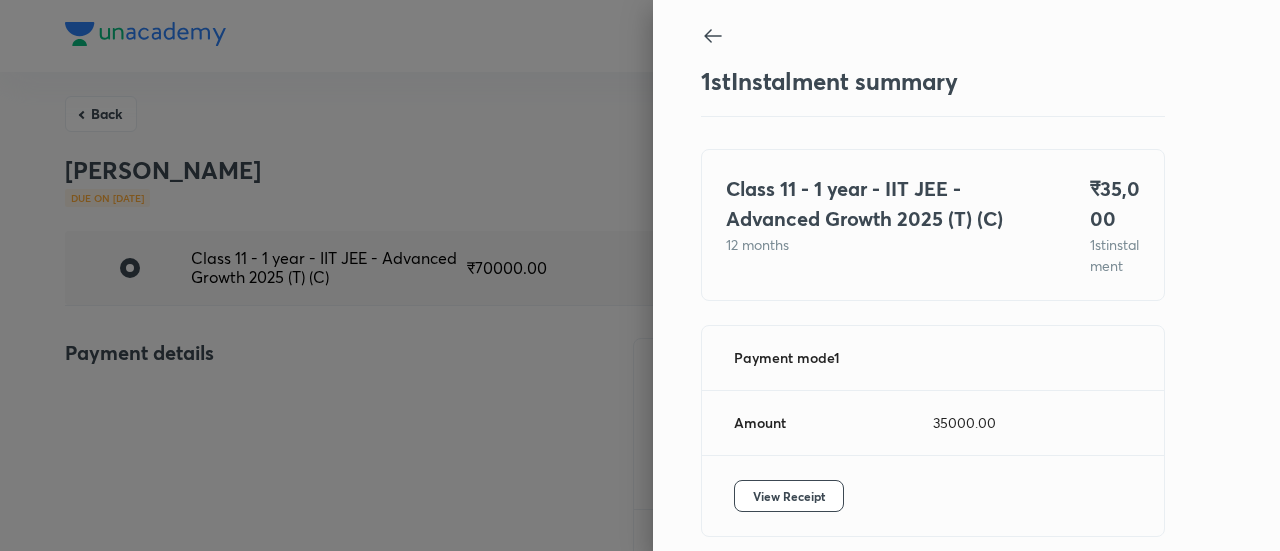 scroll, scrollTop: 109, scrollLeft: 0, axis: vertical 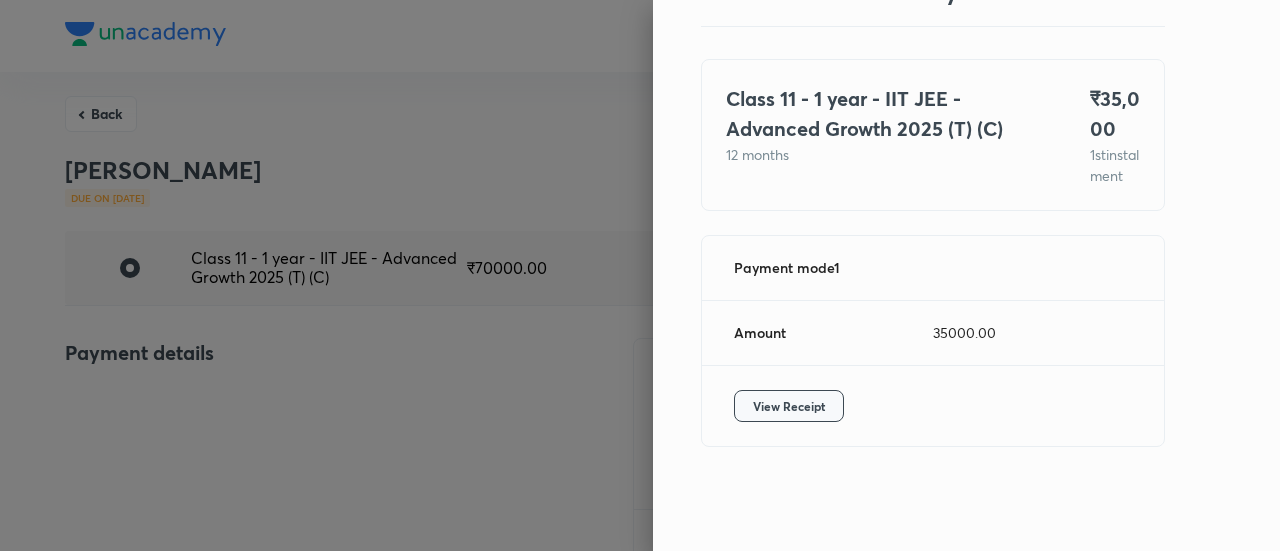 click on "View Receipt" at bounding box center (789, 406) 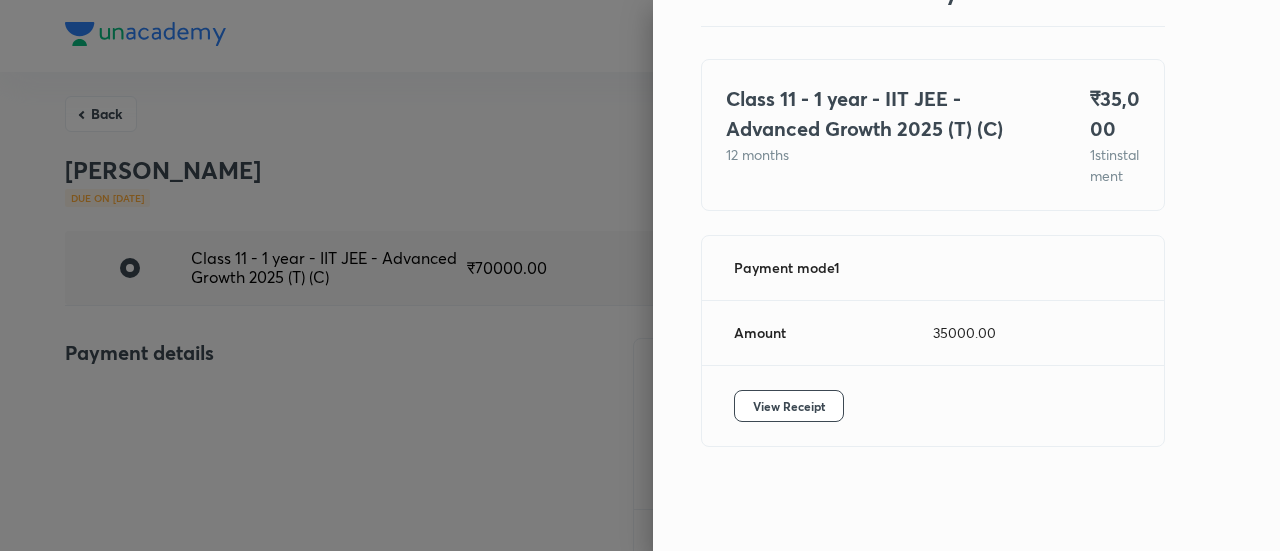 click at bounding box center [640, 275] 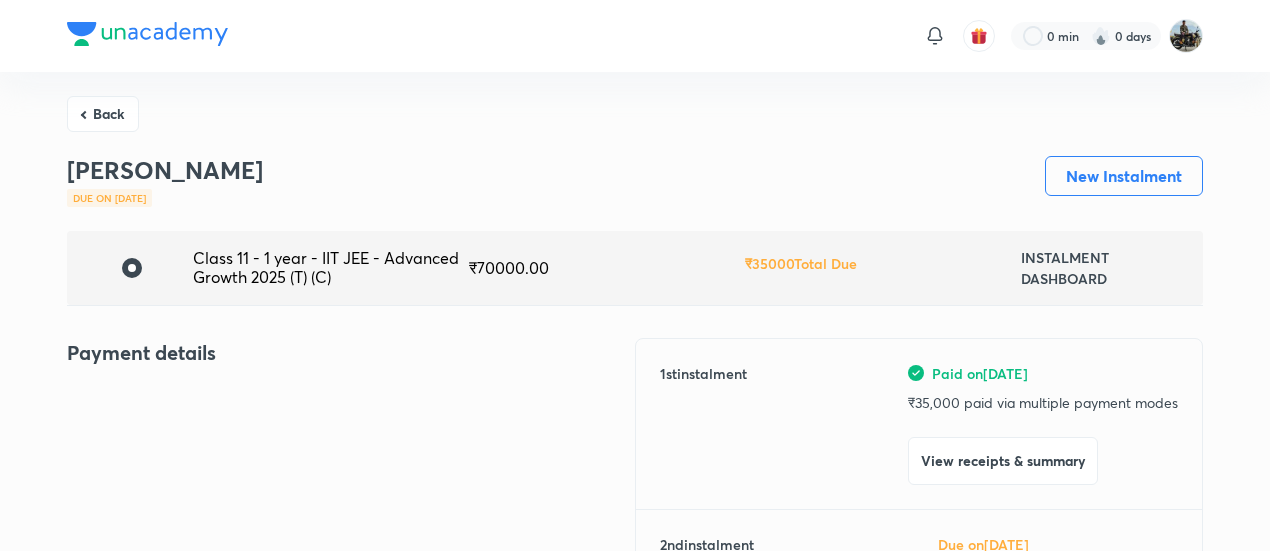click on "Back" at bounding box center [103, 114] 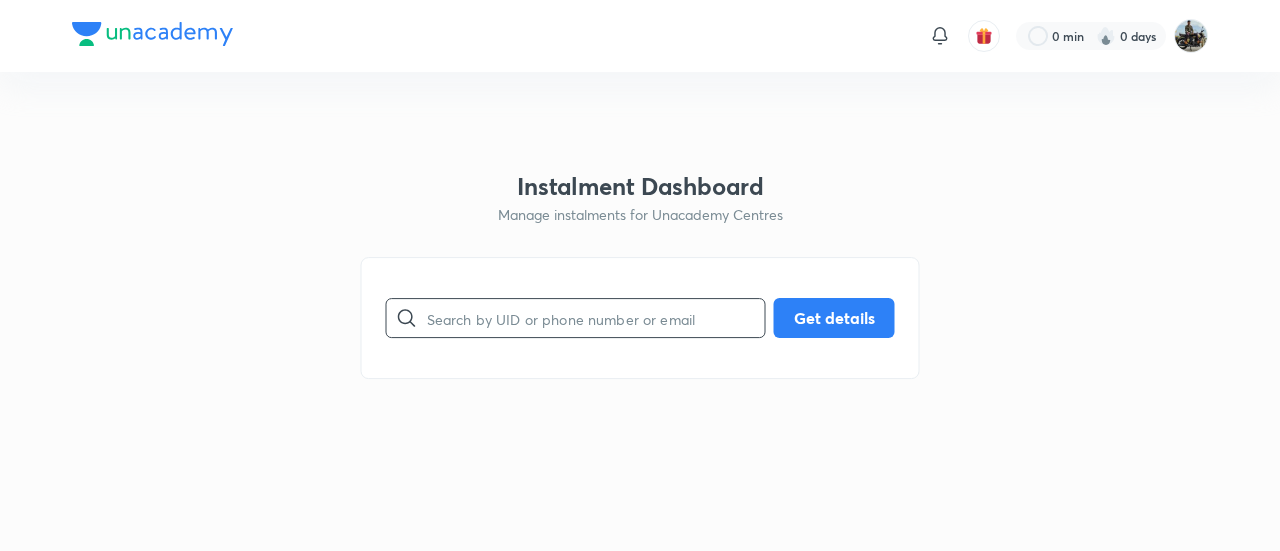 click at bounding box center [596, 318] 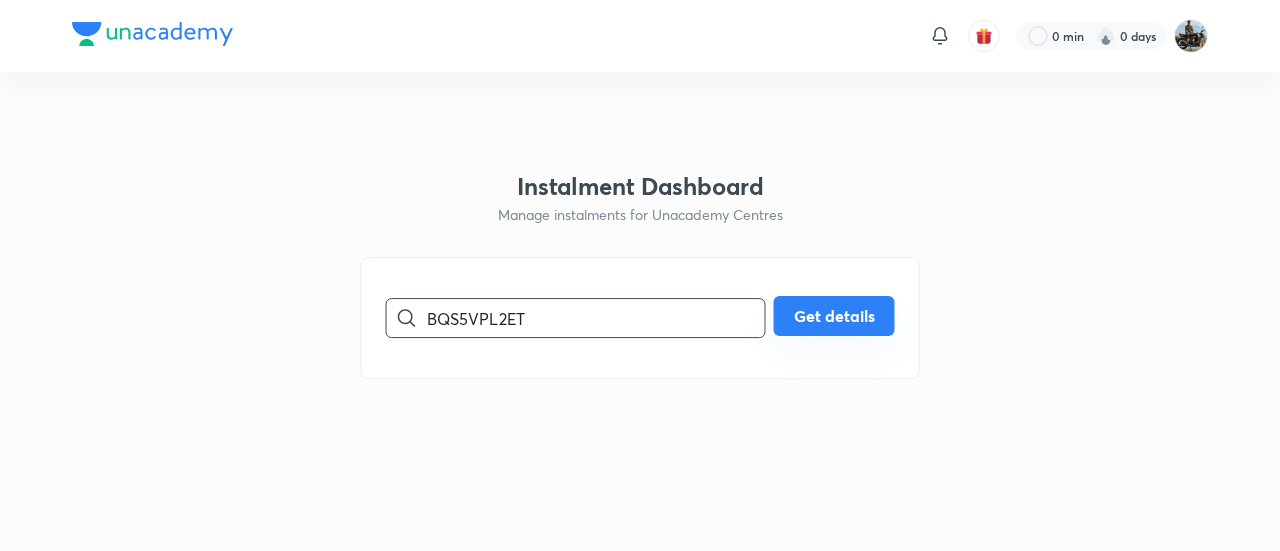 type on "BQS5VPL2ET" 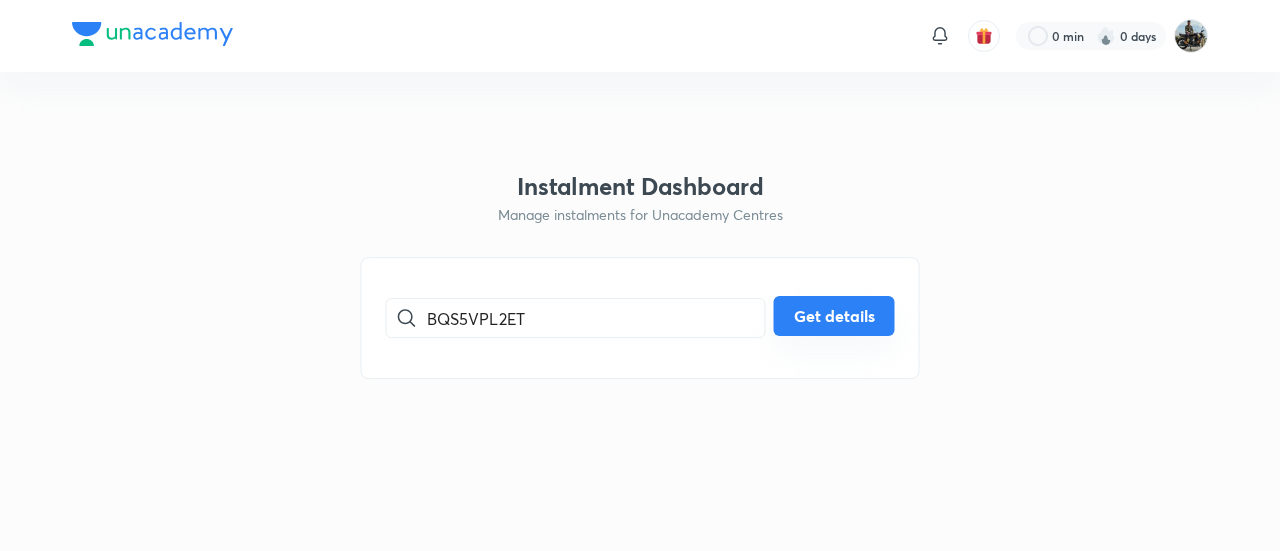 click on "Get details" at bounding box center [834, 316] 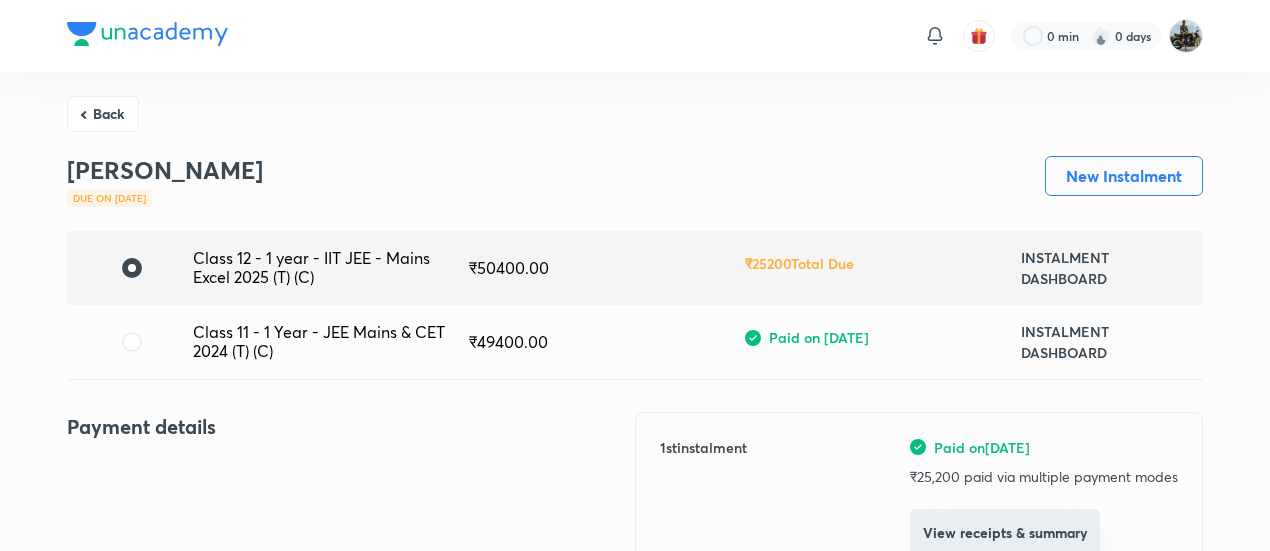click on "View receipts & summary" at bounding box center [1005, 533] 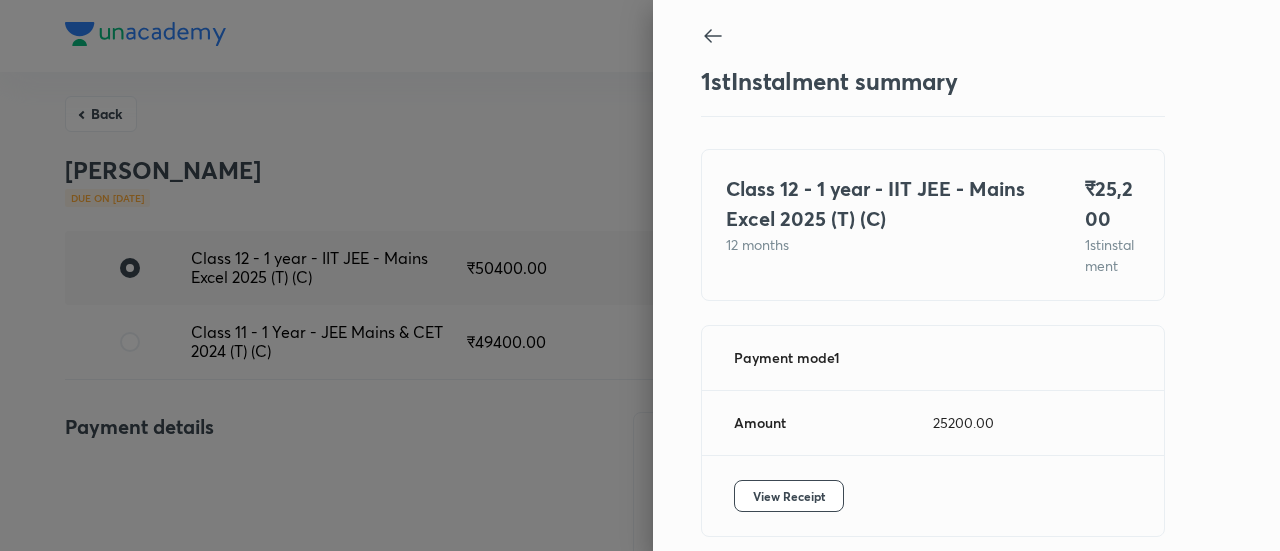 scroll, scrollTop: 109, scrollLeft: 0, axis: vertical 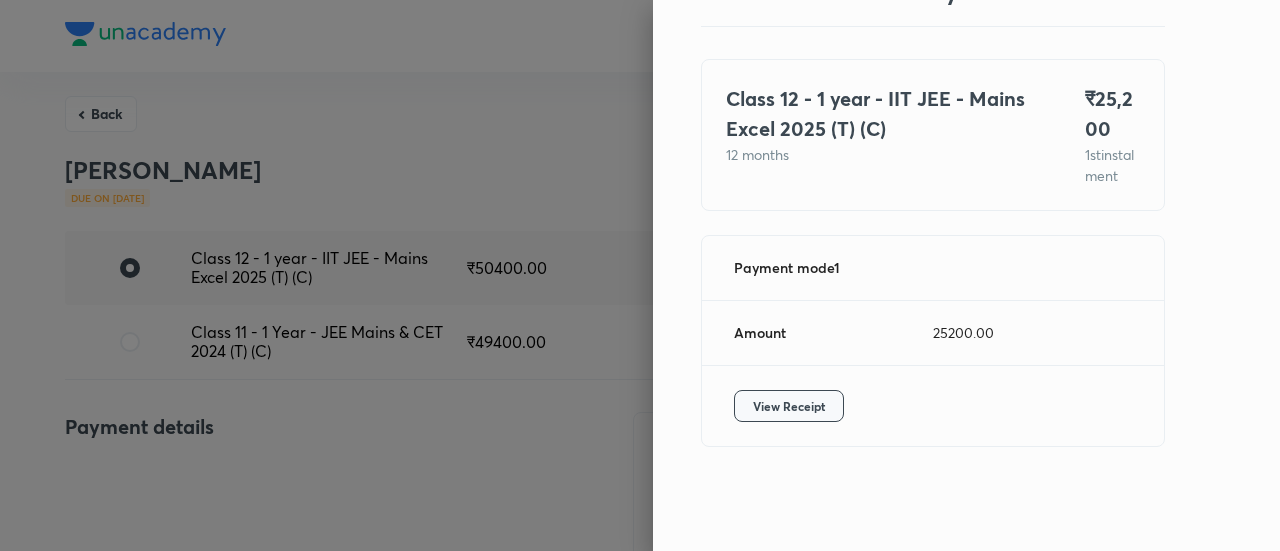 click on "View Receipt" at bounding box center [789, 406] 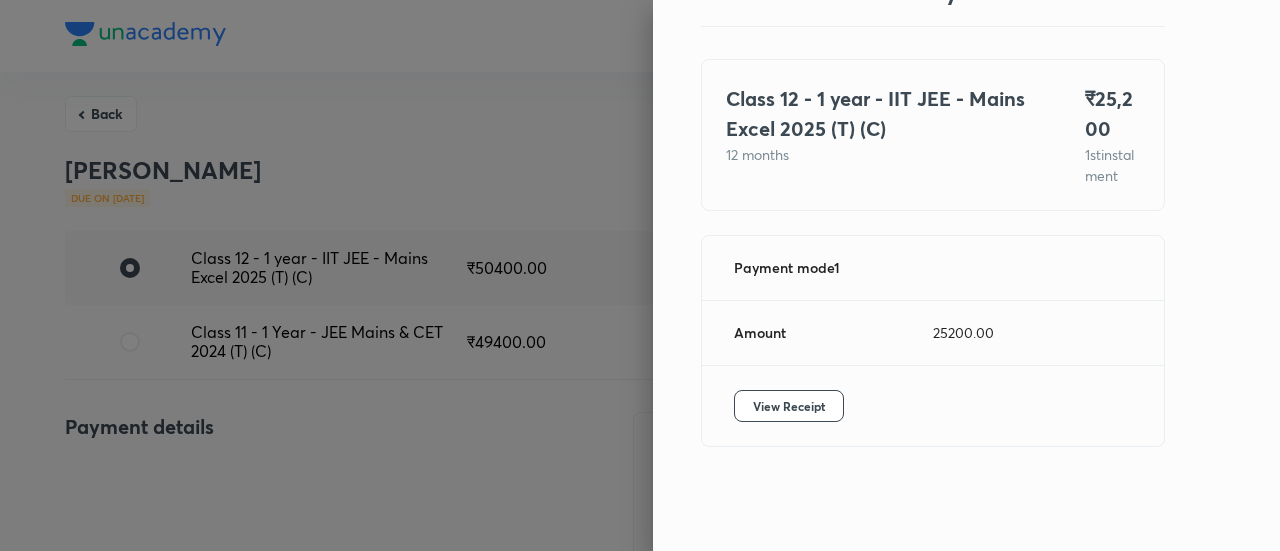 click at bounding box center [640, 275] 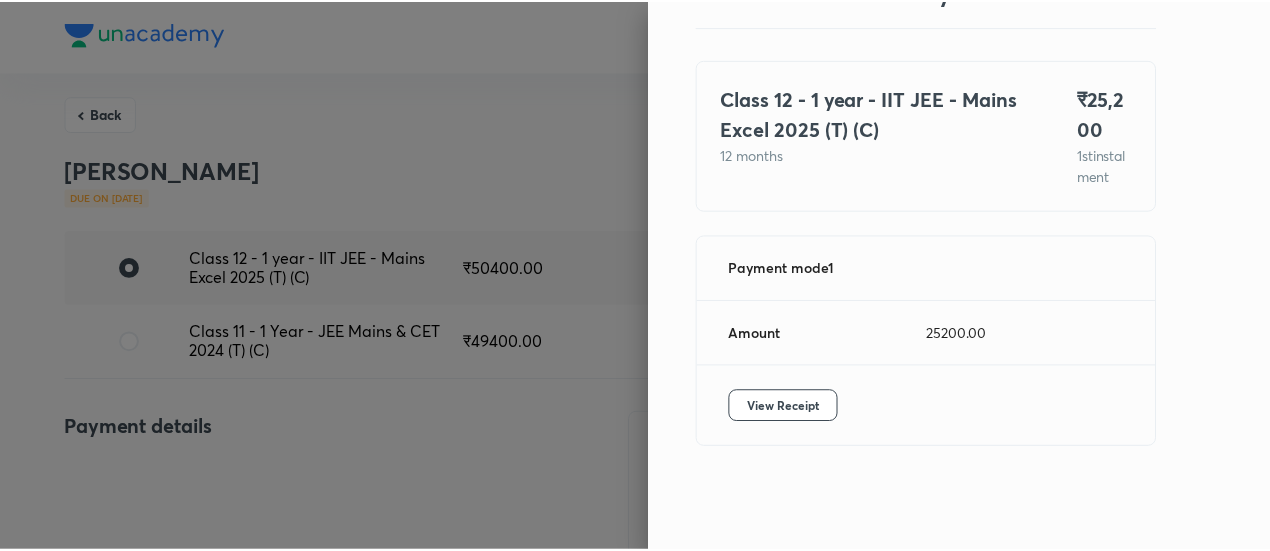 scroll, scrollTop: 7, scrollLeft: 0, axis: vertical 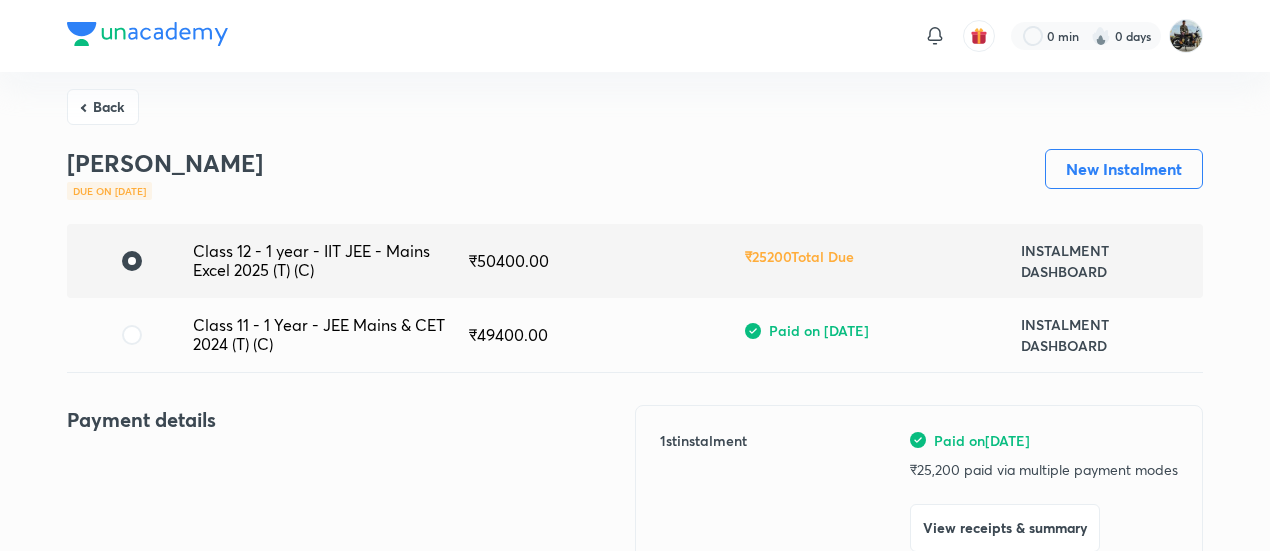 click on "Back" at bounding box center [103, 107] 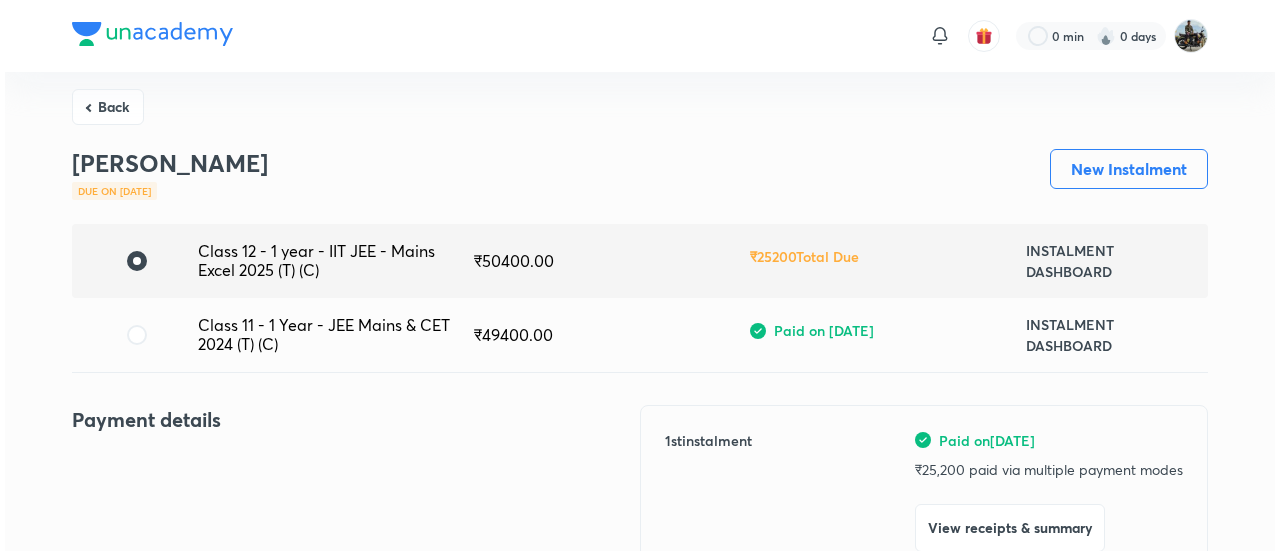 scroll, scrollTop: 0, scrollLeft: 0, axis: both 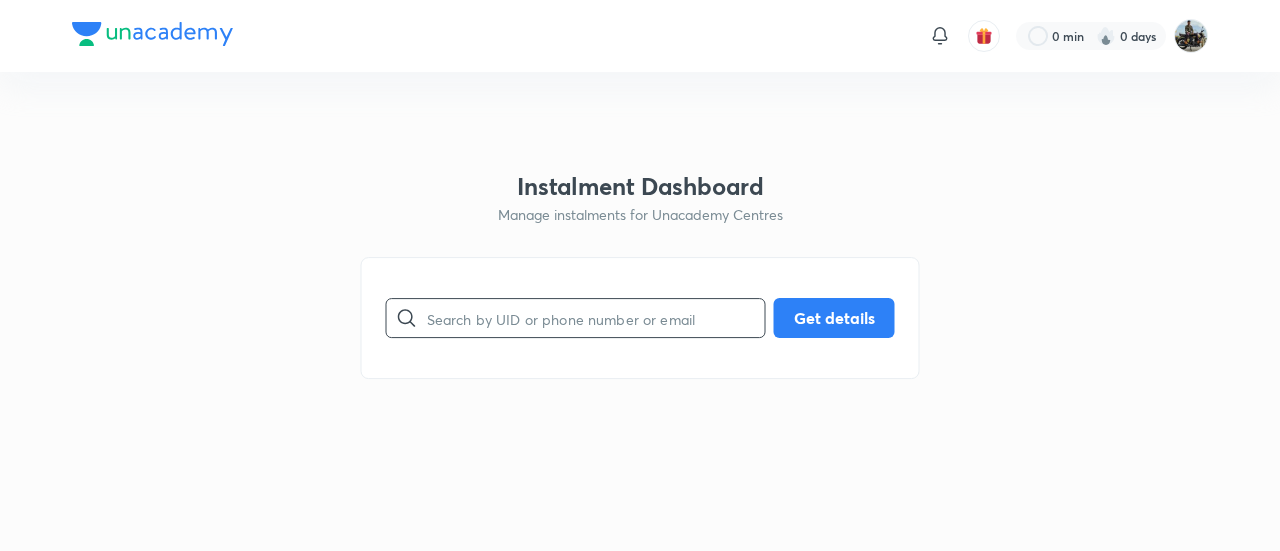 click at bounding box center [596, 318] 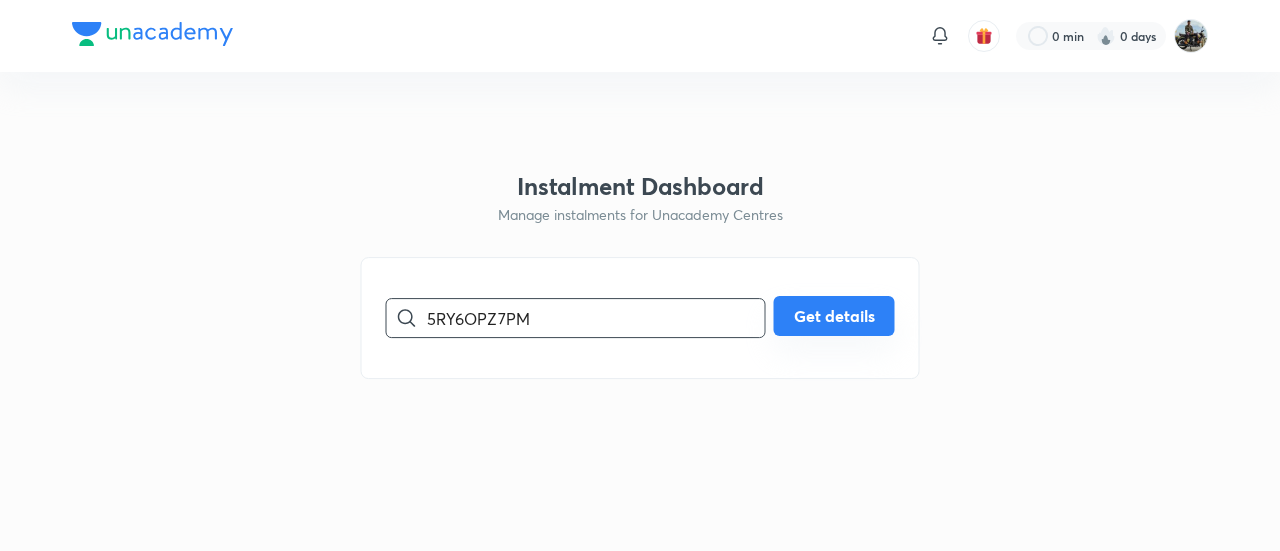 type on "5RY6OPZ7PM" 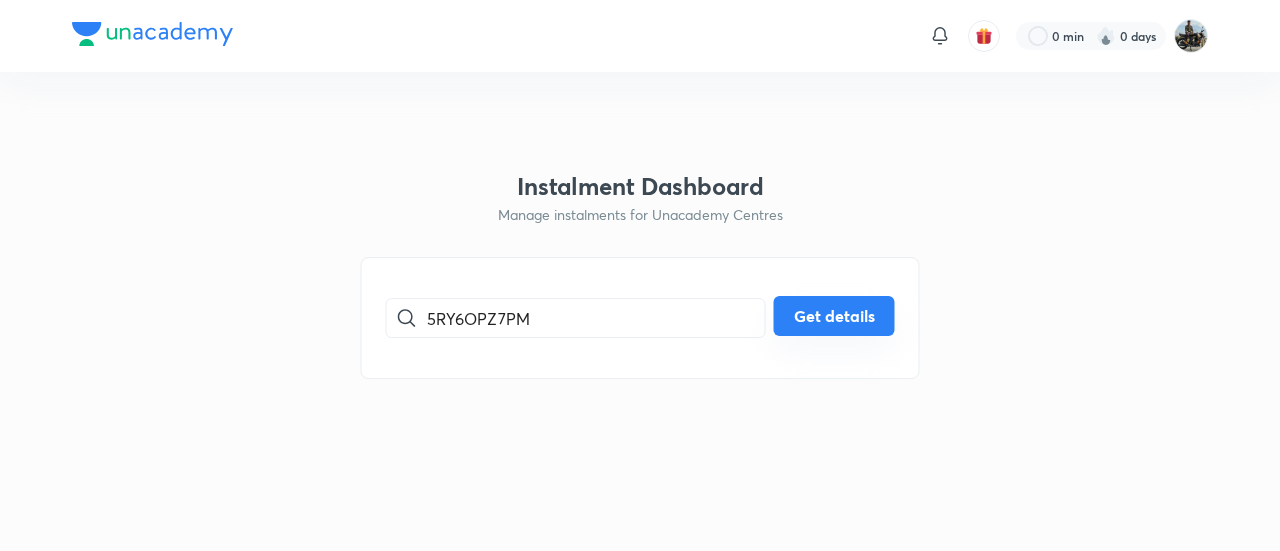 click on "Get details" at bounding box center (834, 316) 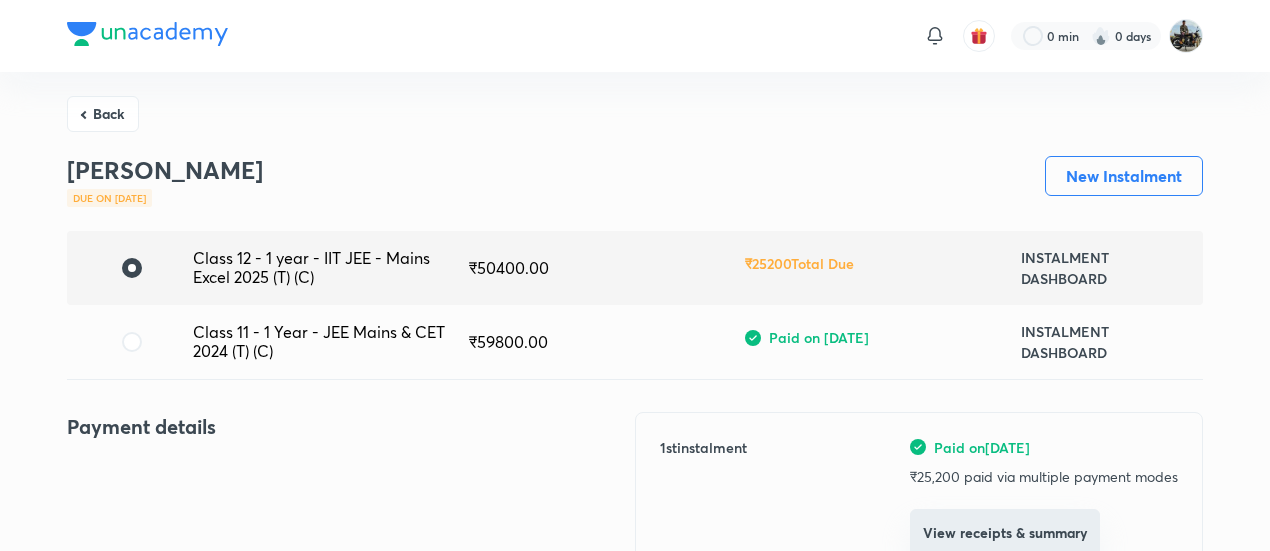click on "View receipts & summary" at bounding box center (1005, 533) 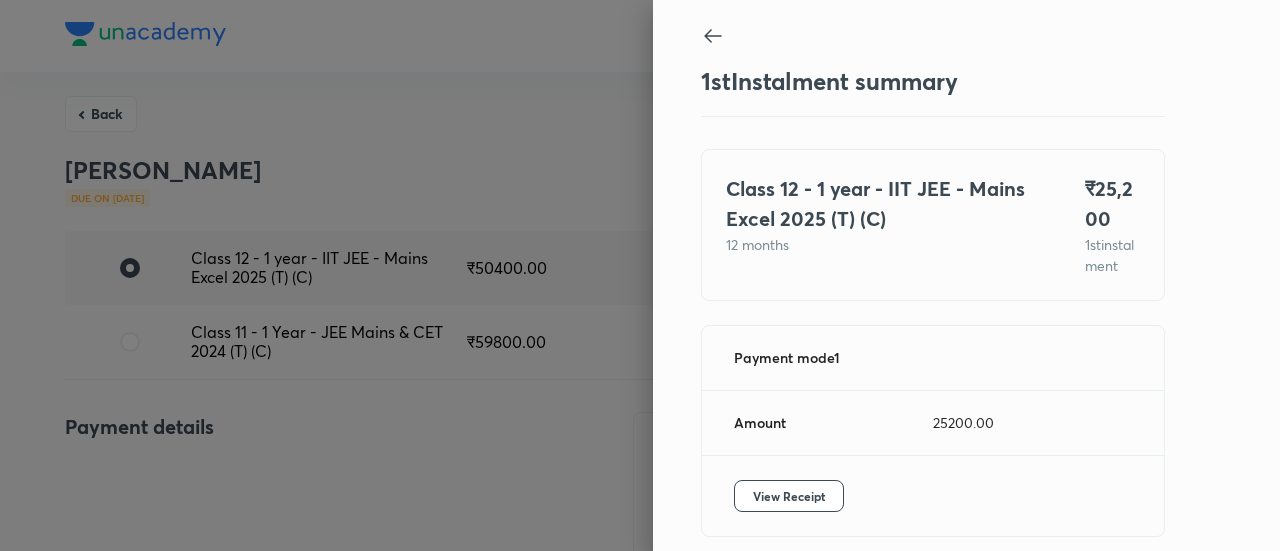 scroll, scrollTop: 109, scrollLeft: 0, axis: vertical 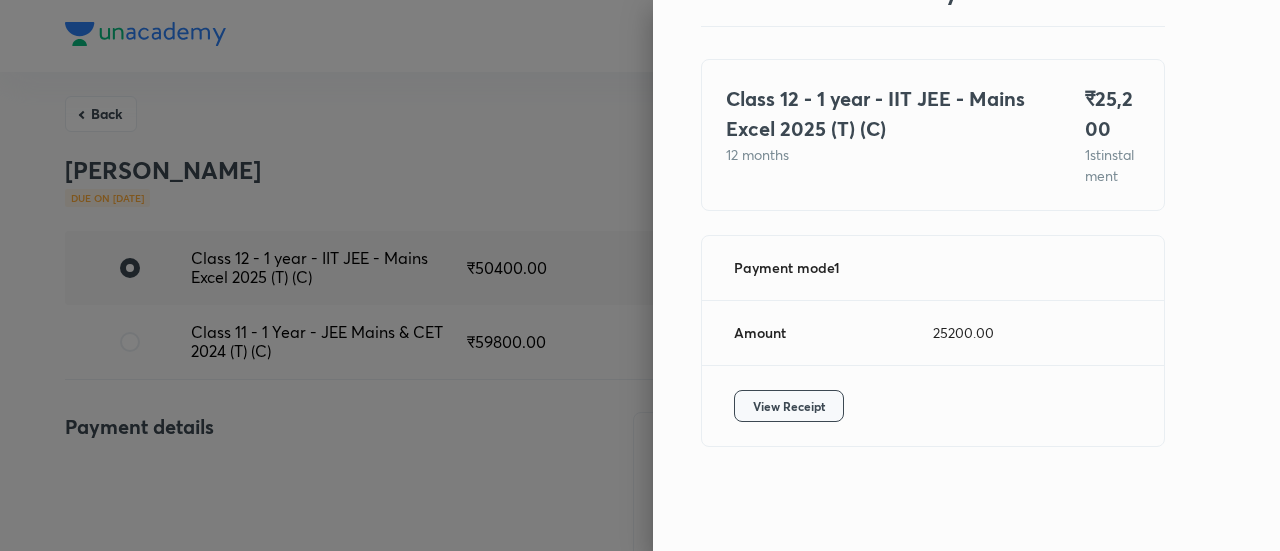 click on "View Receipt" at bounding box center [789, 406] 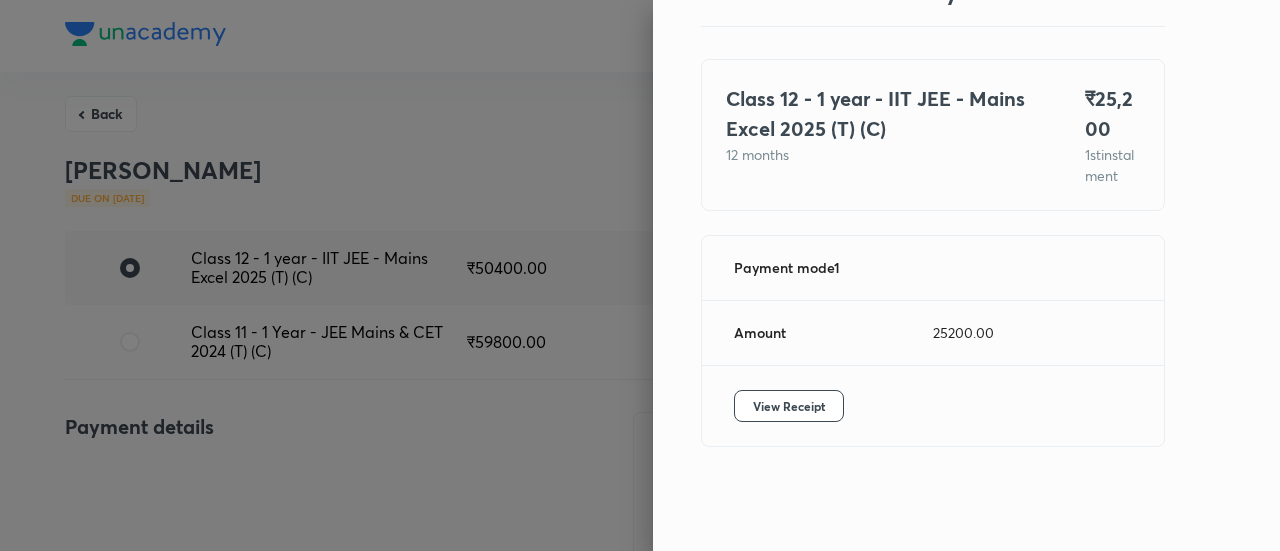 click at bounding box center (640, 275) 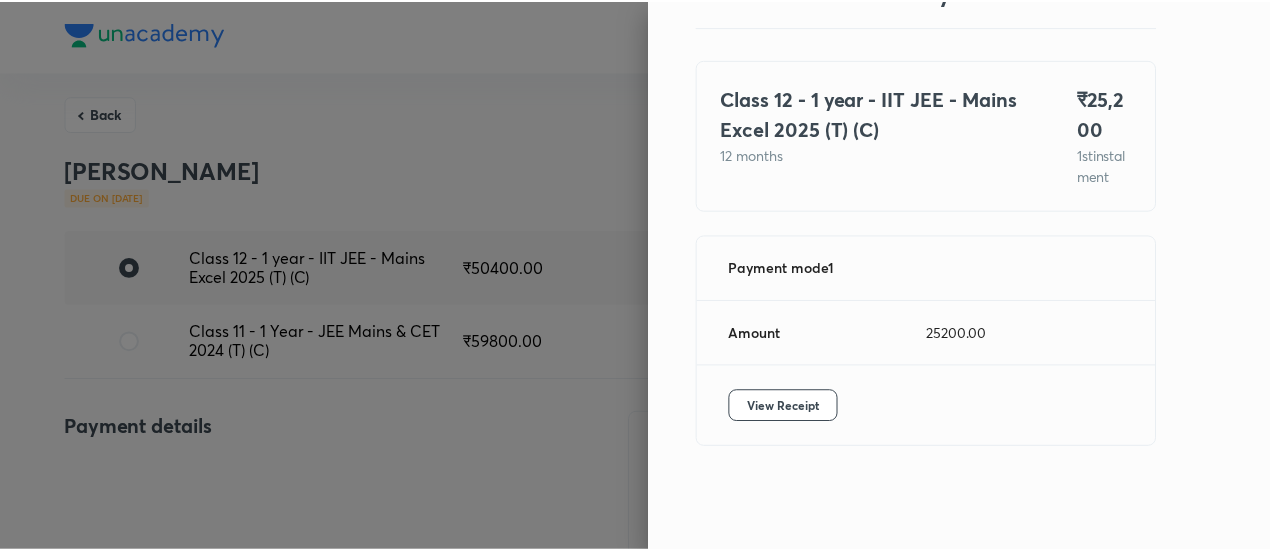 scroll, scrollTop: 7, scrollLeft: 0, axis: vertical 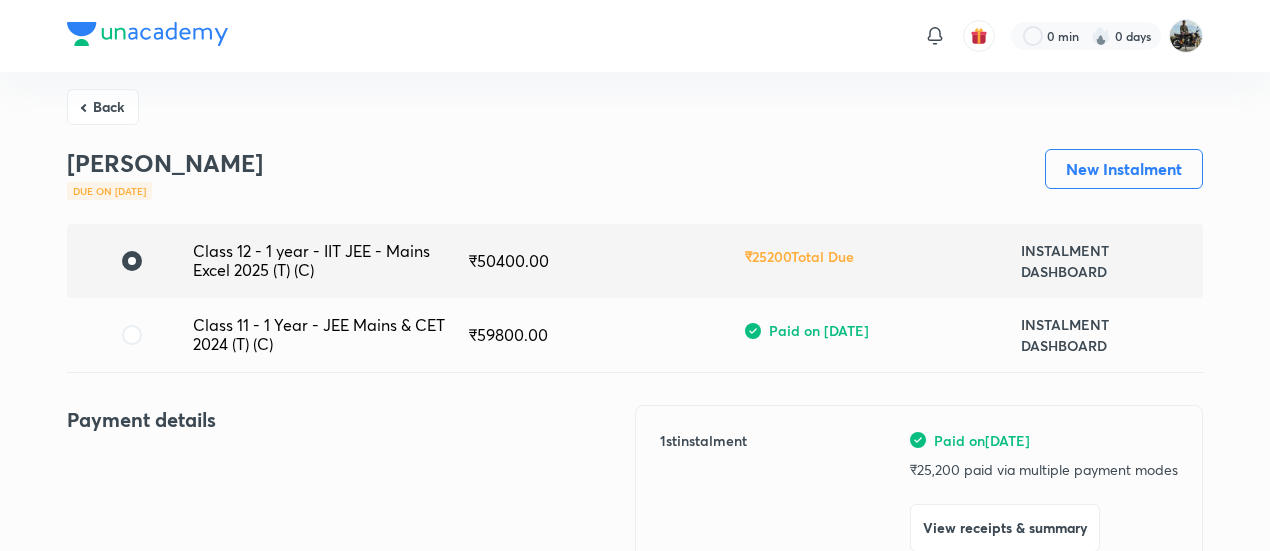 click on "Back" at bounding box center (103, 107) 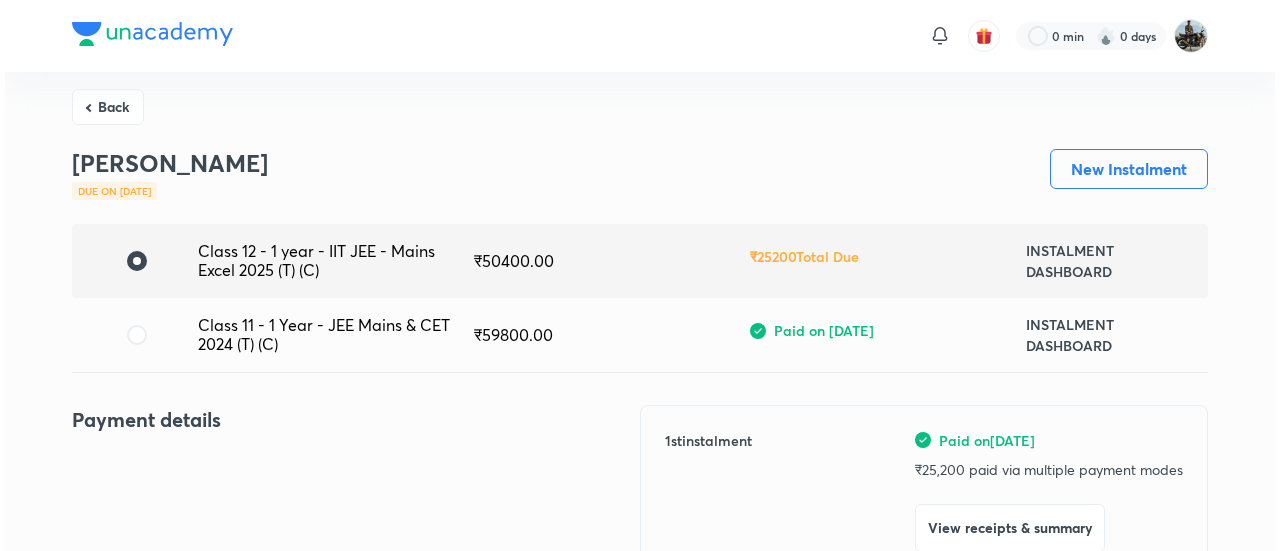 scroll, scrollTop: 0, scrollLeft: 0, axis: both 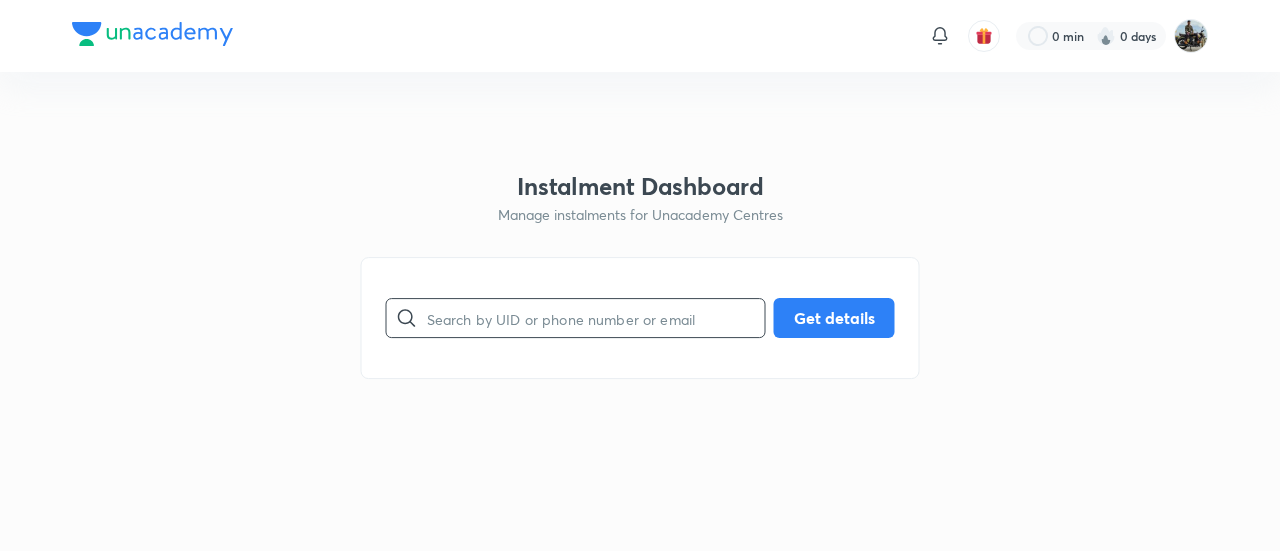 click at bounding box center (596, 318) 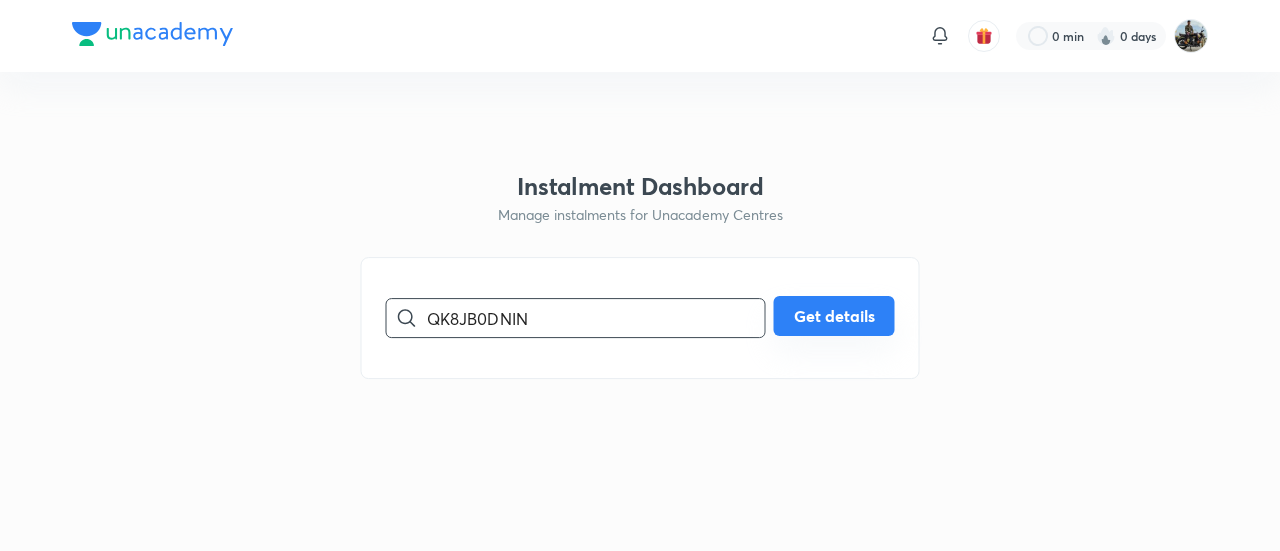 type on "QK8JB0DNIN" 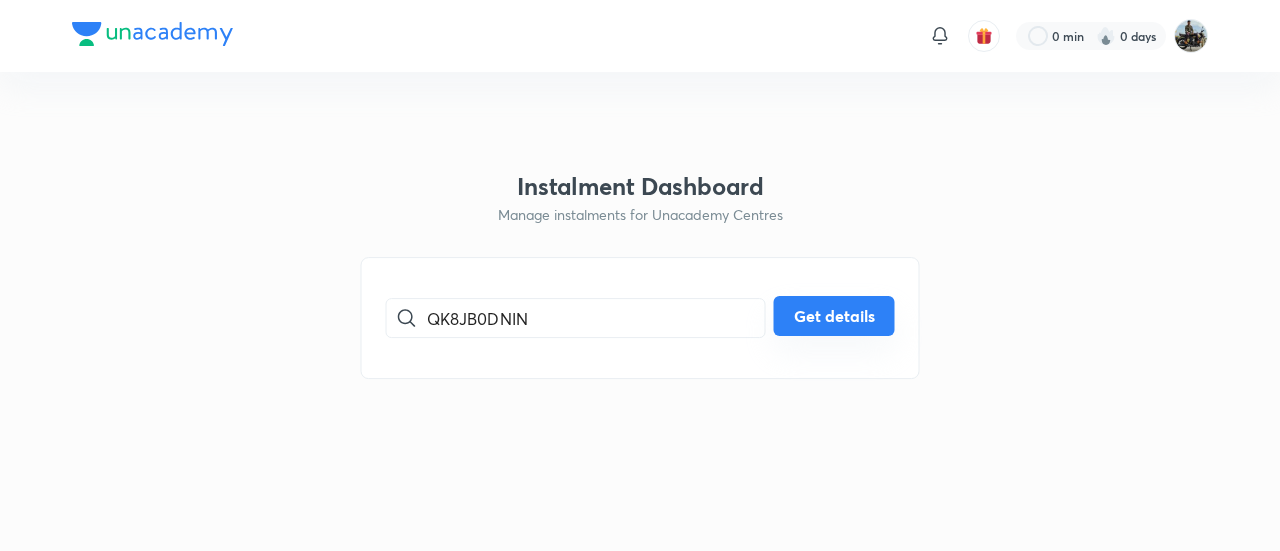 click on "Get details" at bounding box center [834, 316] 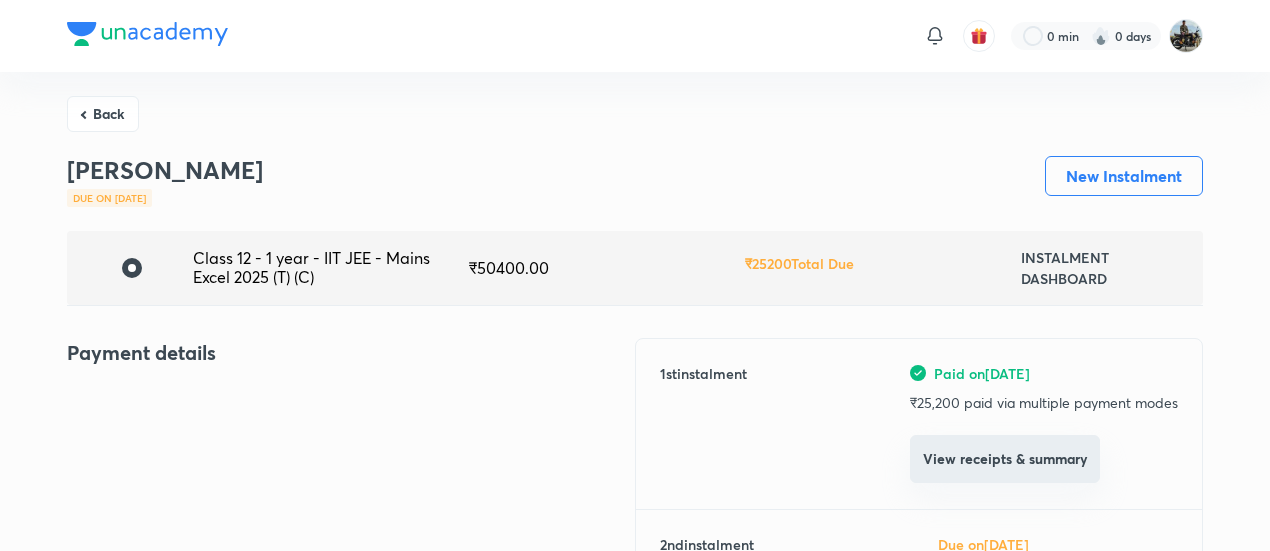click on "View receipts & summary" at bounding box center [1005, 459] 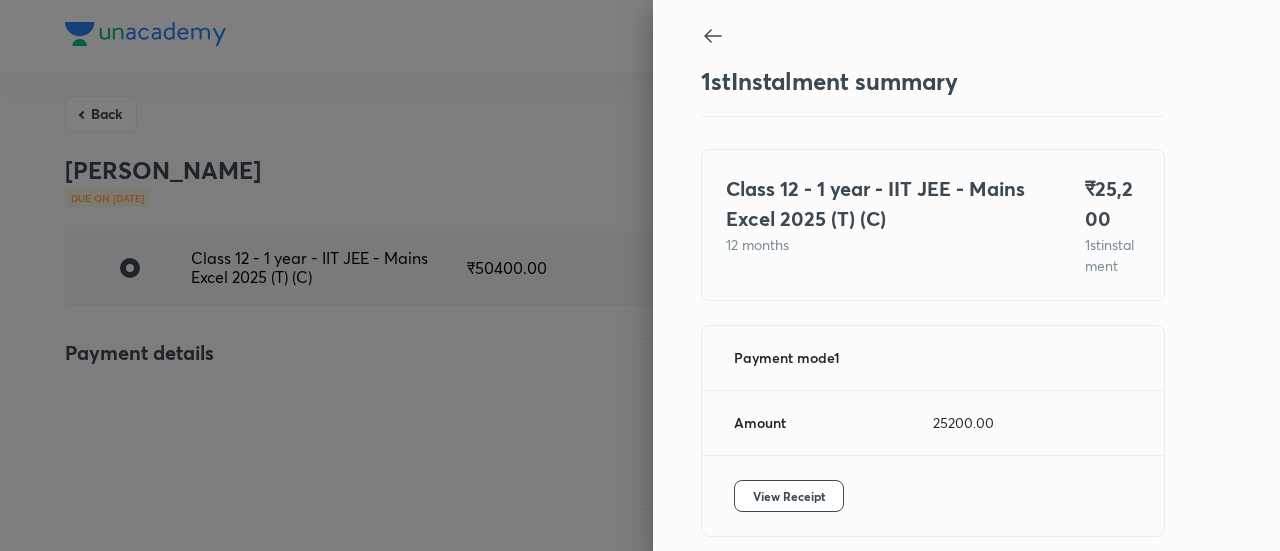 scroll, scrollTop: 109, scrollLeft: 0, axis: vertical 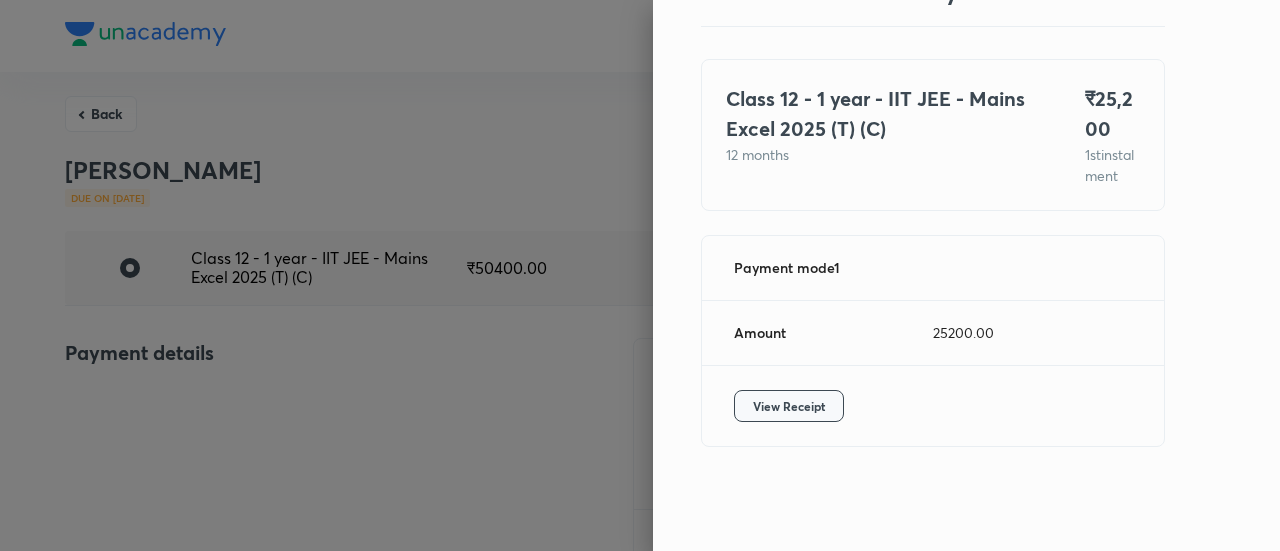 click on "View Receipt" at bounding box center [789, 406] 